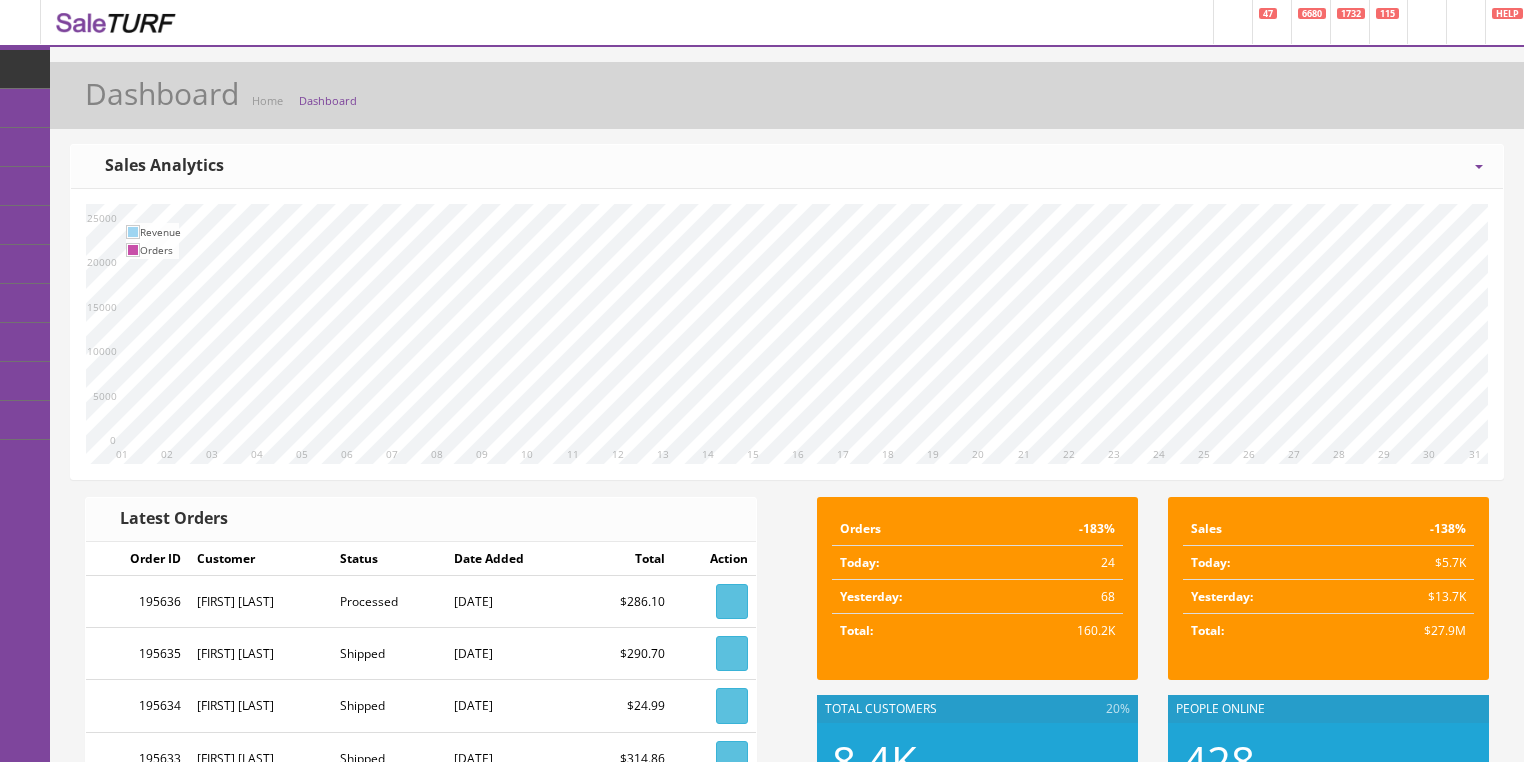 scroll, scrollTop: 0, scrollLeft: 0, axis: both 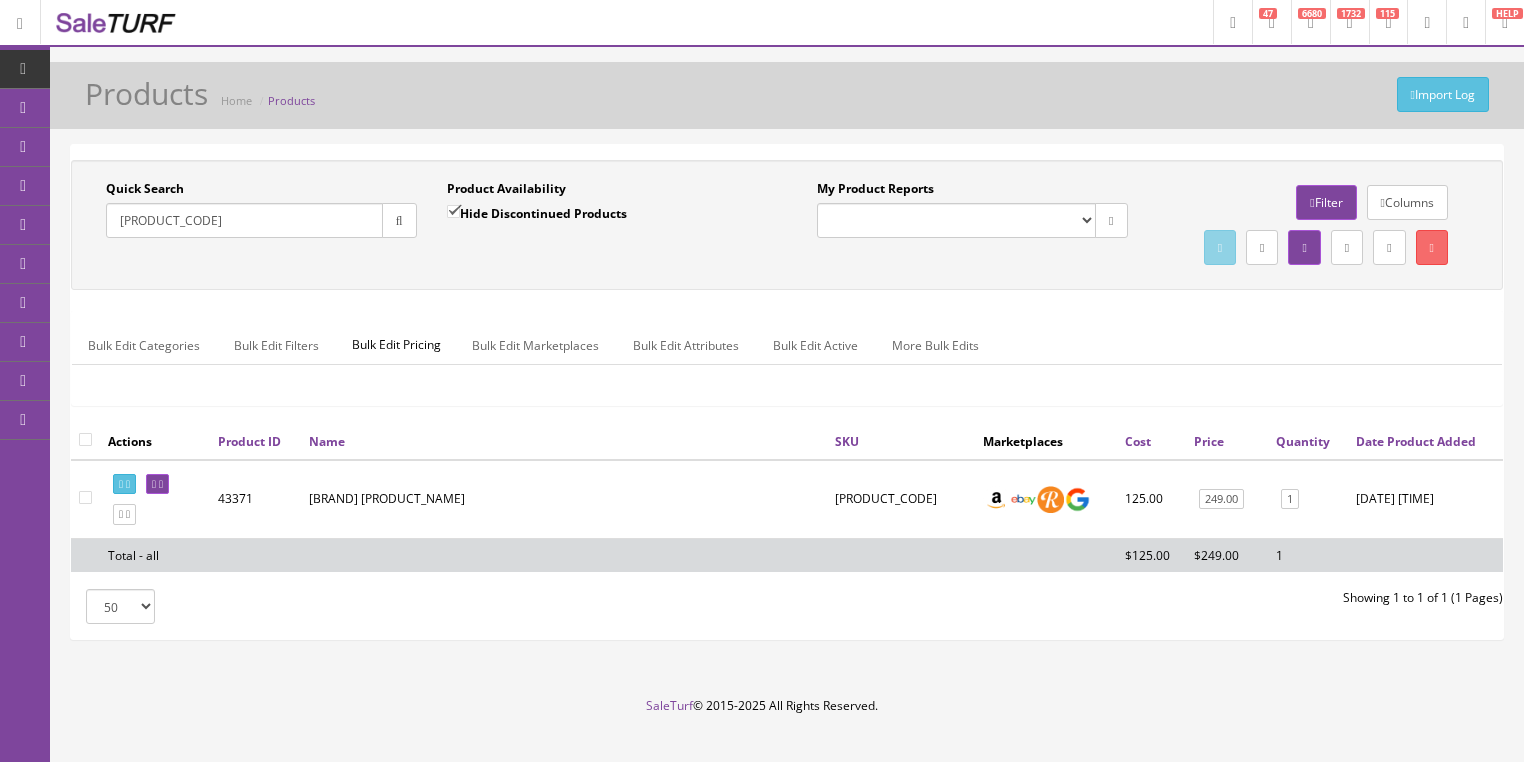 drag, startPoint x: 267, startPoint y: 224, endPoint x: 94, endPoint y: 276, distance: 180.64606 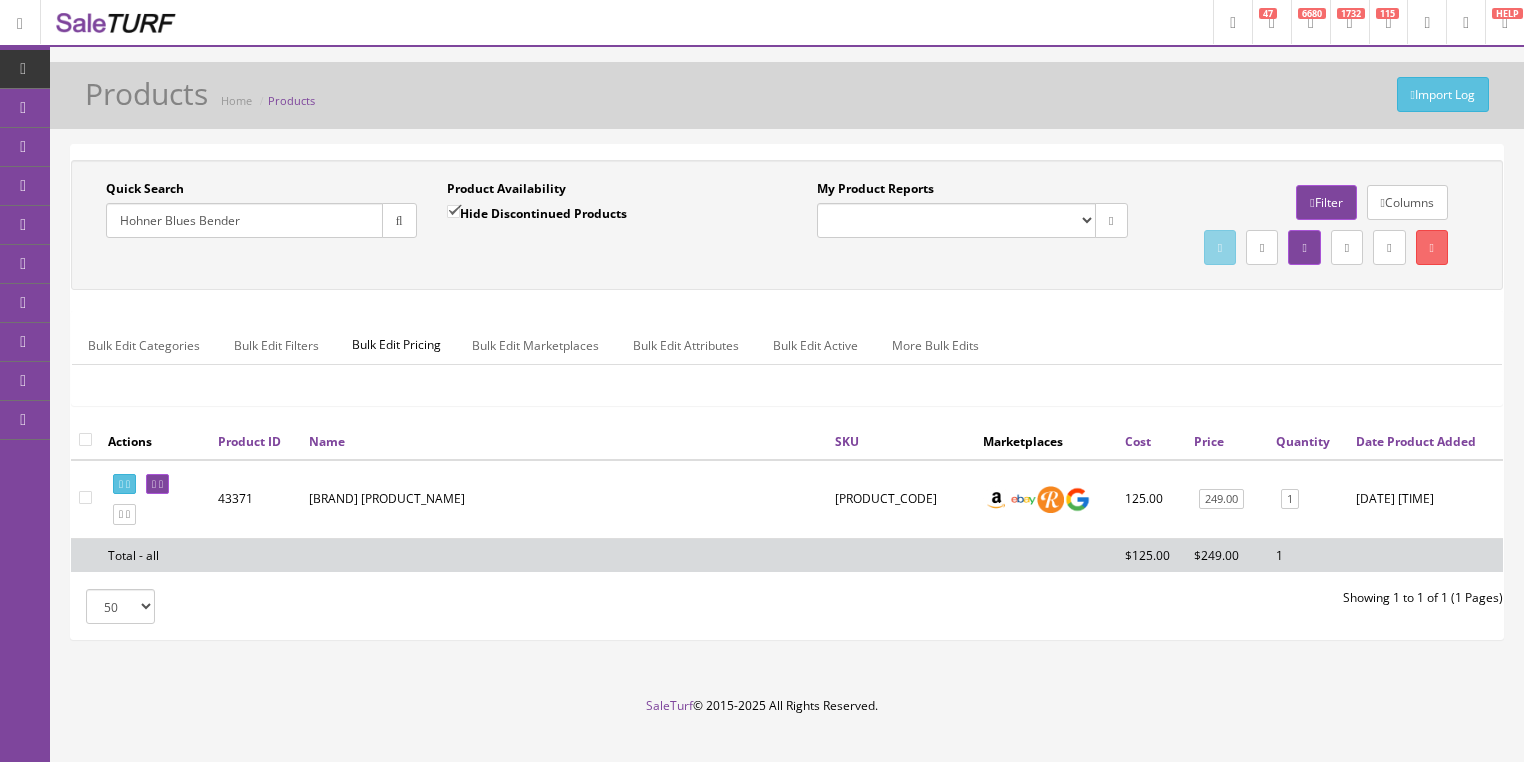 type on "Hohner Blues Bender" 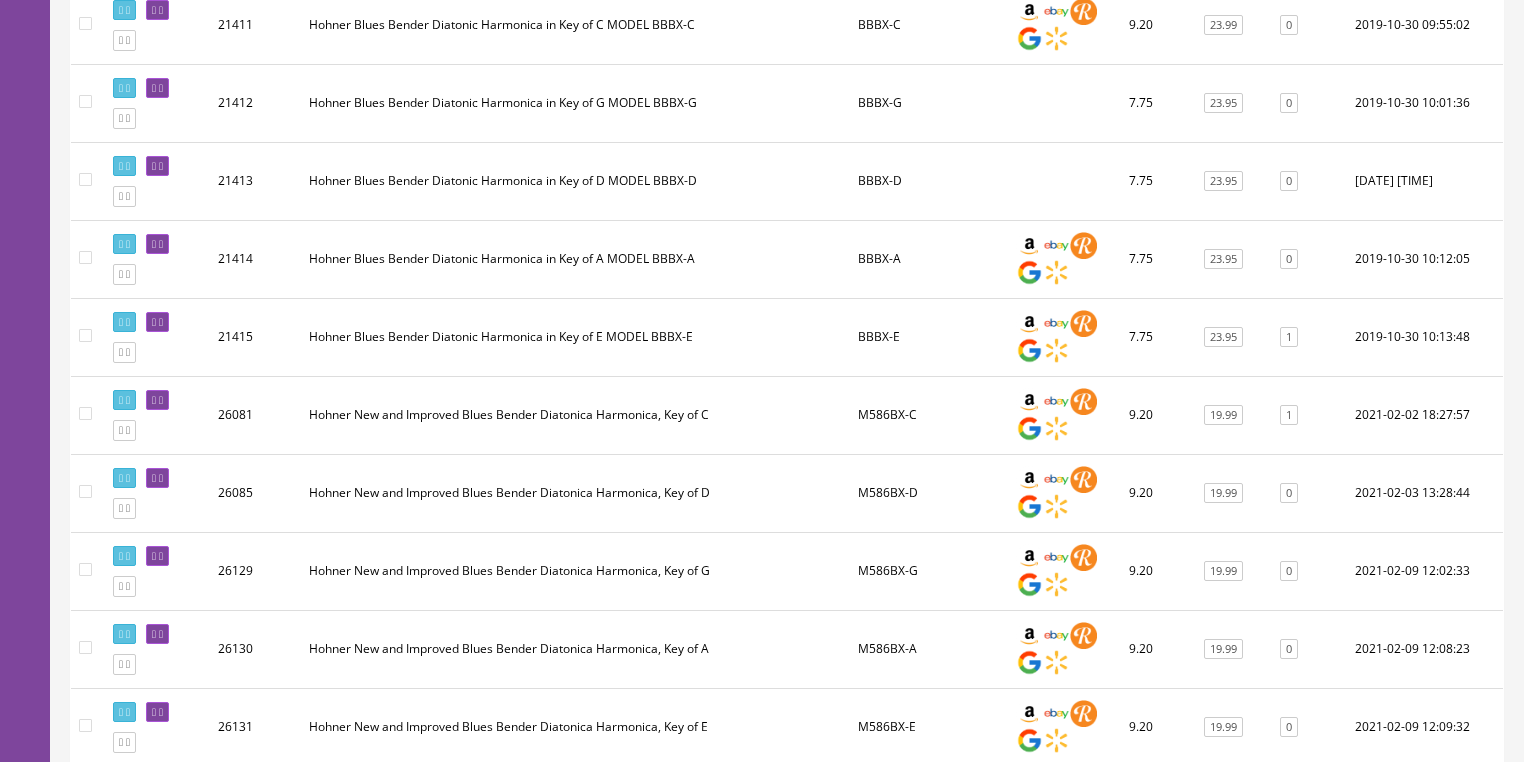 scroll, scrollTop: 640, scrollLeft: 0, axis: vertical 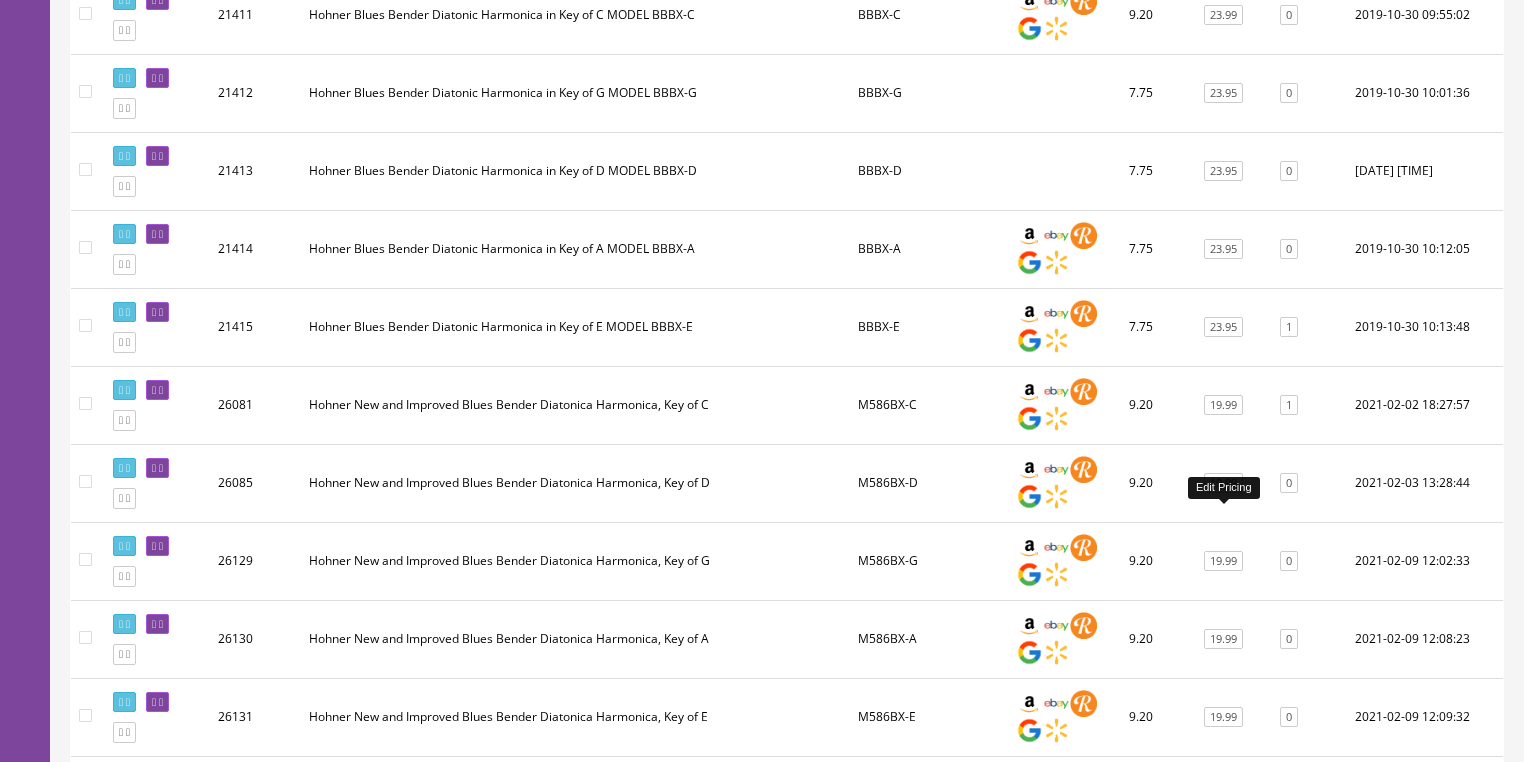 click on "19.99" at bounding box center (1223, 483) 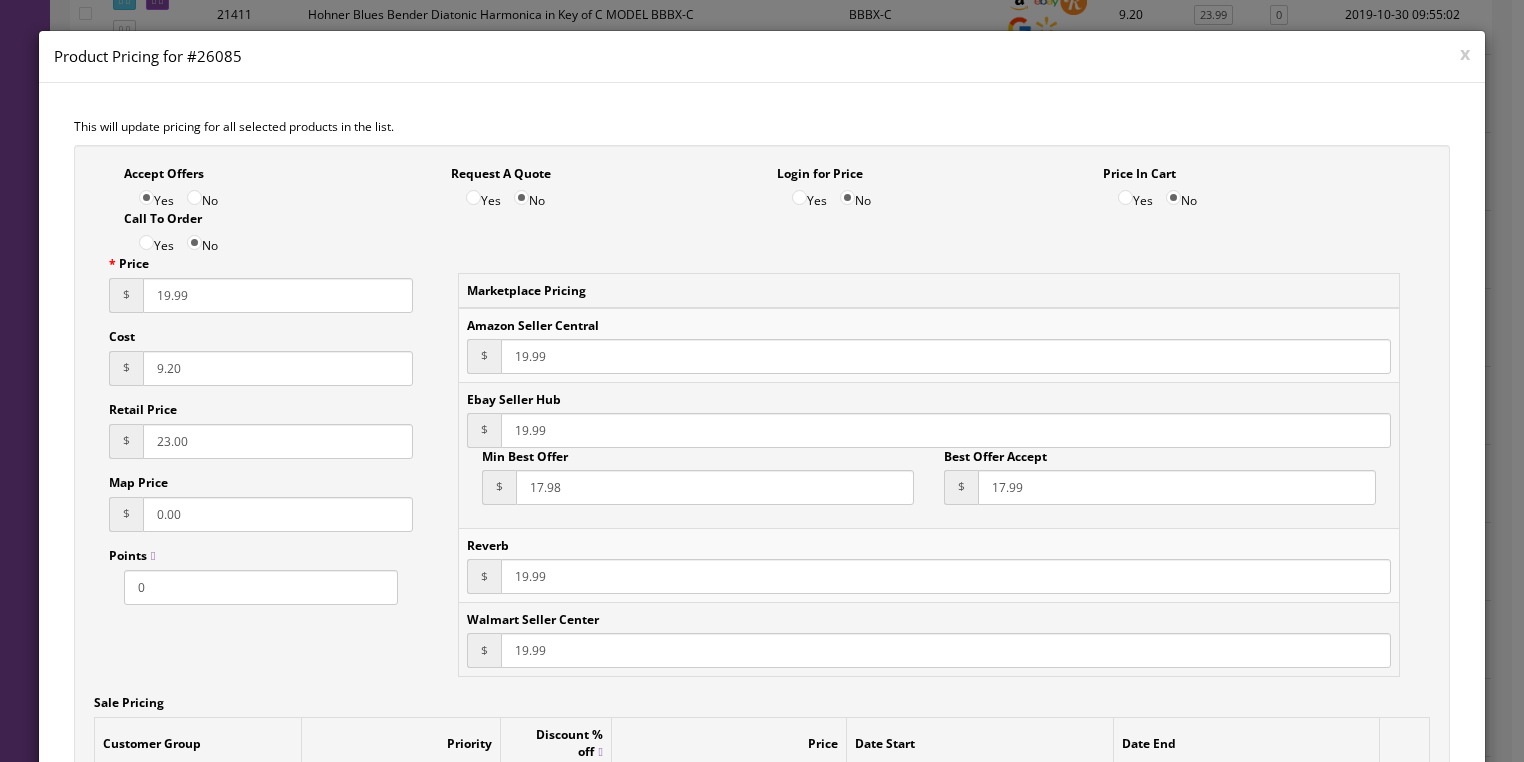 drag, startPoint x: 188, startPoint y: 363, endPoint x: 116, endPoint y: 376, distance: 73.1642 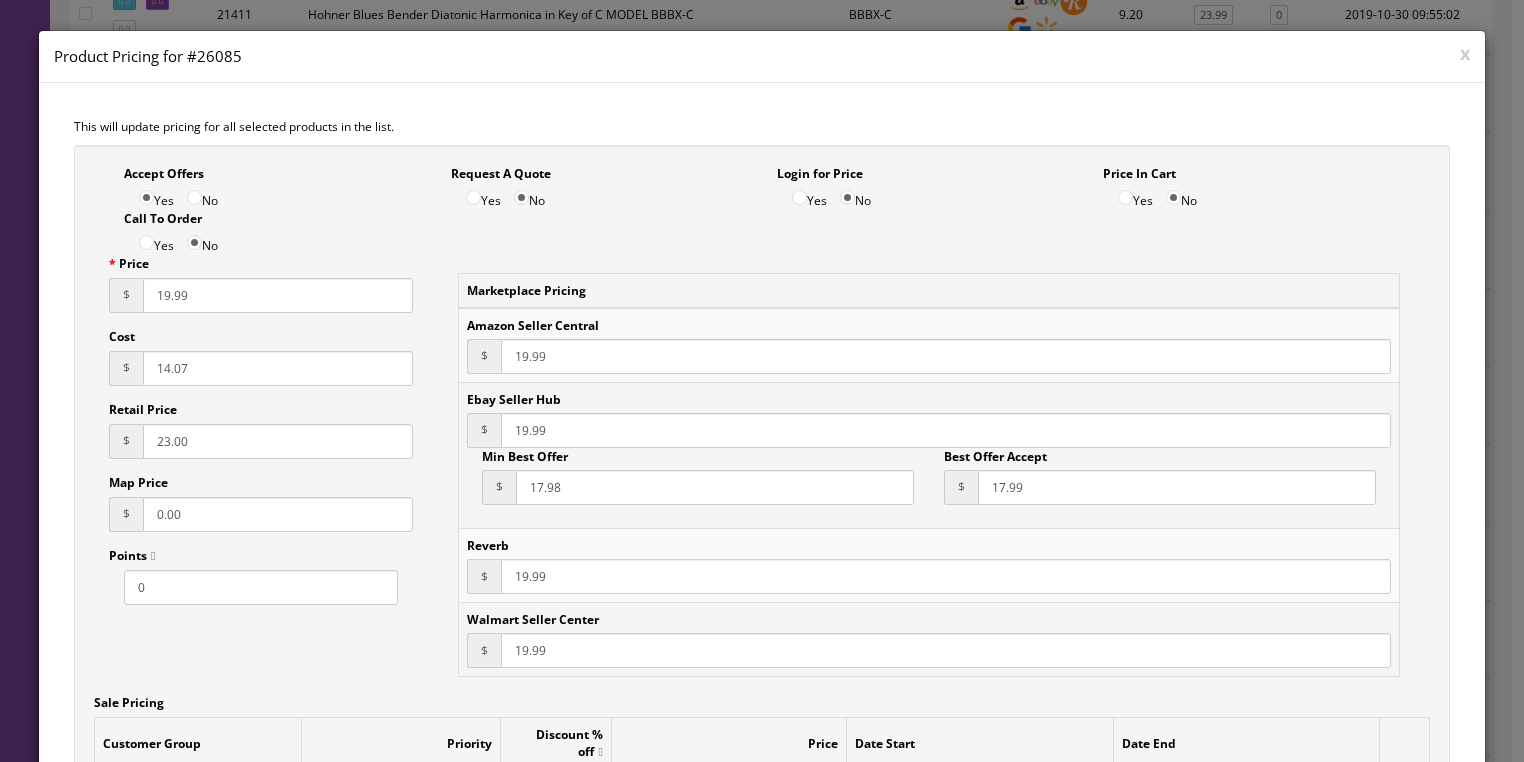 type on "14.07" 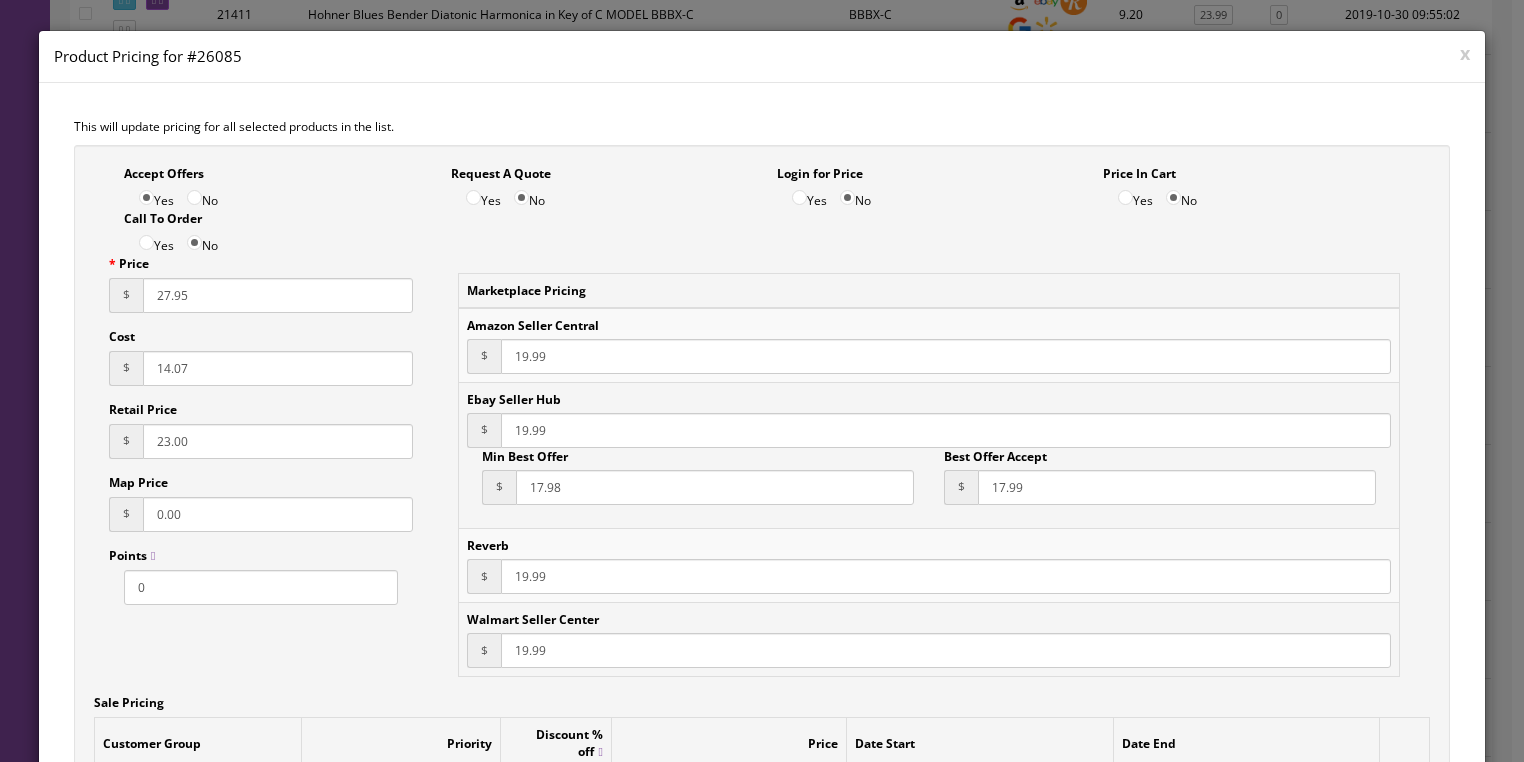 type on "27.95" 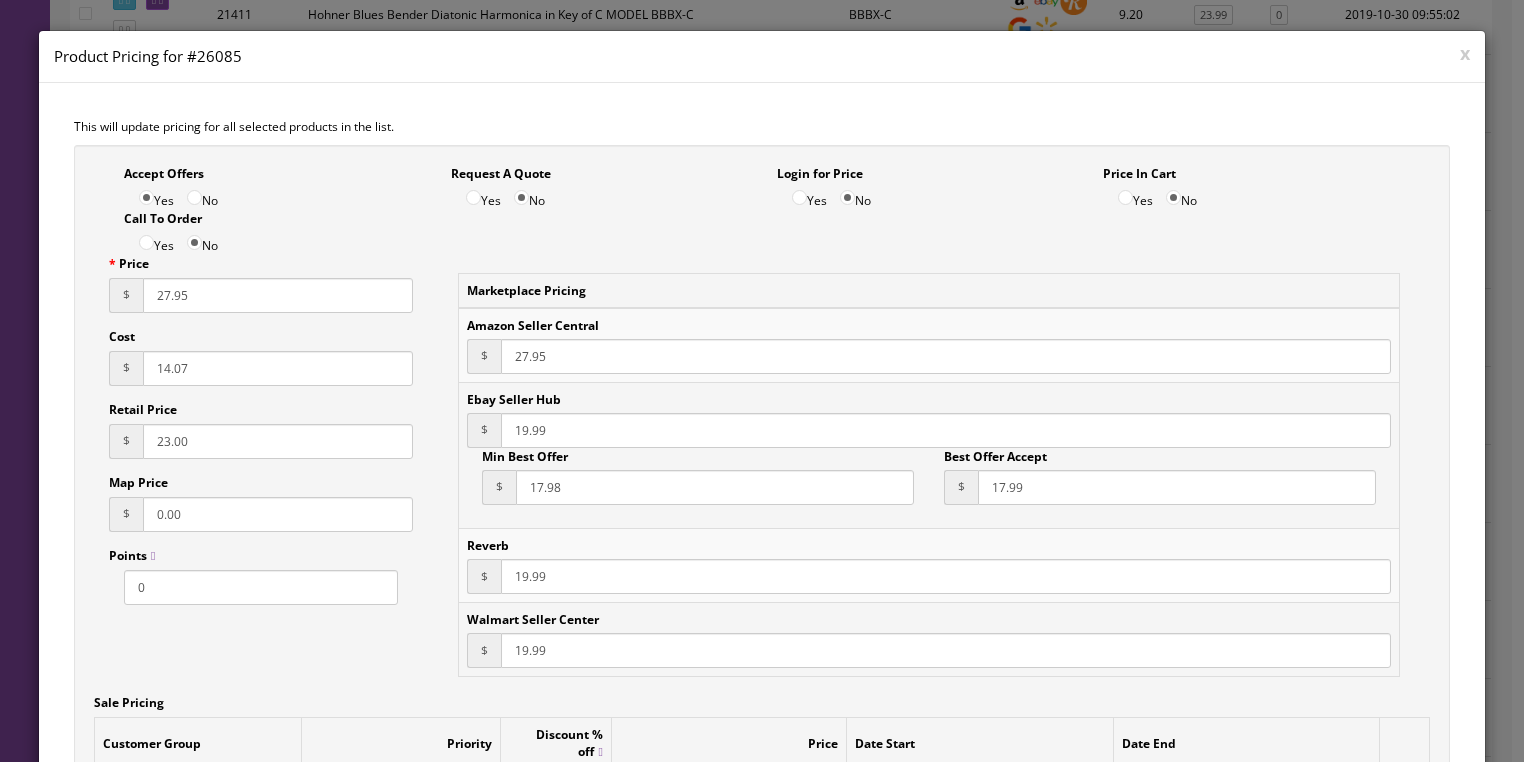 type on "27.95" 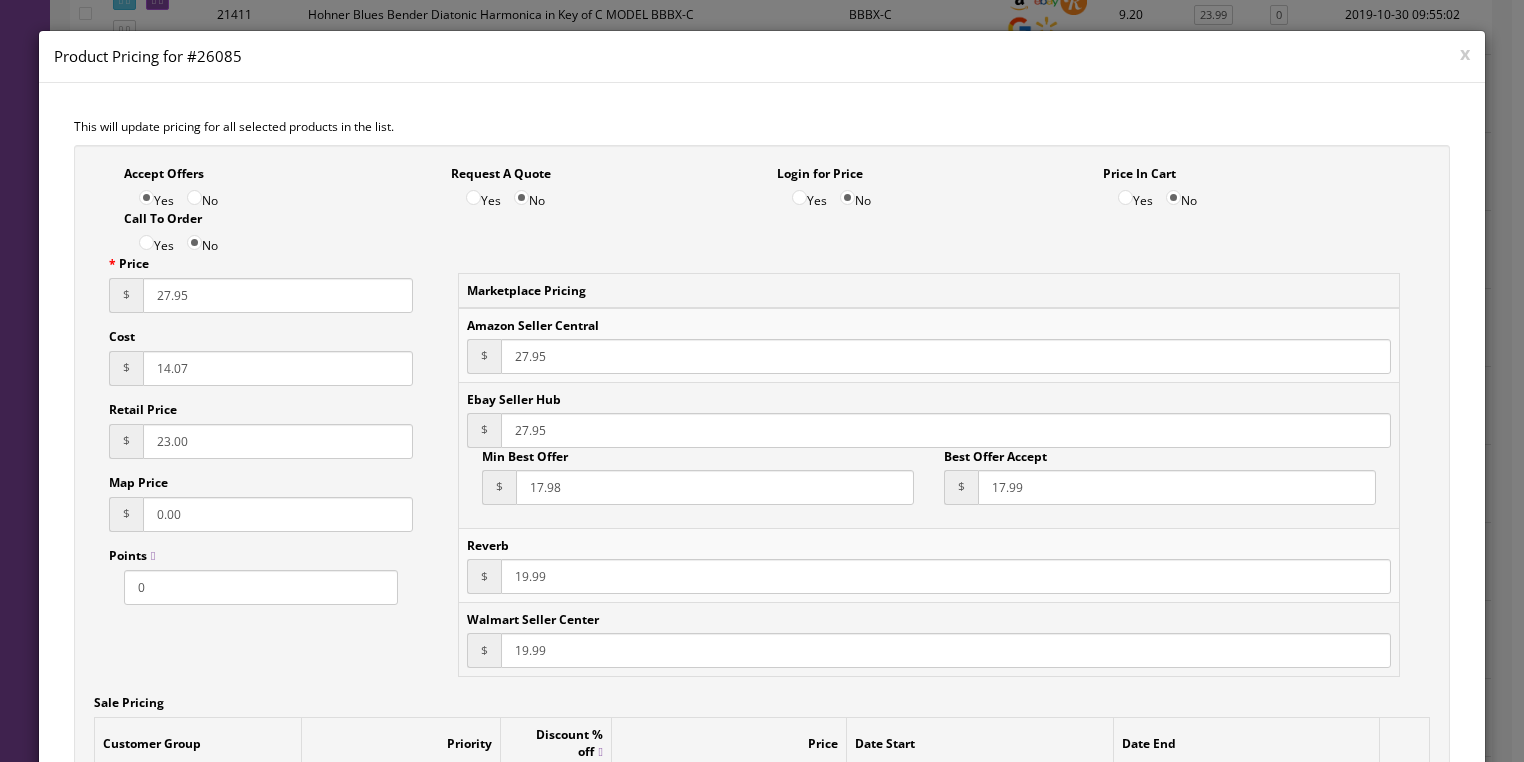 type on "27.95" 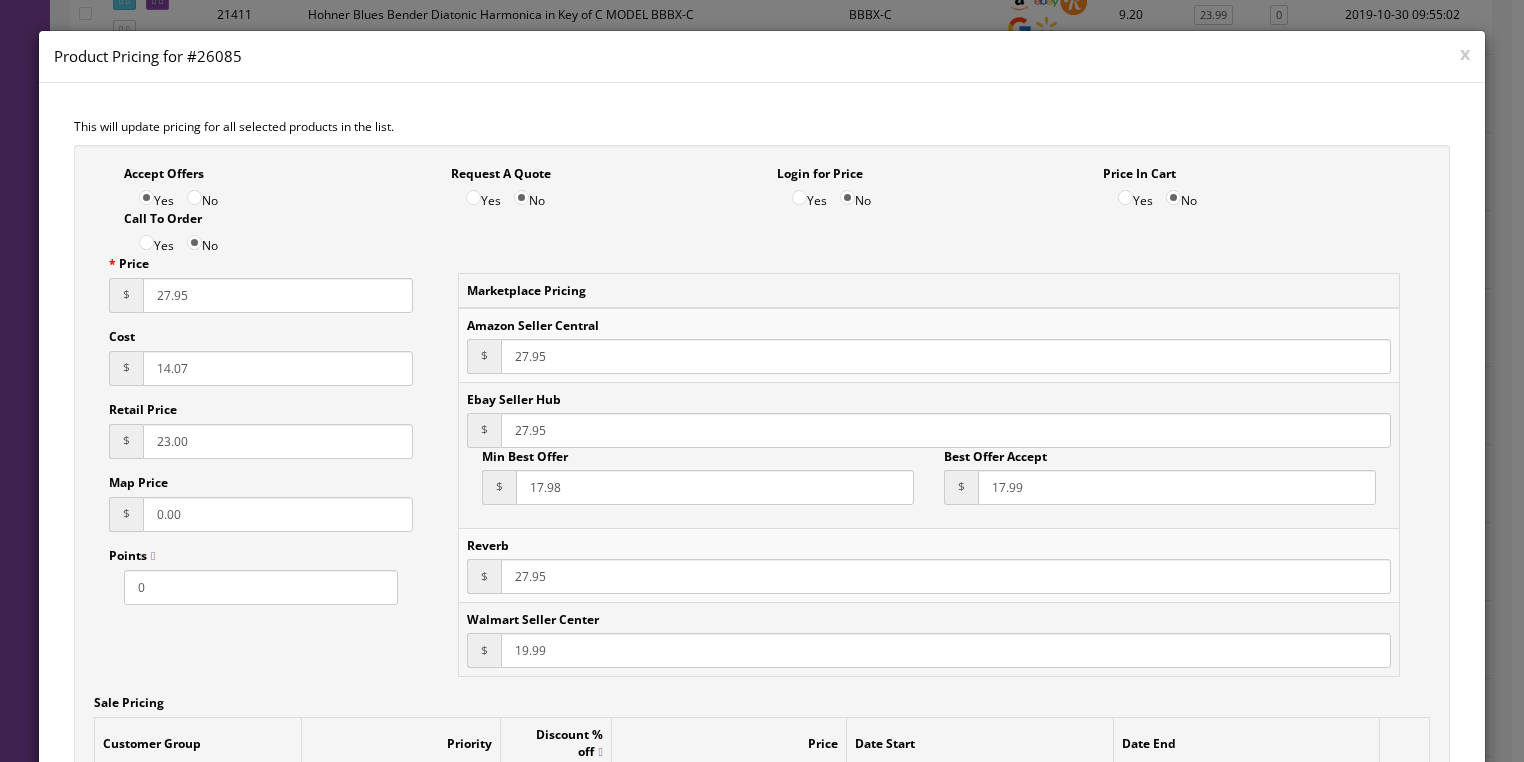 type on "27.95" 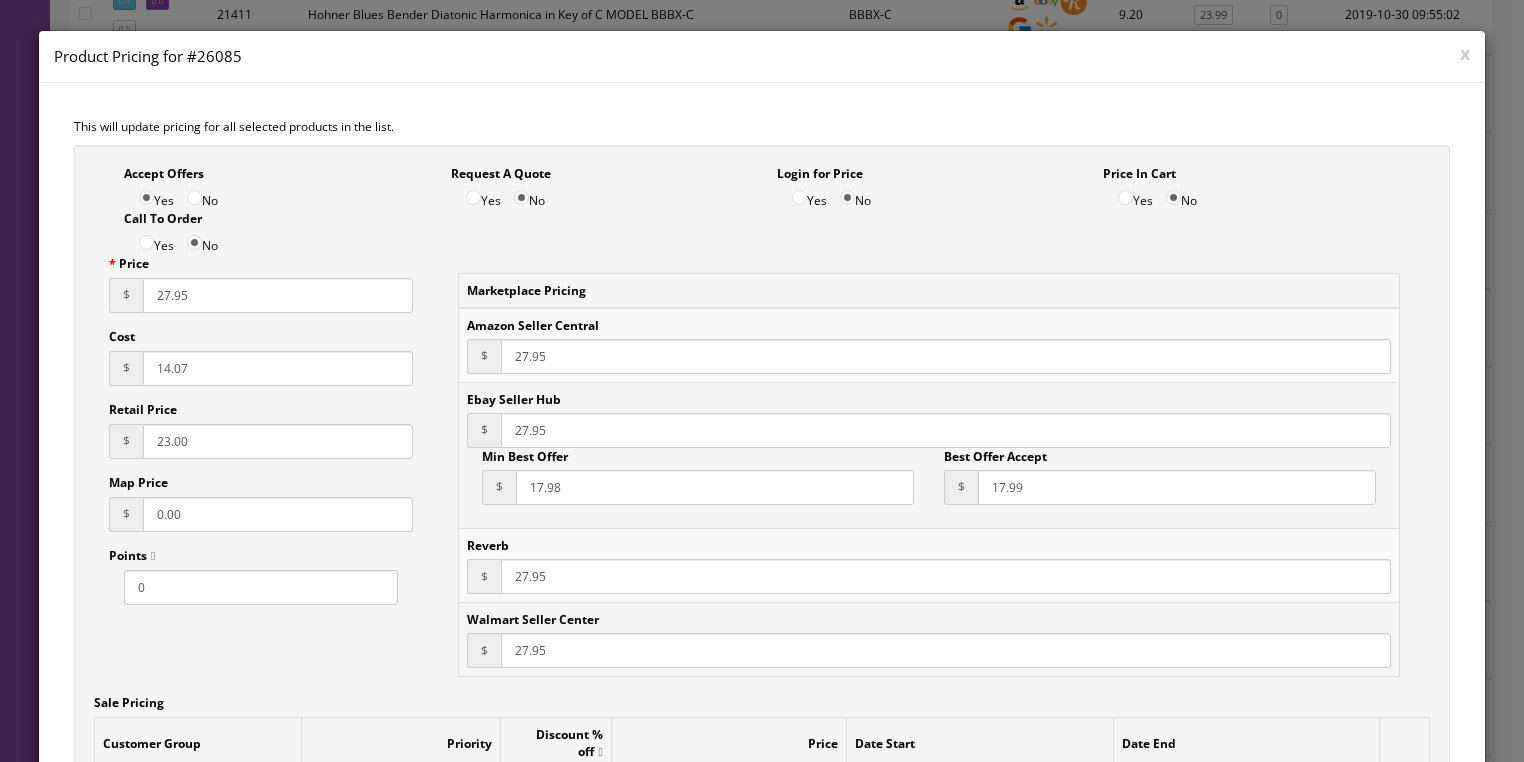 type on "27.95" 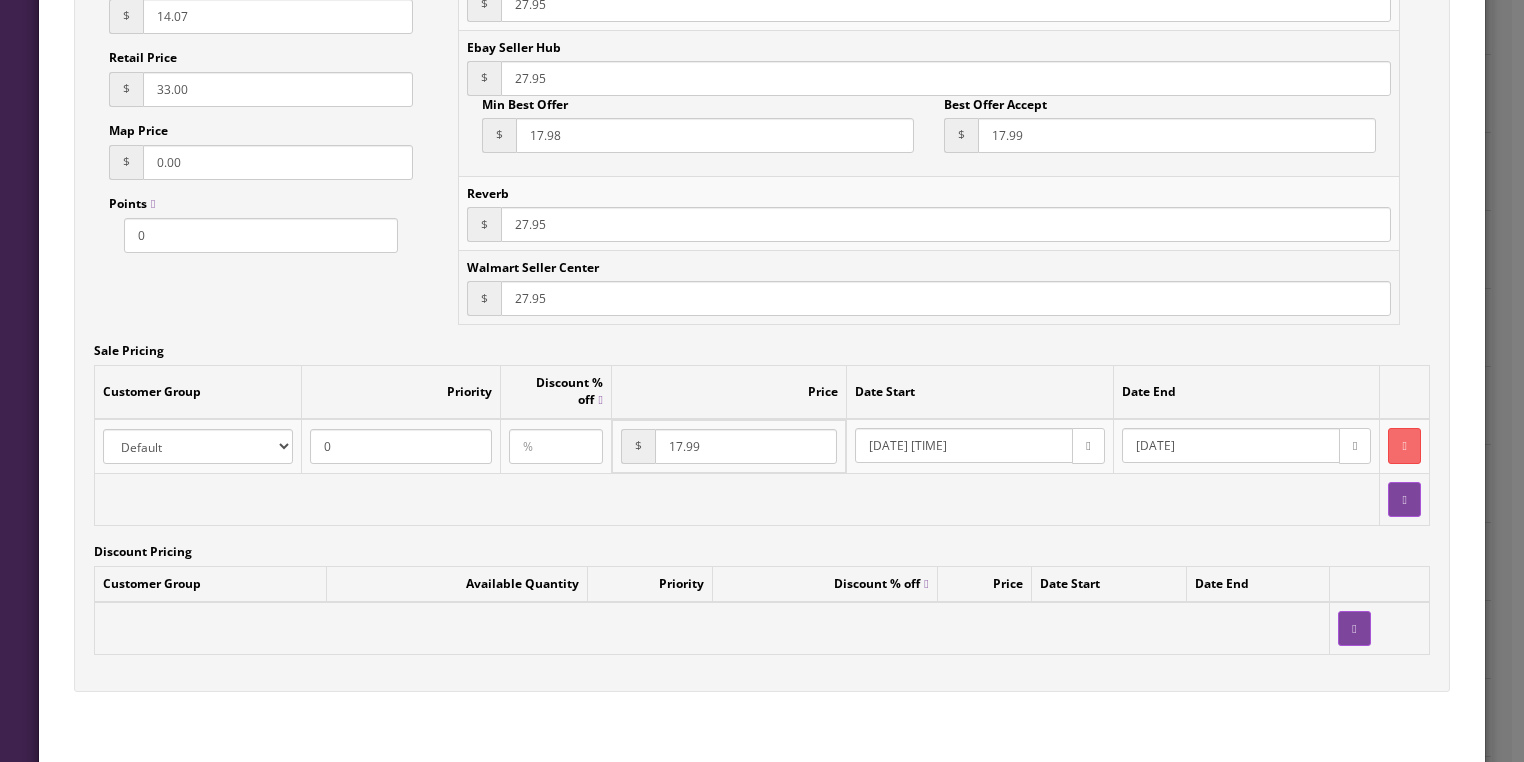 scroll, scrollTop: 400, scrollLeft: 0, axis: vertical 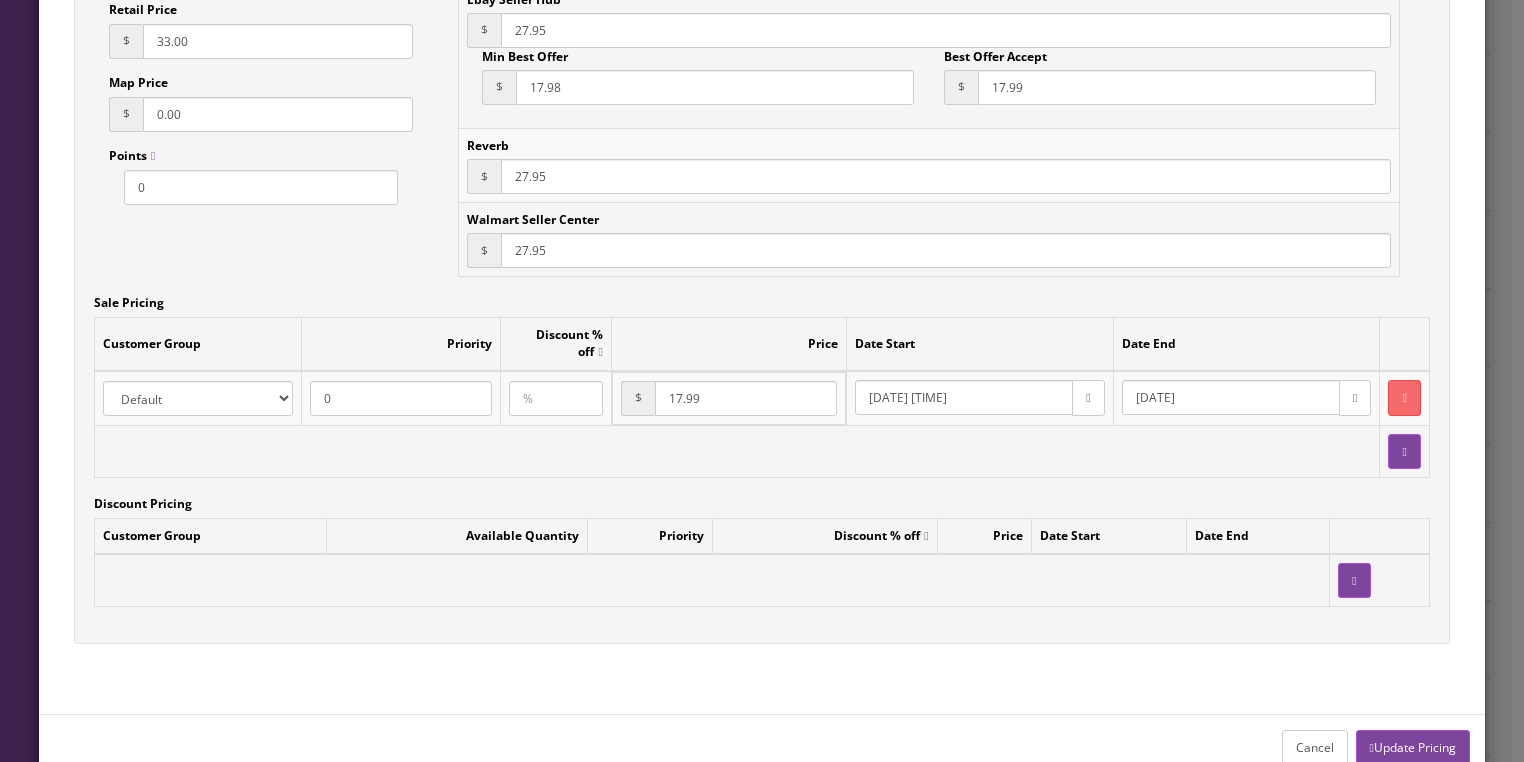 type on "33.00" 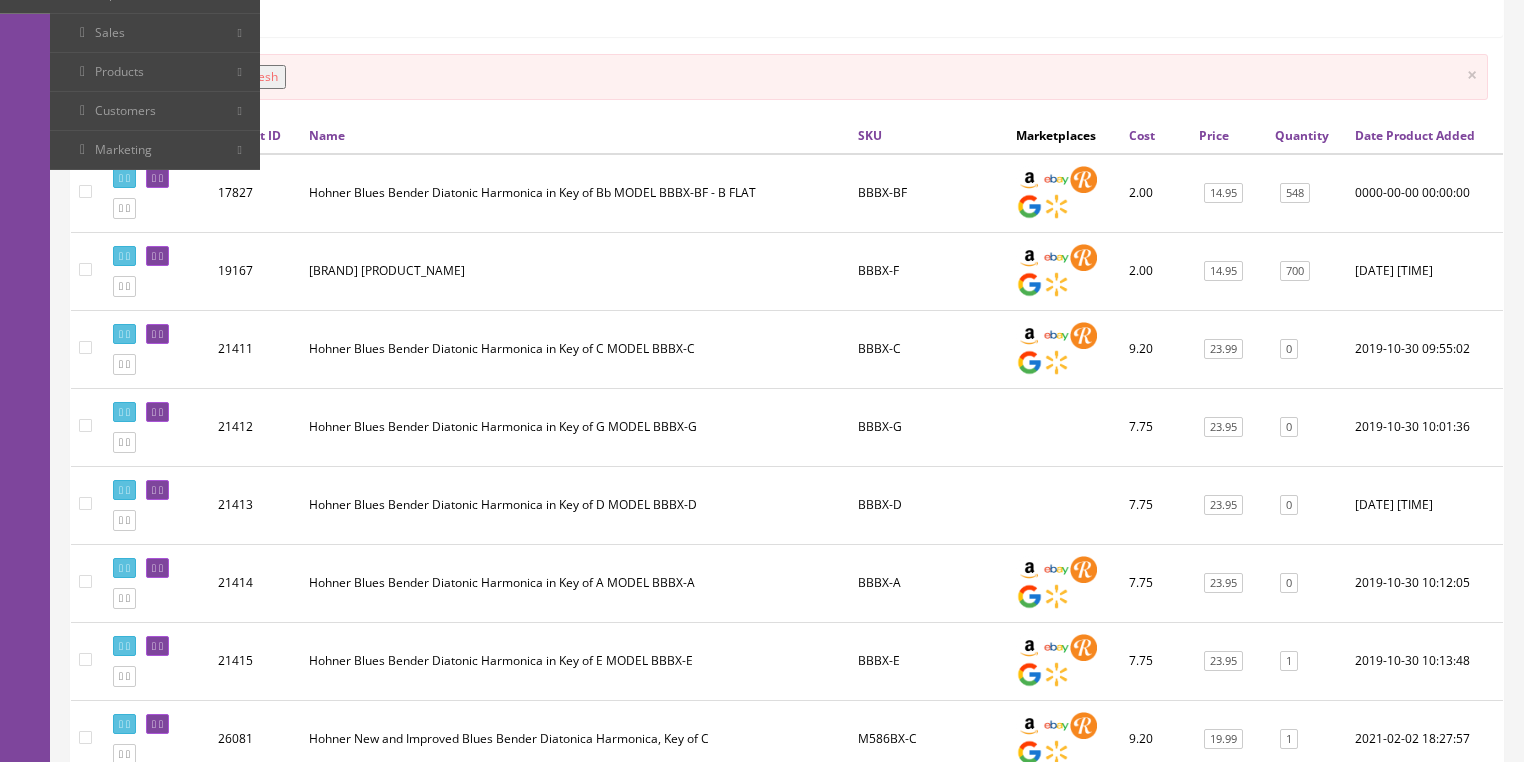 scroll, scrollTop: 480, scrollLeft: 0, axis: vertical 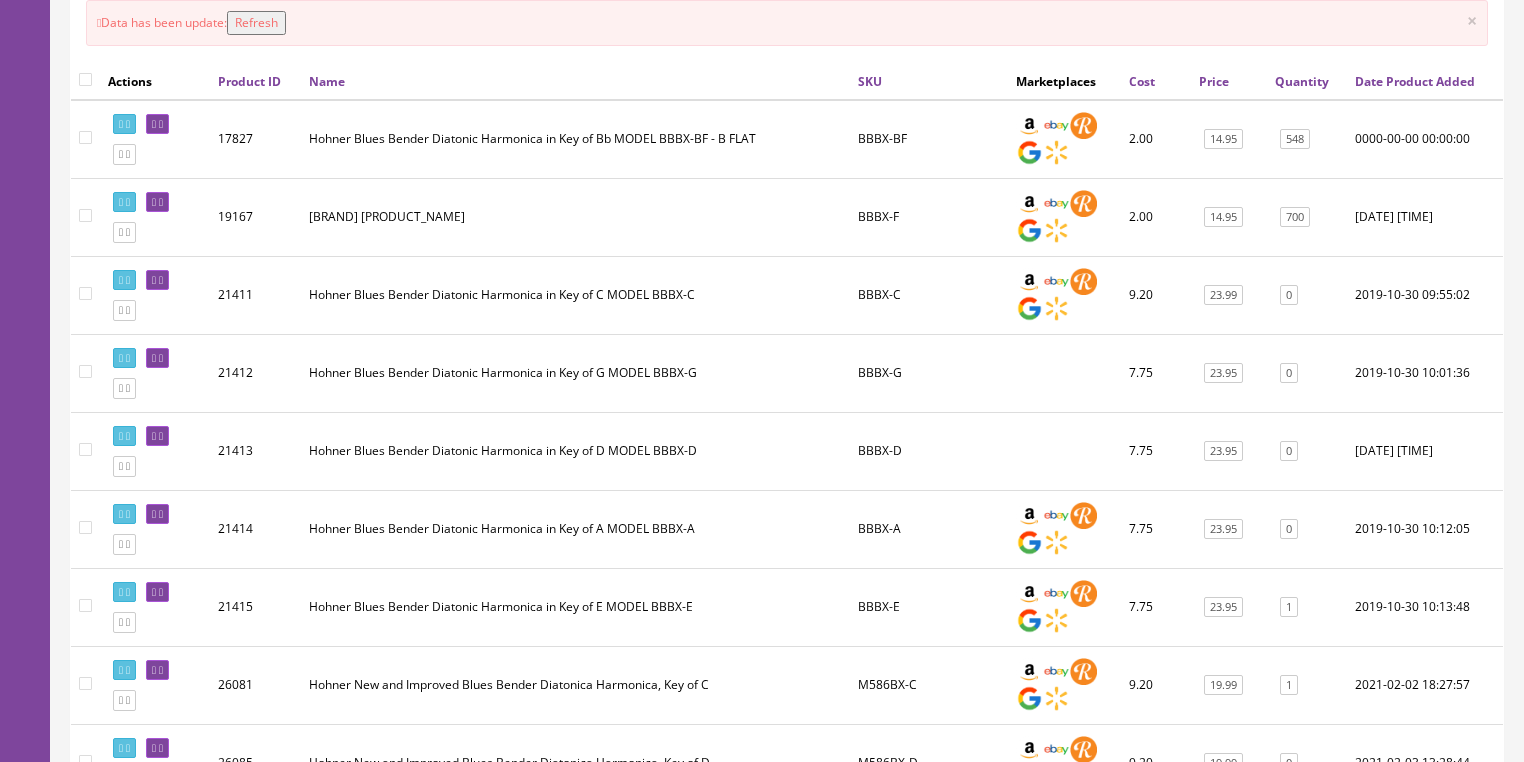 click on "Refresh" at bounding box center [256, 23] 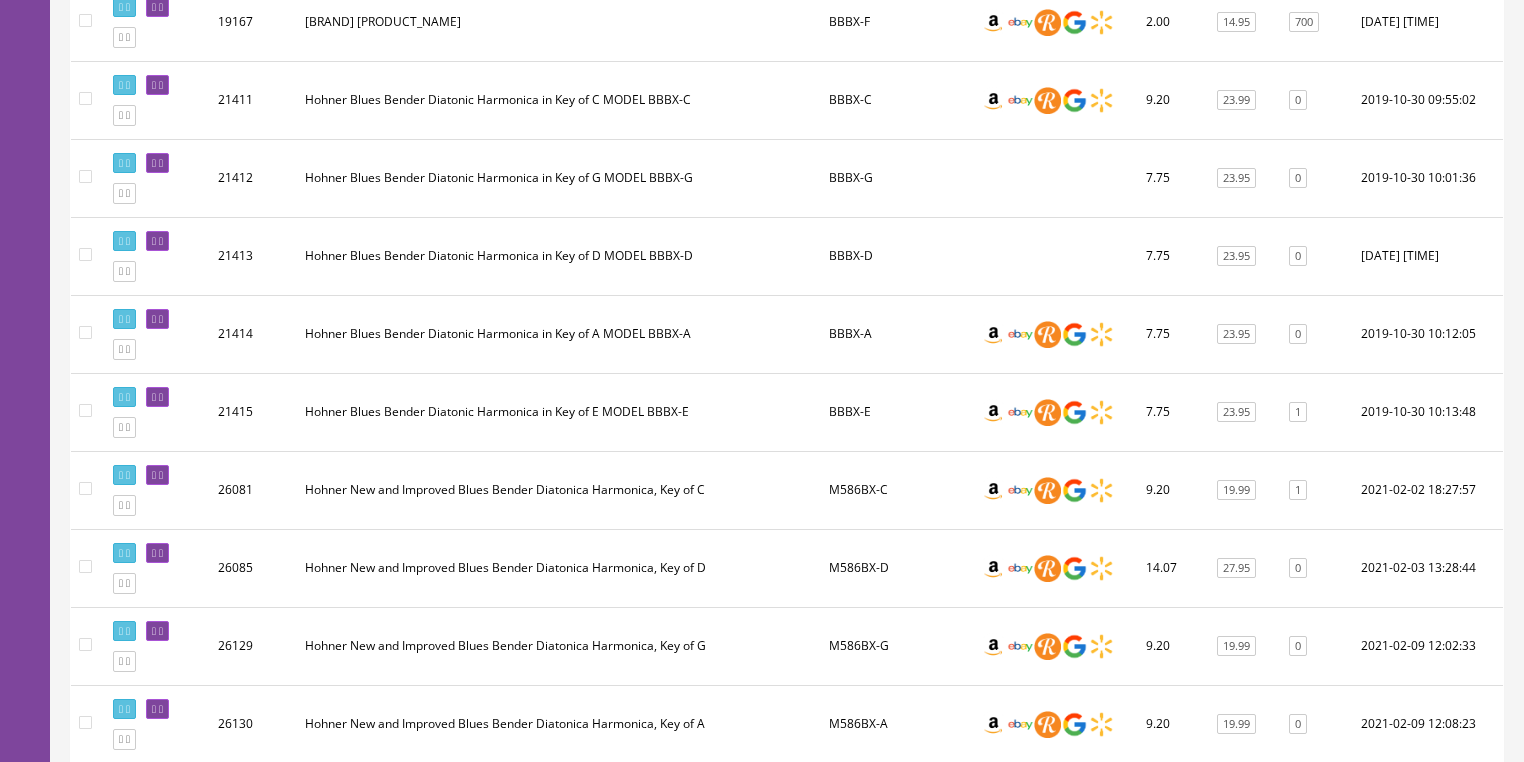 scroll, scrollTop: 560, scrollLeft: 0, axis: vertical 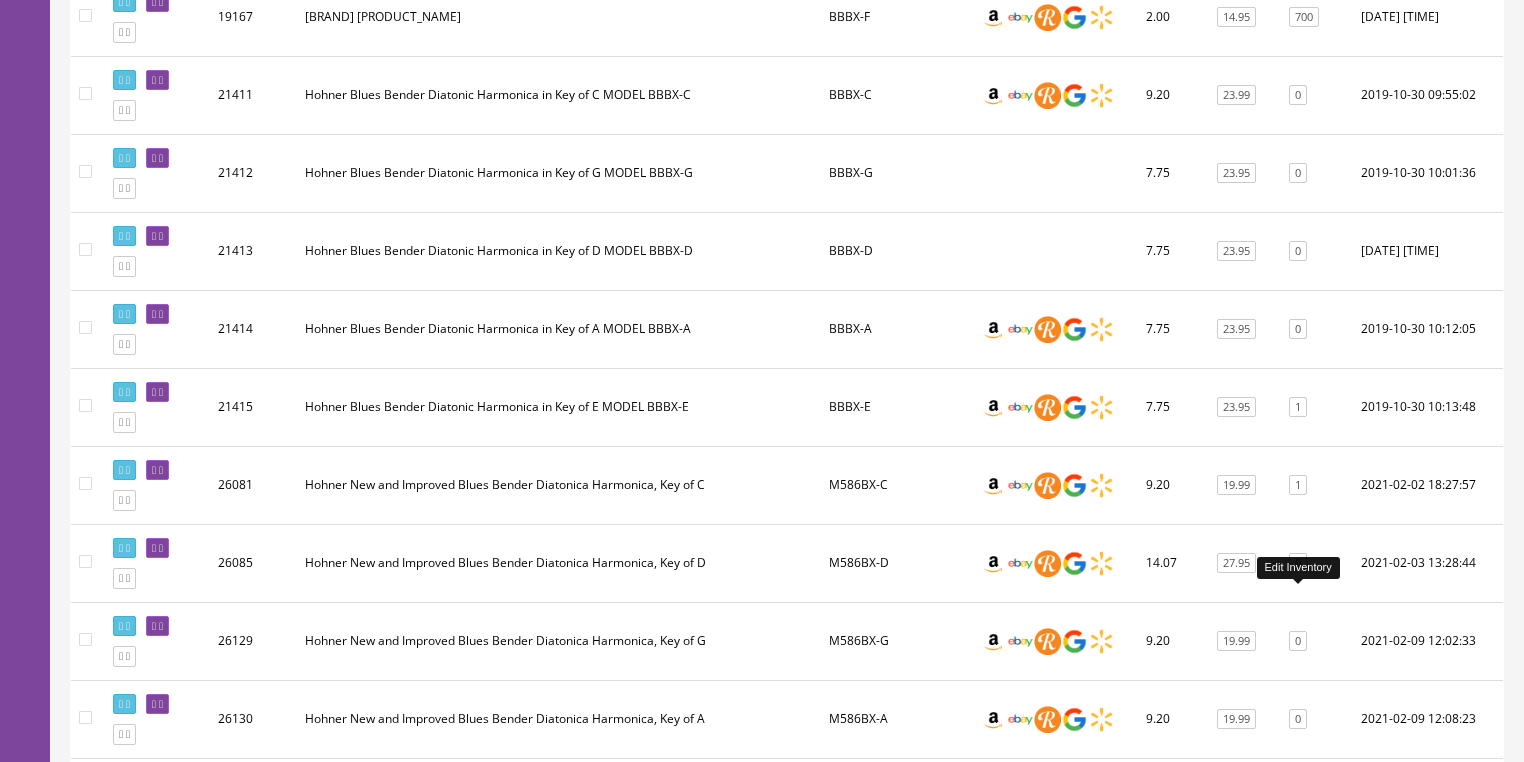 click on "0" at bounding box center (1298, 563) 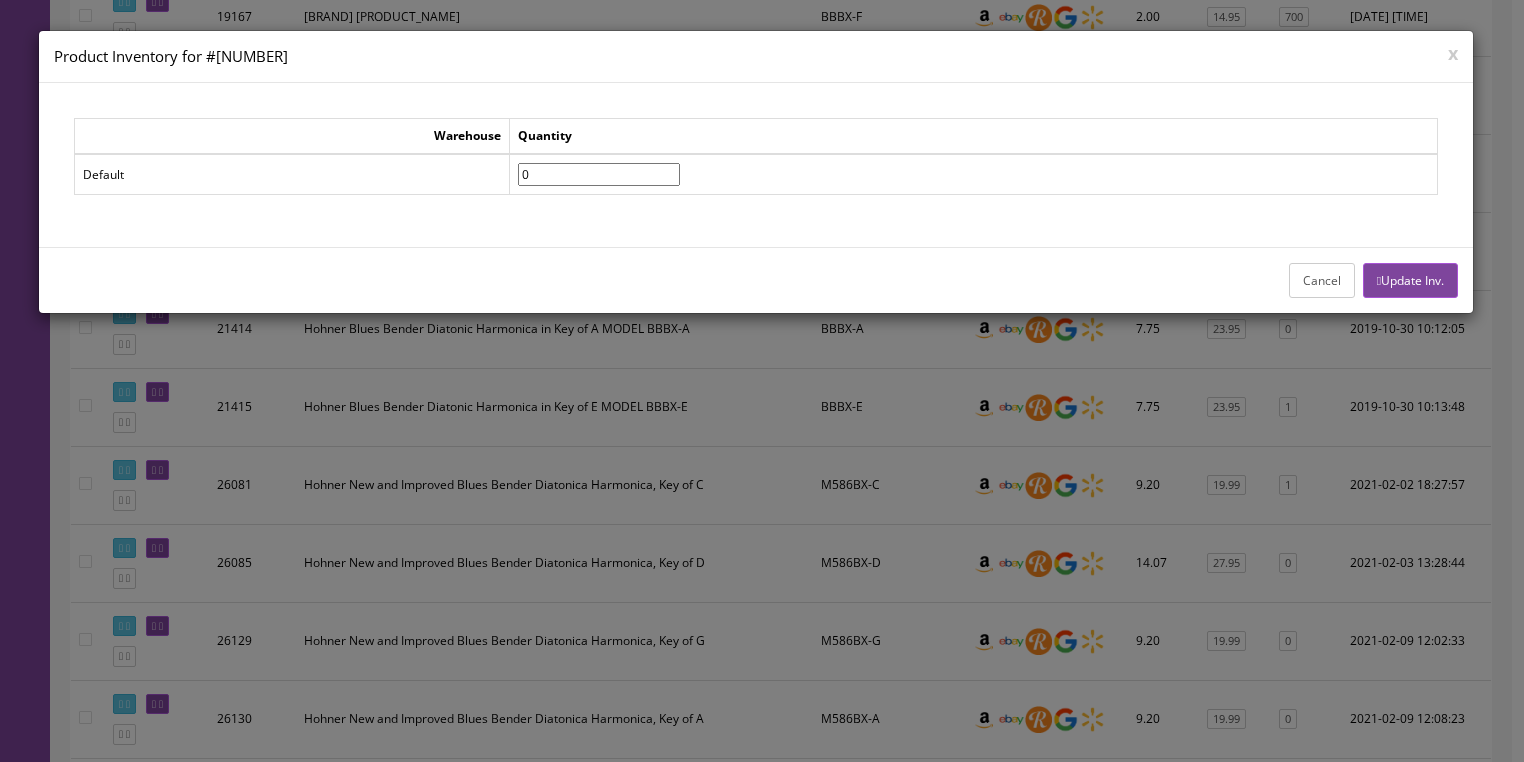 drag, startPoint x: 563, startPoint y: 173, endPoint x: 538, endPoint y: 183, distance: 26.925823 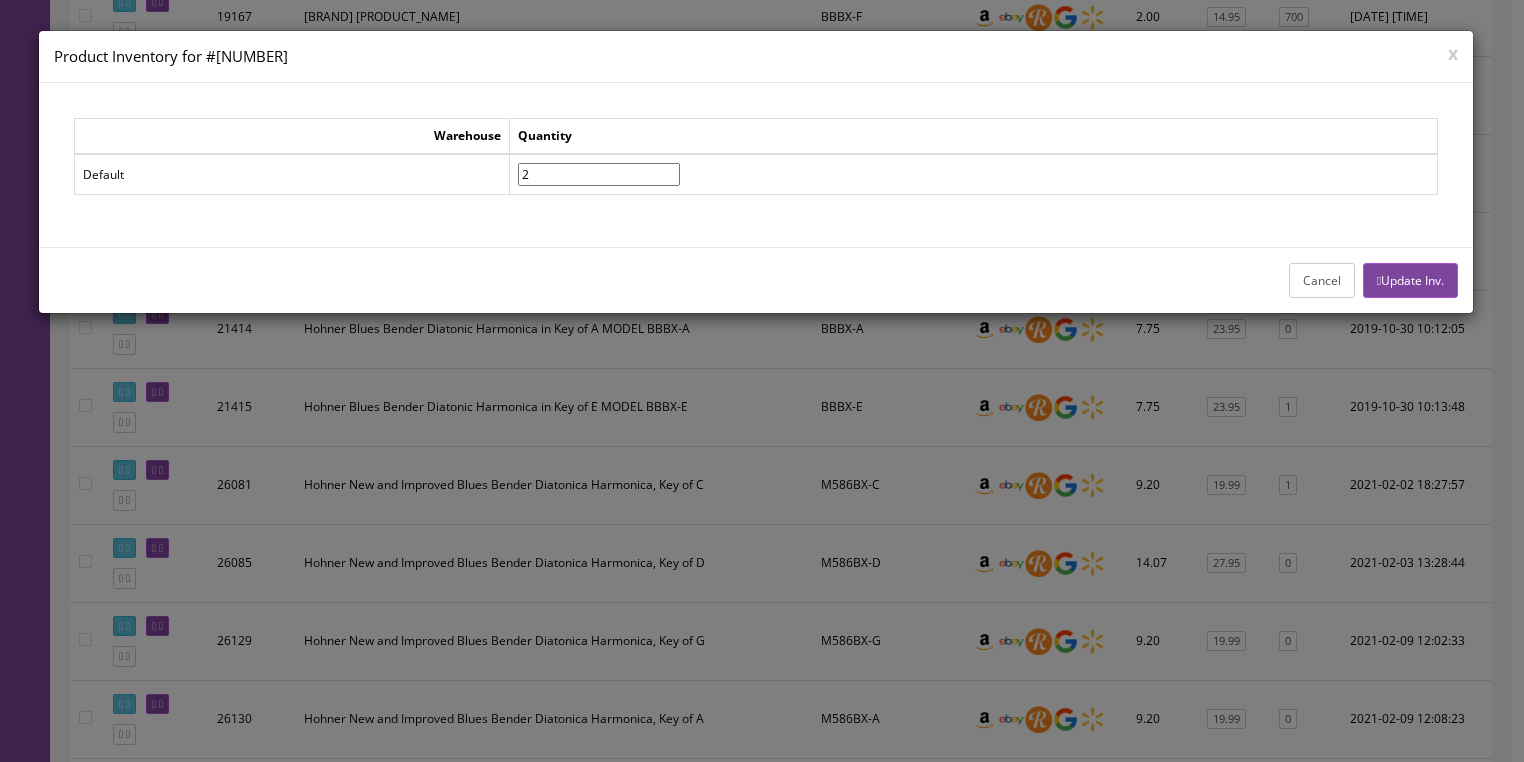 type on "2" 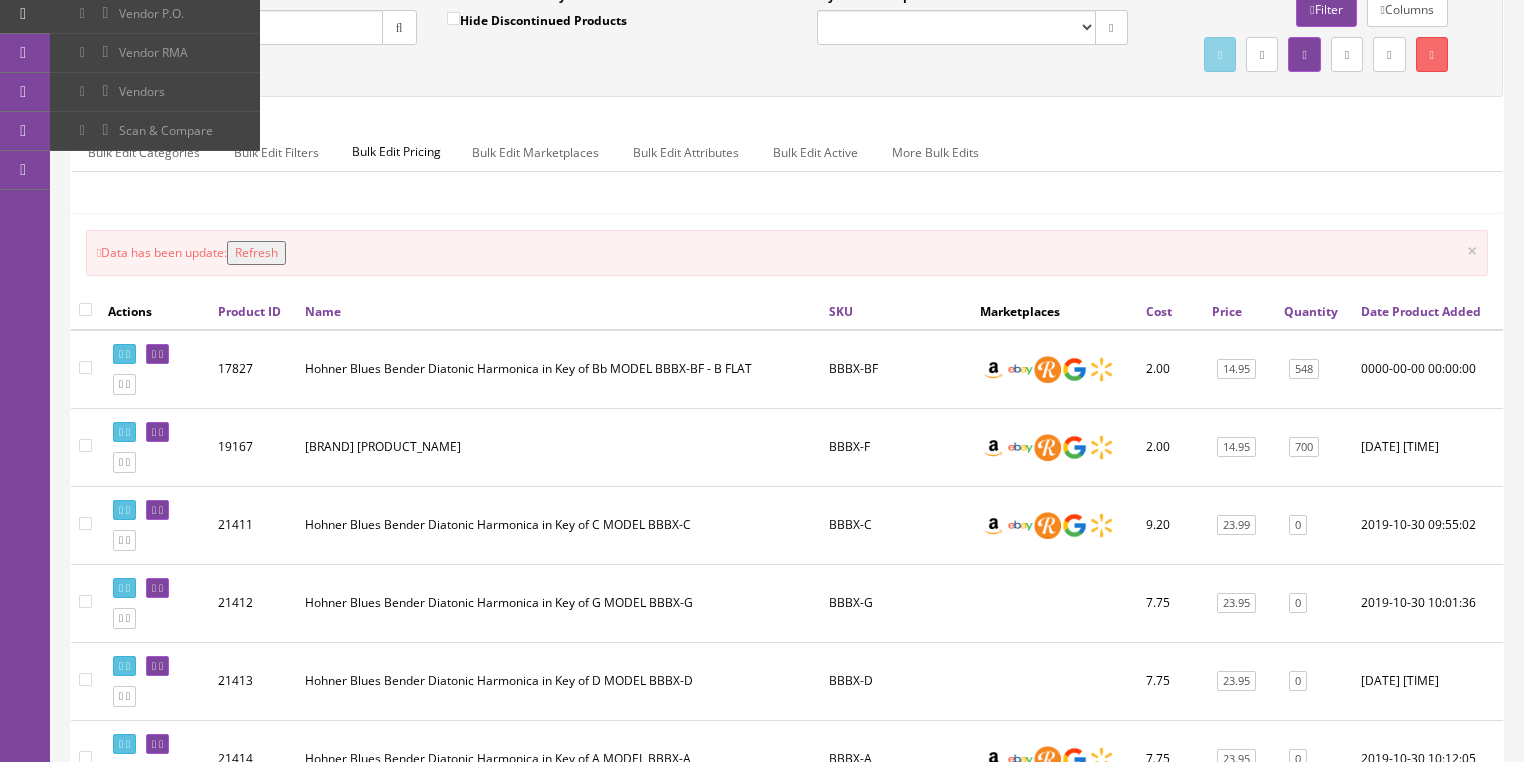 scroll, scrollTop: 240, scrollLeft: 0, axis: vertical 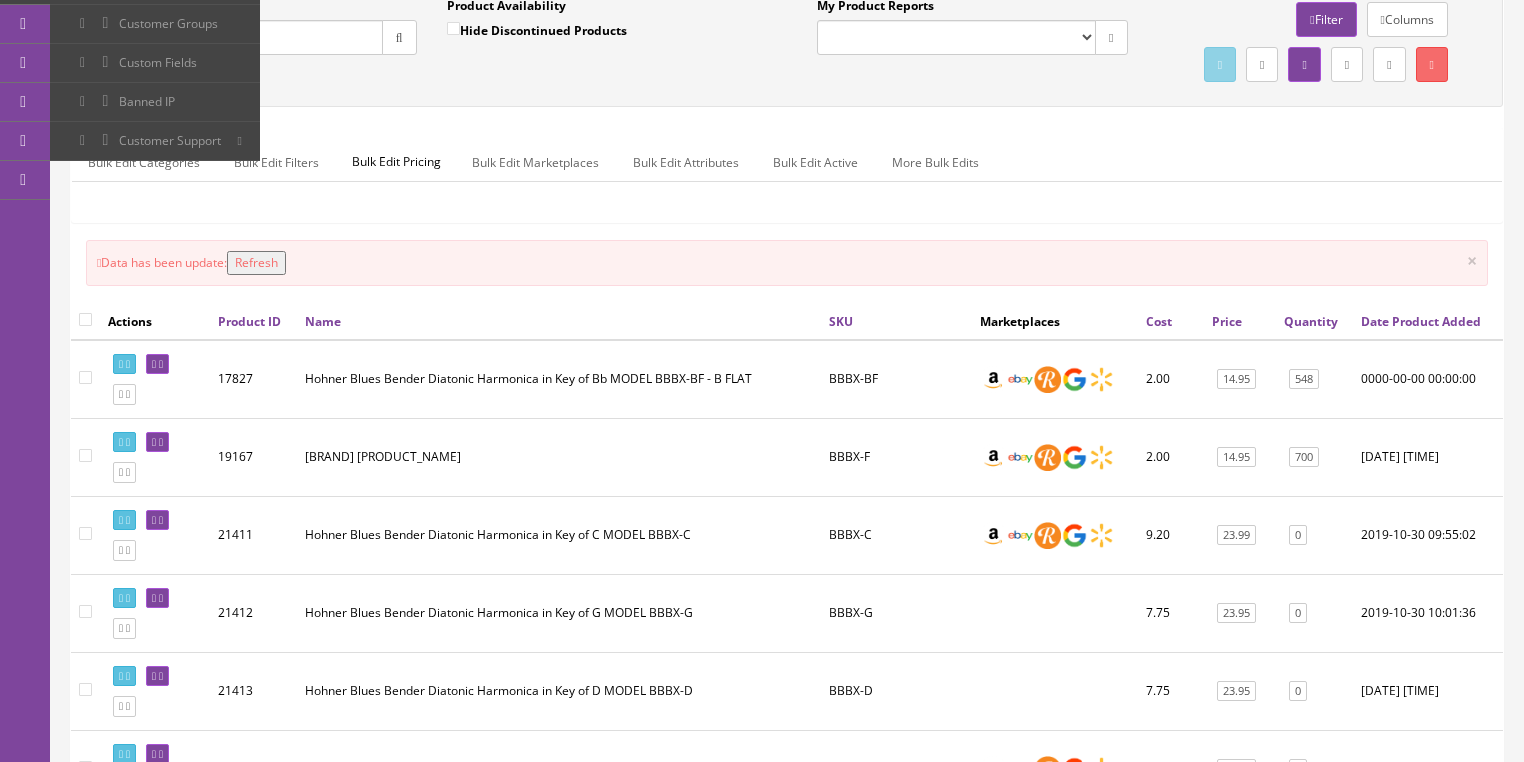 click on "Refresh" at bounding box center (256, 263) 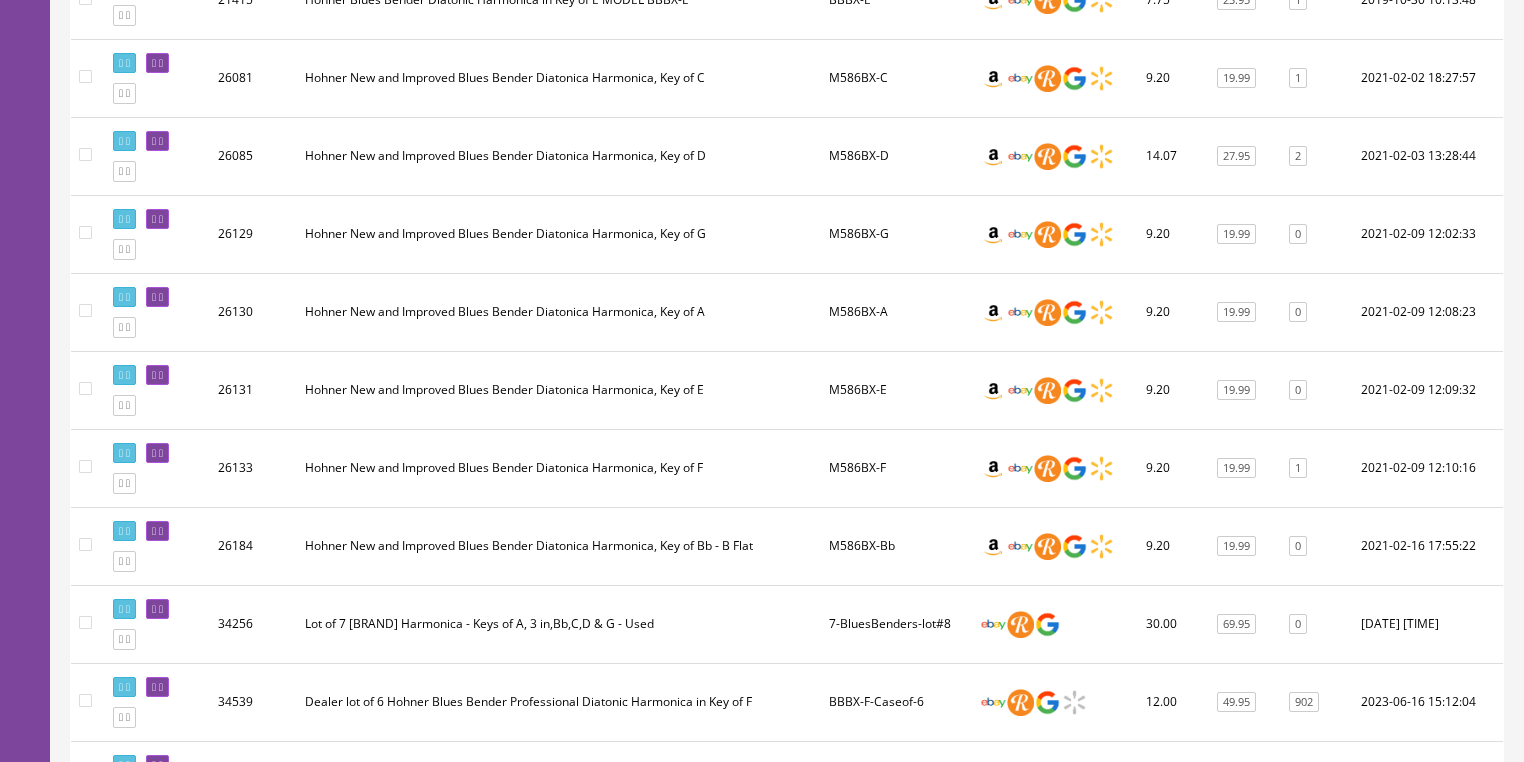scroll, scrollTop: 960, scrollLeft: 0, axis: vertical 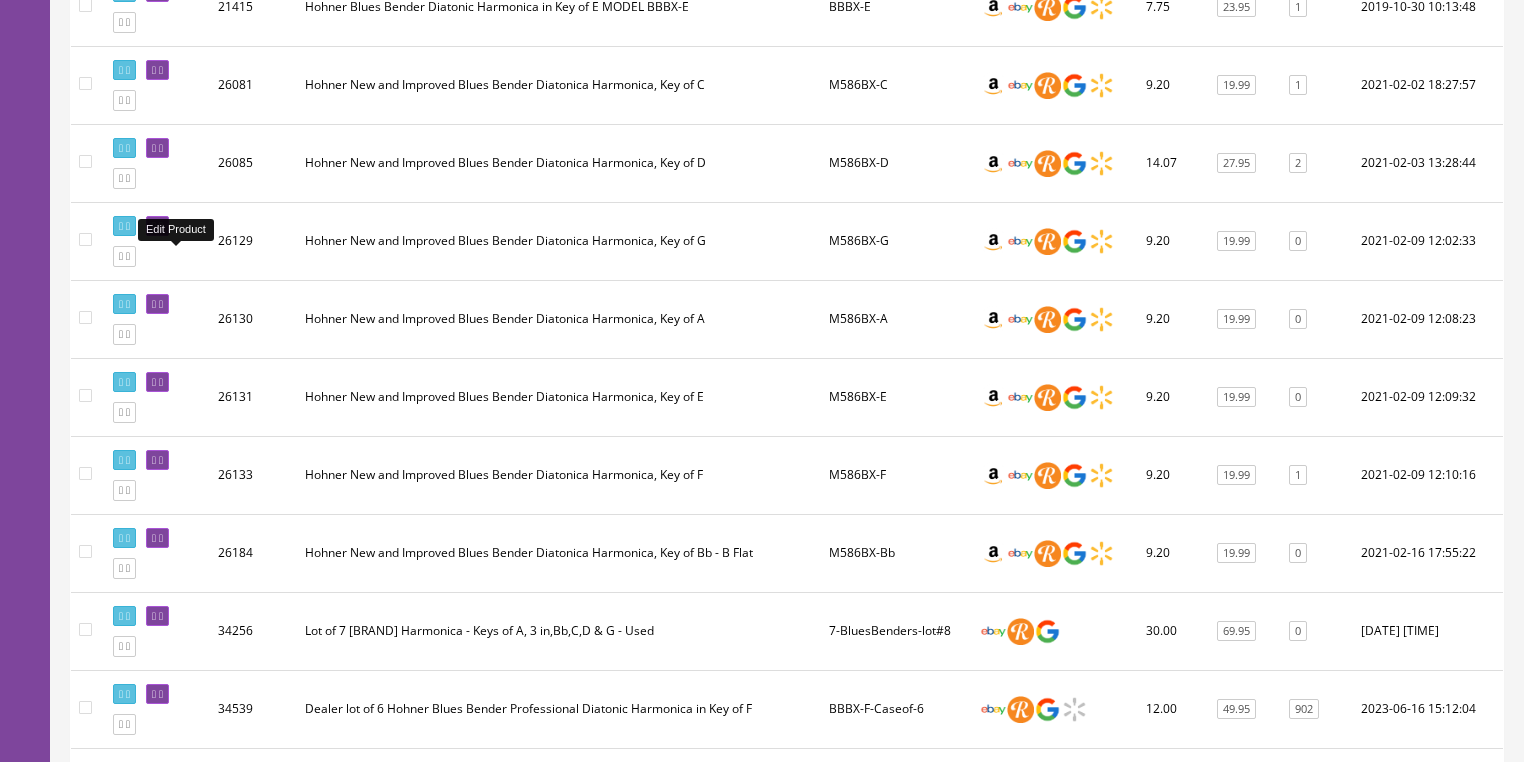 click at bounding box center (157, 226) 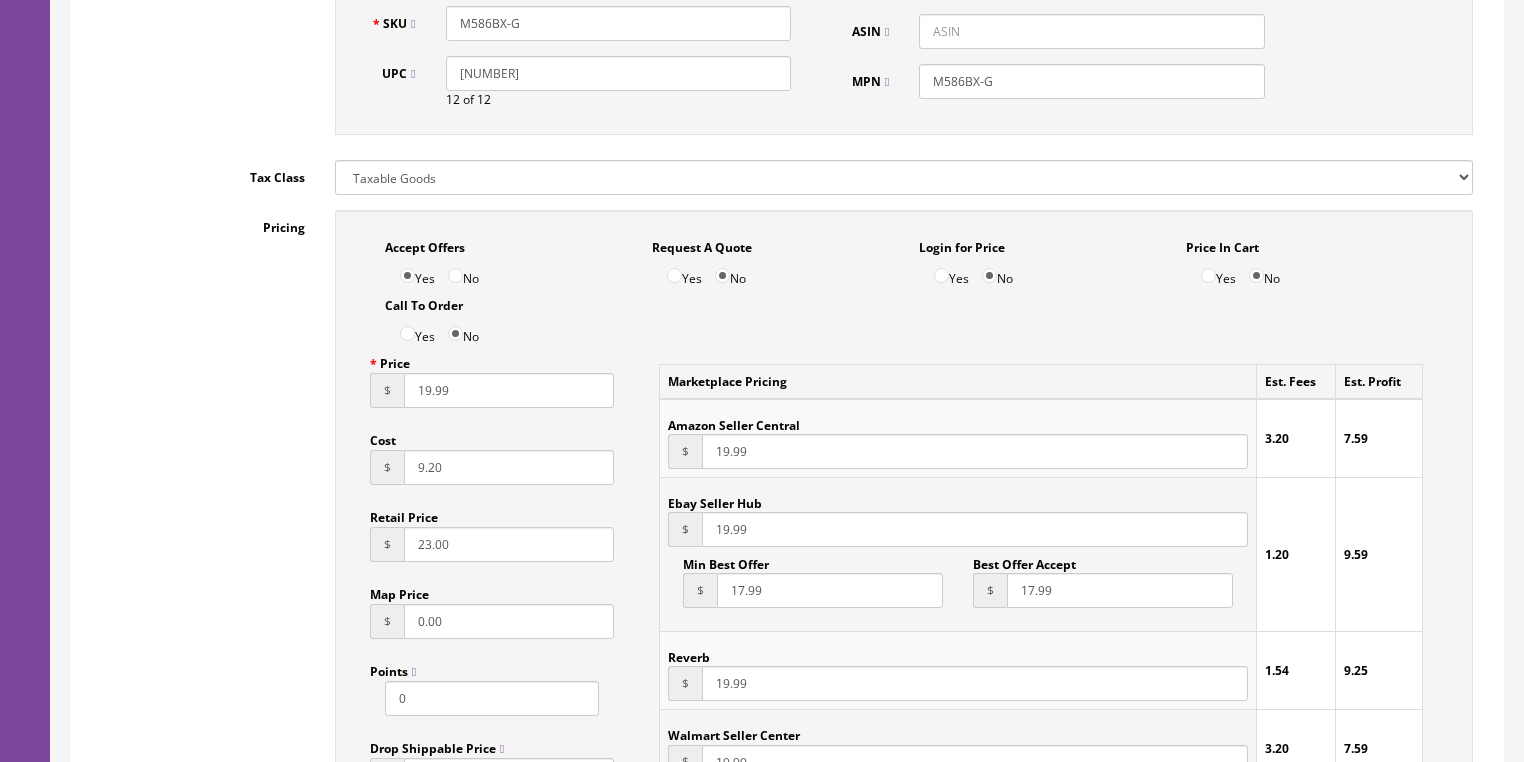 scroll, scrollTop: 1120, scrollLeft: 0, axis: vertical 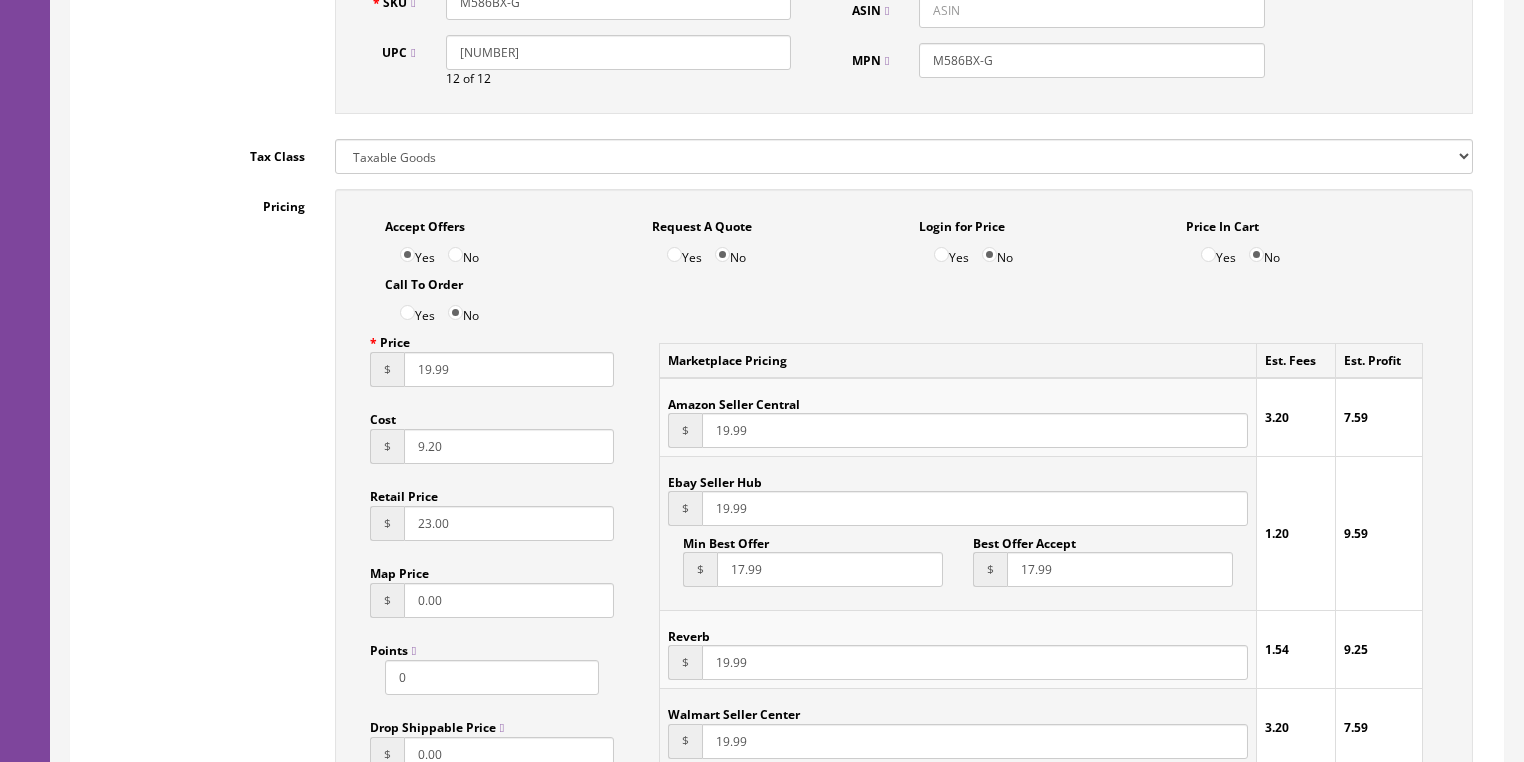 drag, startPoint x: 484, startPoint y: 449, endPoint x: 352, endPoint y: 449, distance: 132 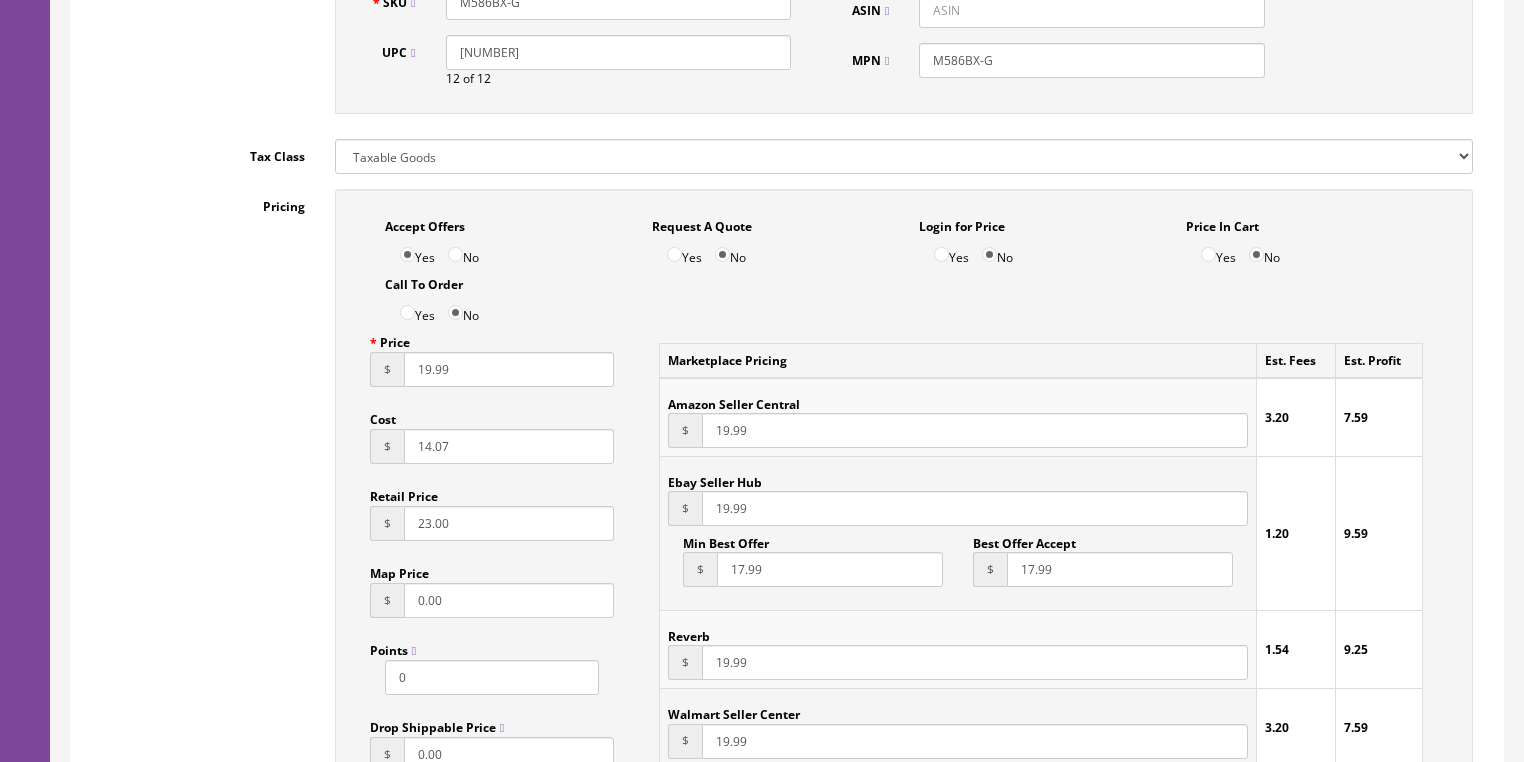 type on "14.07" 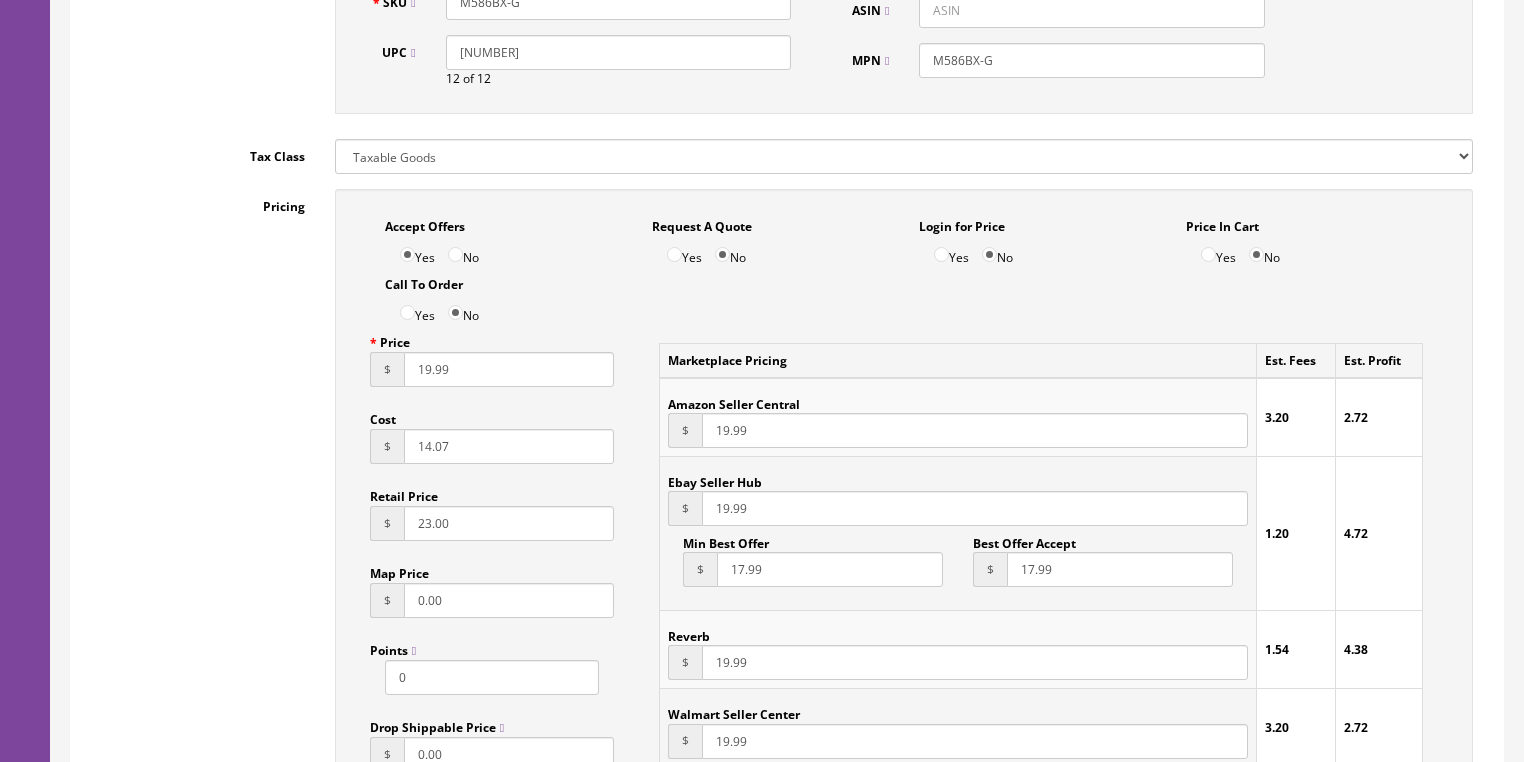 drag, startPoint x: 448, startPoint y: 386, endPoint x: 328, endPoint y: 383, distance: 120.03749 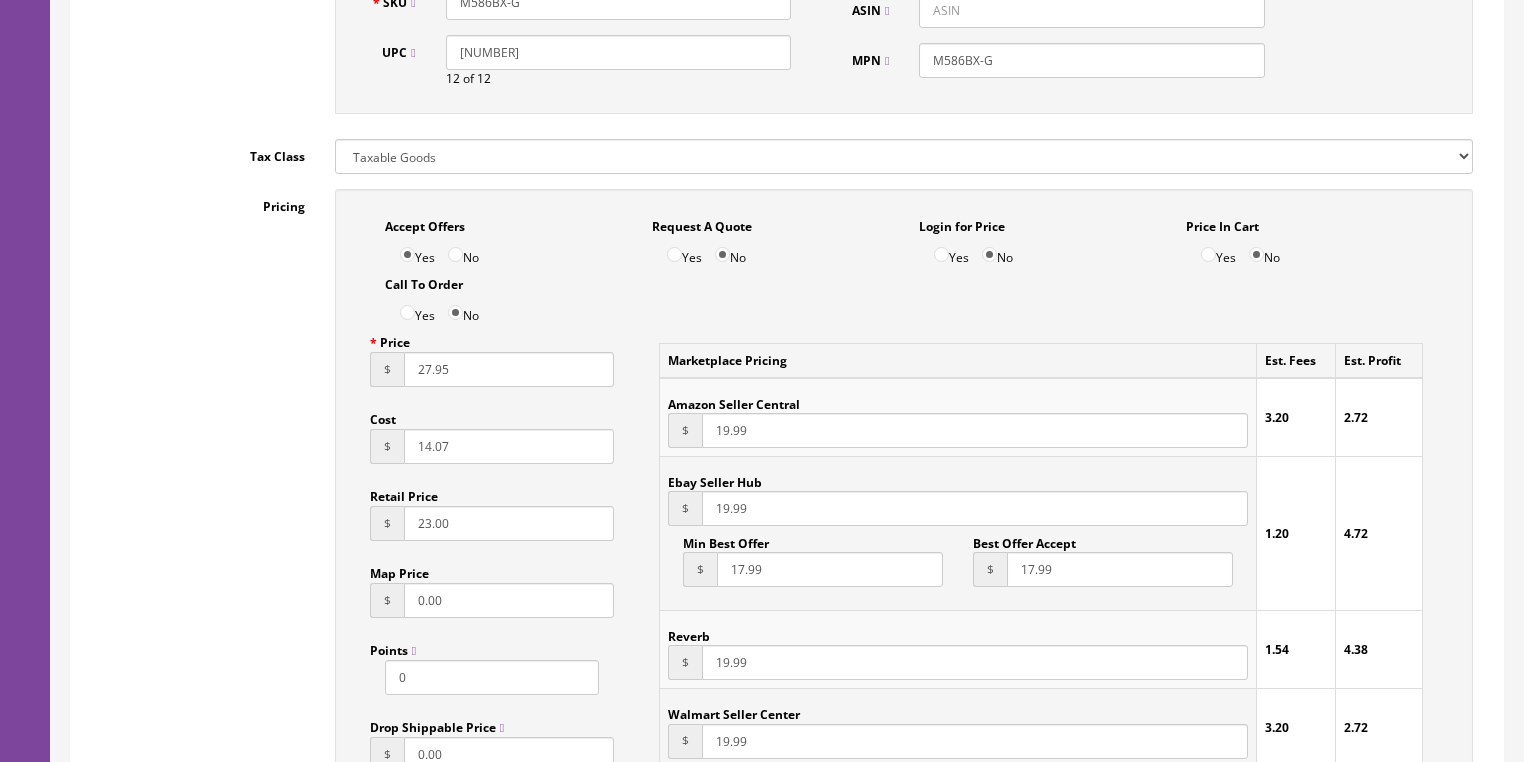 type on "27.95" 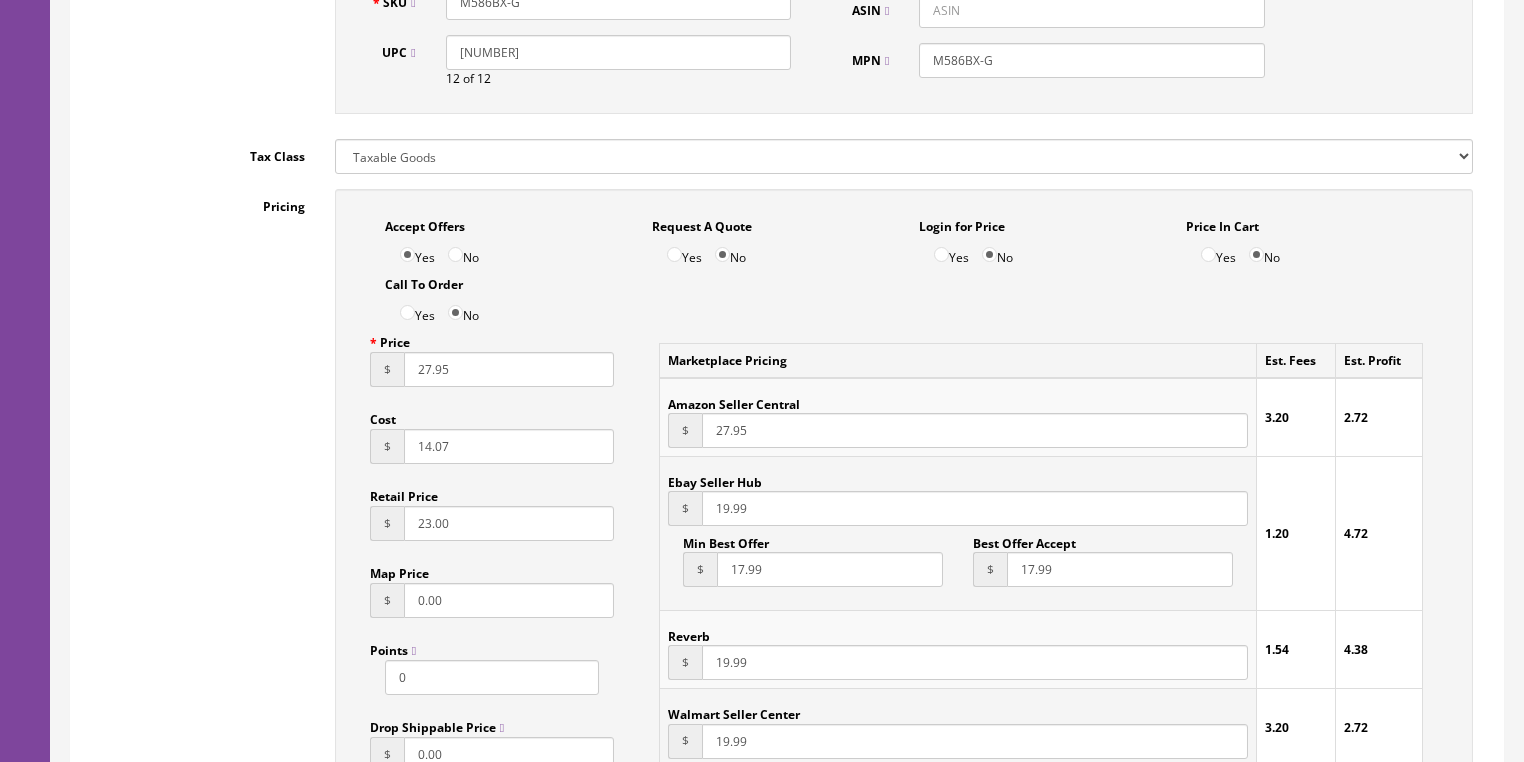 type on "27.95" 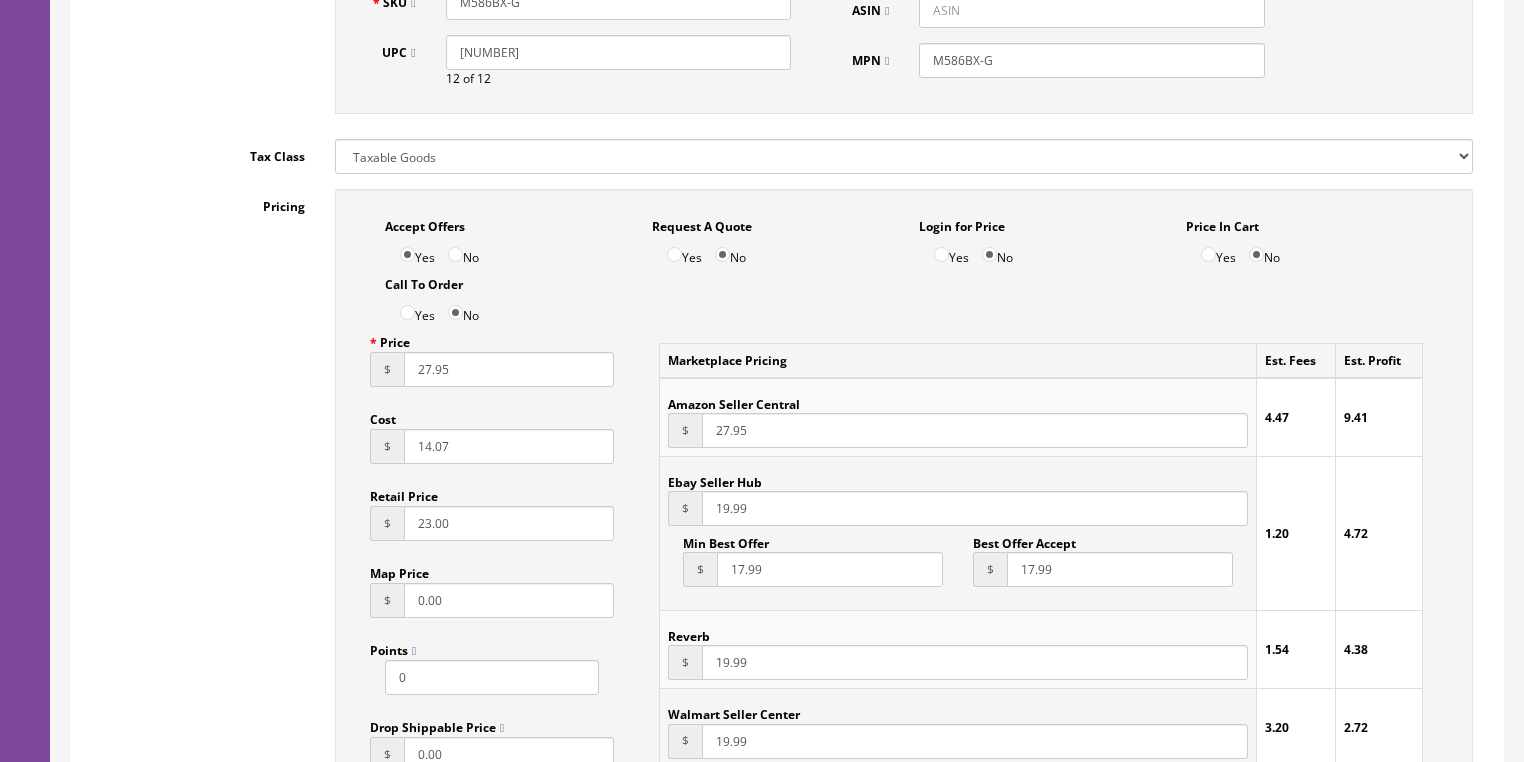 drag, startPoint x: 742, startPoint y: 510, endPoint x: 685, endPoint y: 524, distance: 58.694122 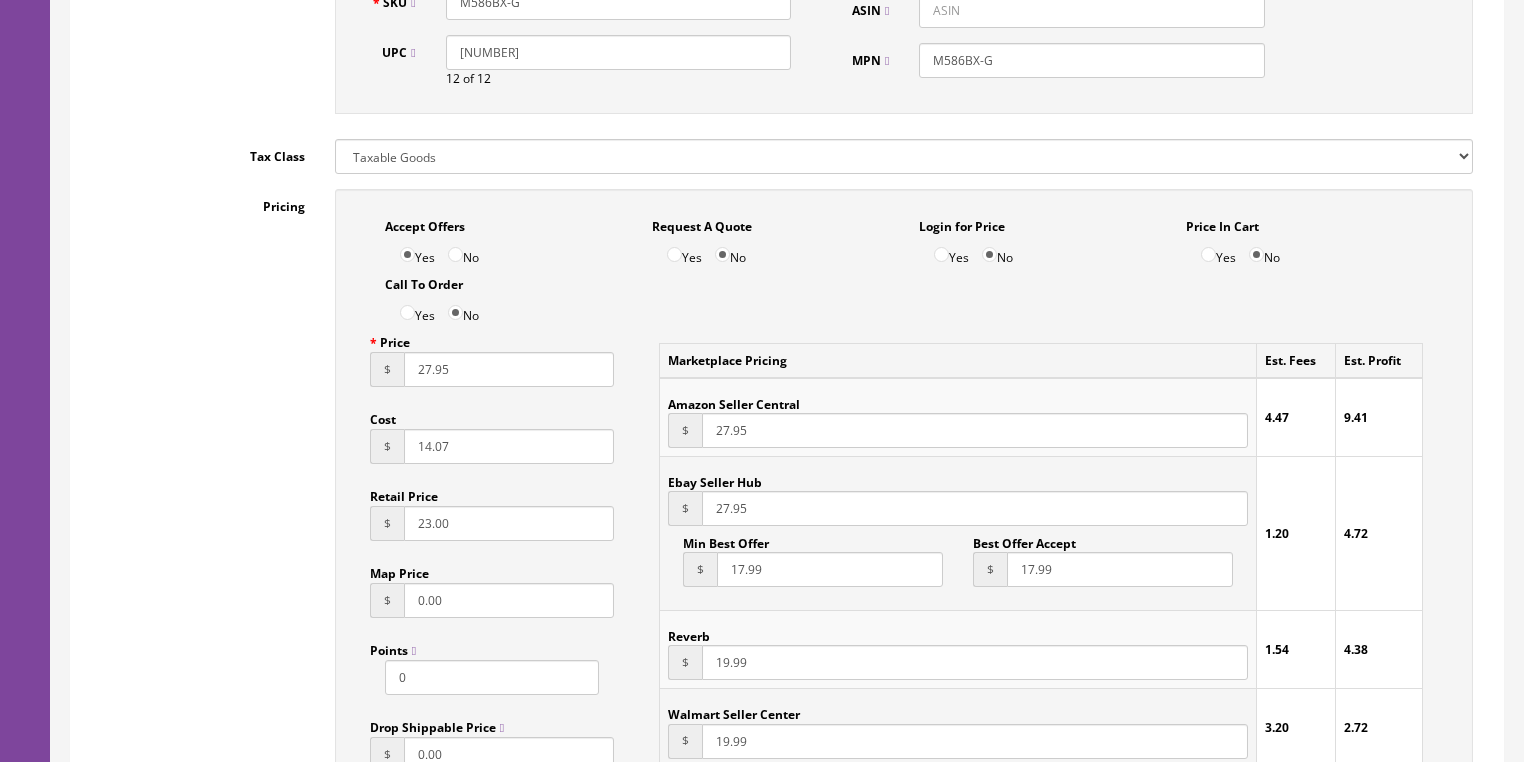 type on "27.95" 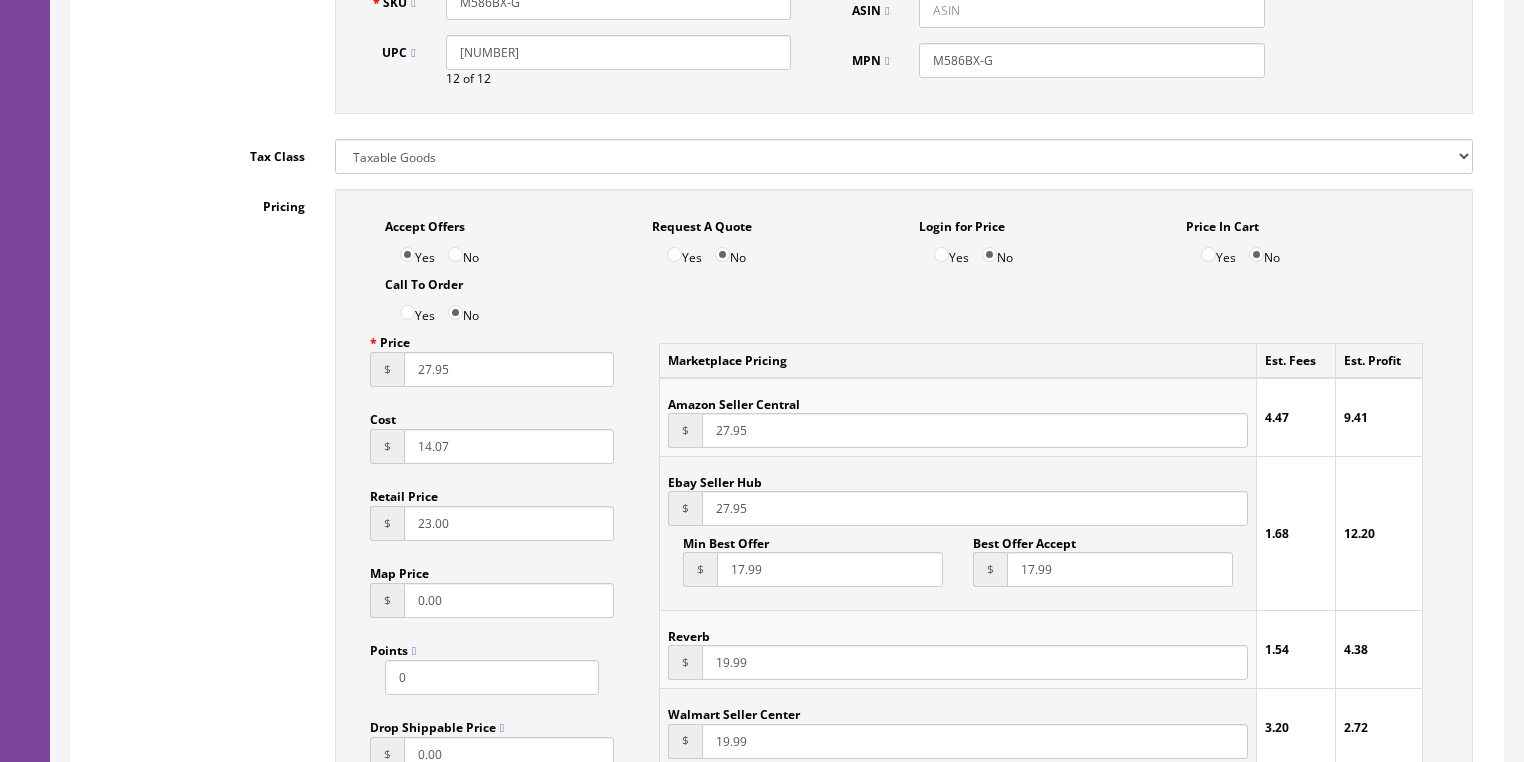 drag, startPoint x: 747, startPoint y: 672, endPoint x: 645, endPoint y: 684, distance: 102.70345 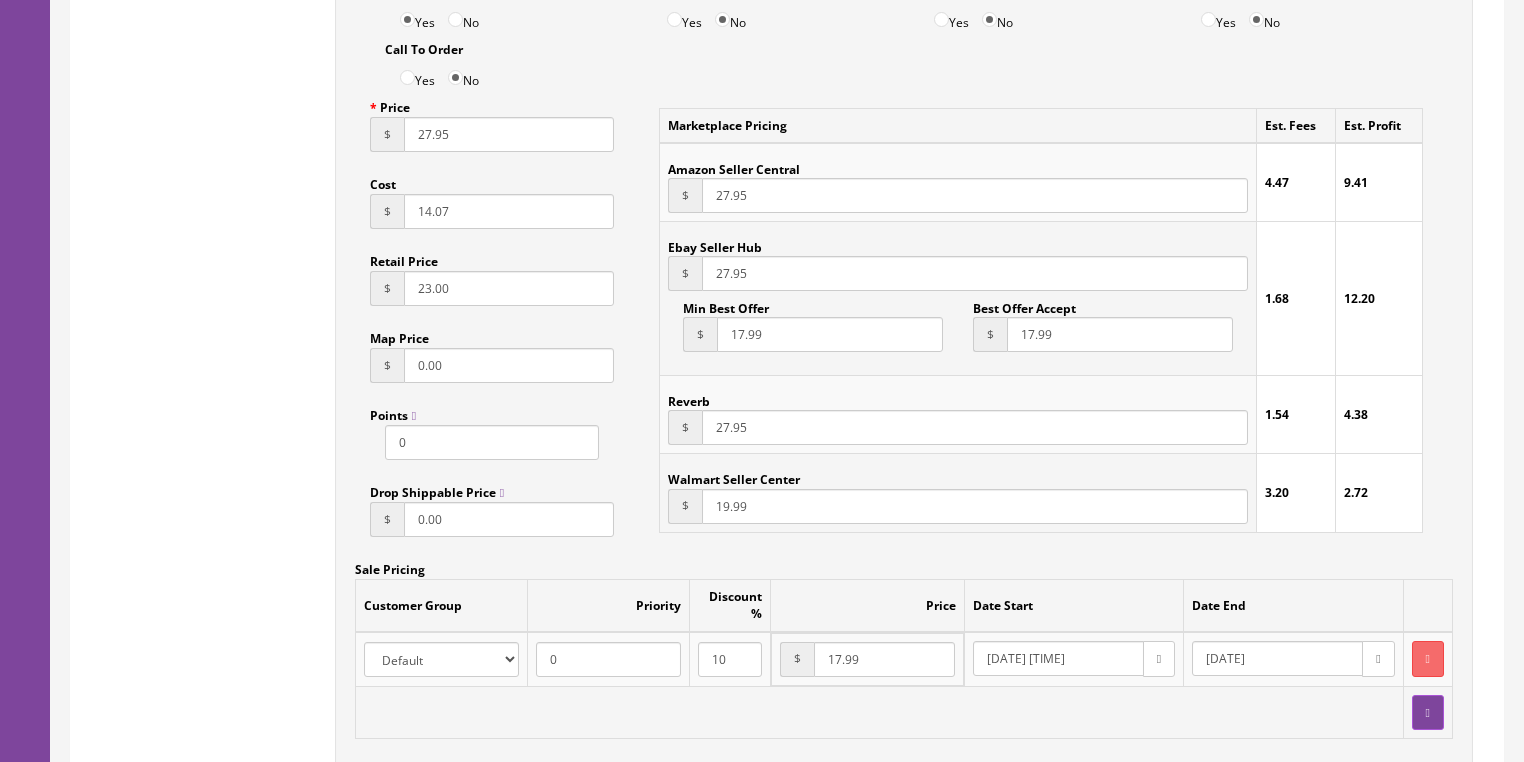 scroll, scrollTop: 1360, scrollLeft: 0, axis: vertical 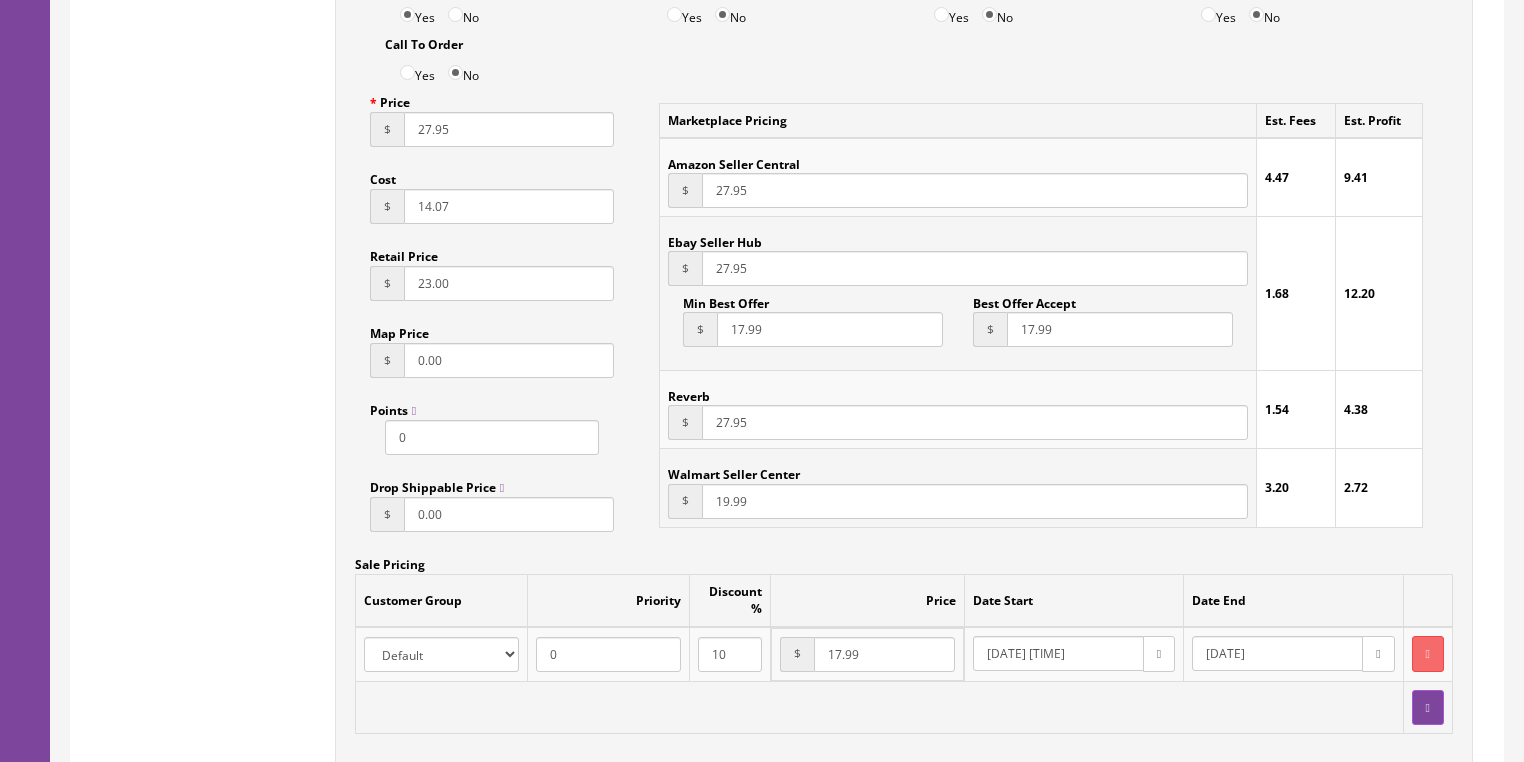 type on "27.95" 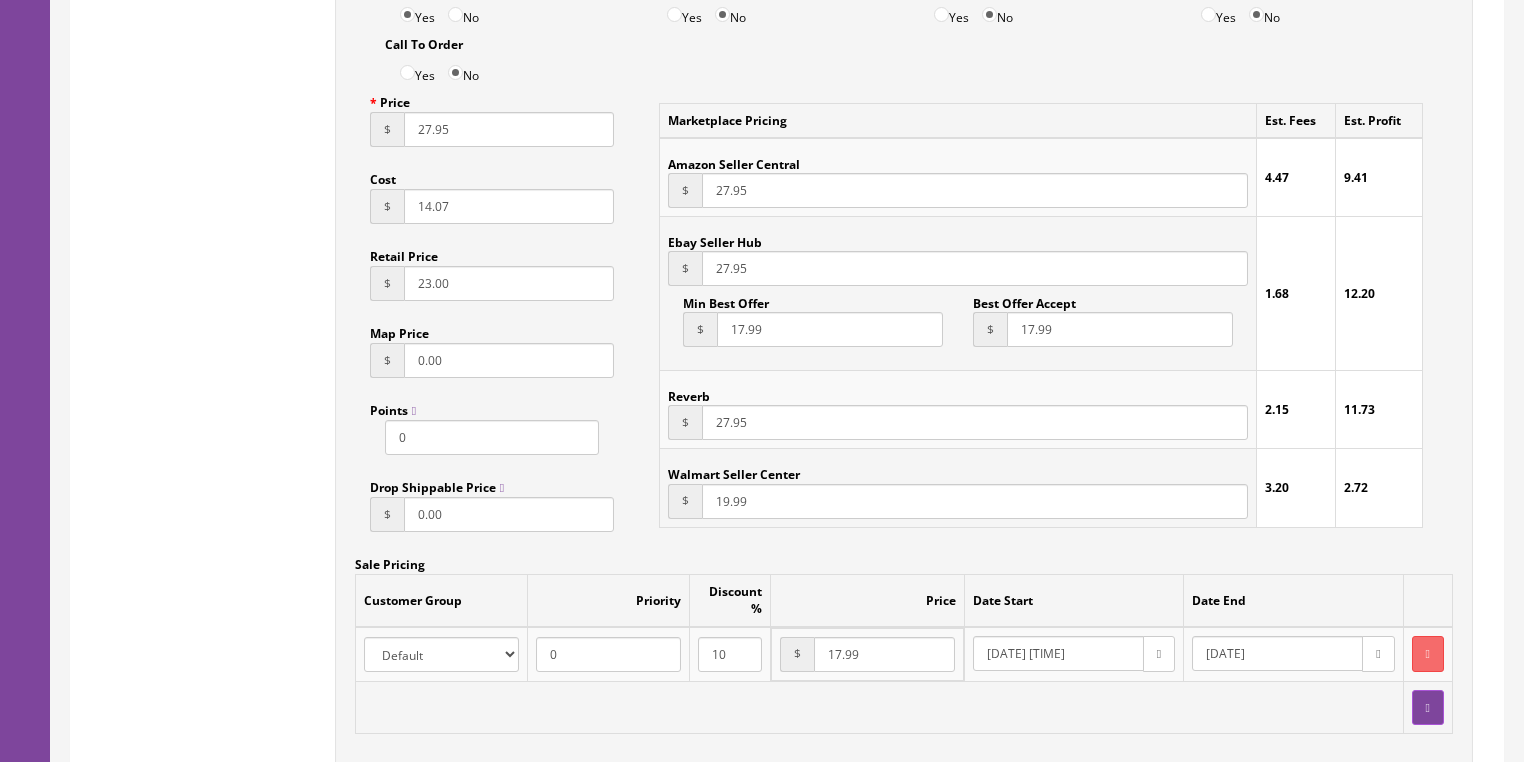 drag, startPoint x: 751, startPoint y: 511, endPoint x: 640, endPoint y: 525, distance: 111.8794 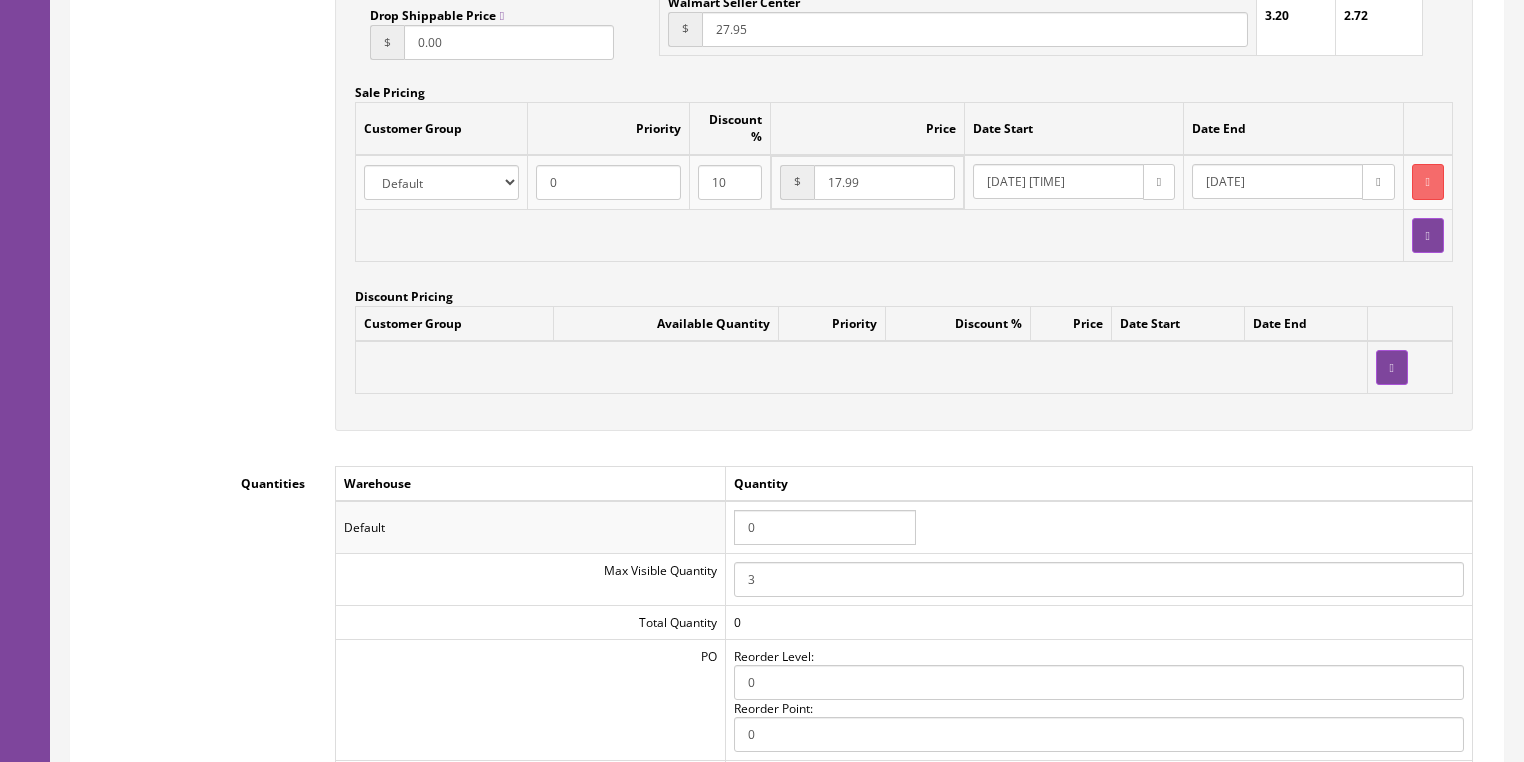 scroll, scrollTop: 1840, scrollLeft: 0, axis: vertical 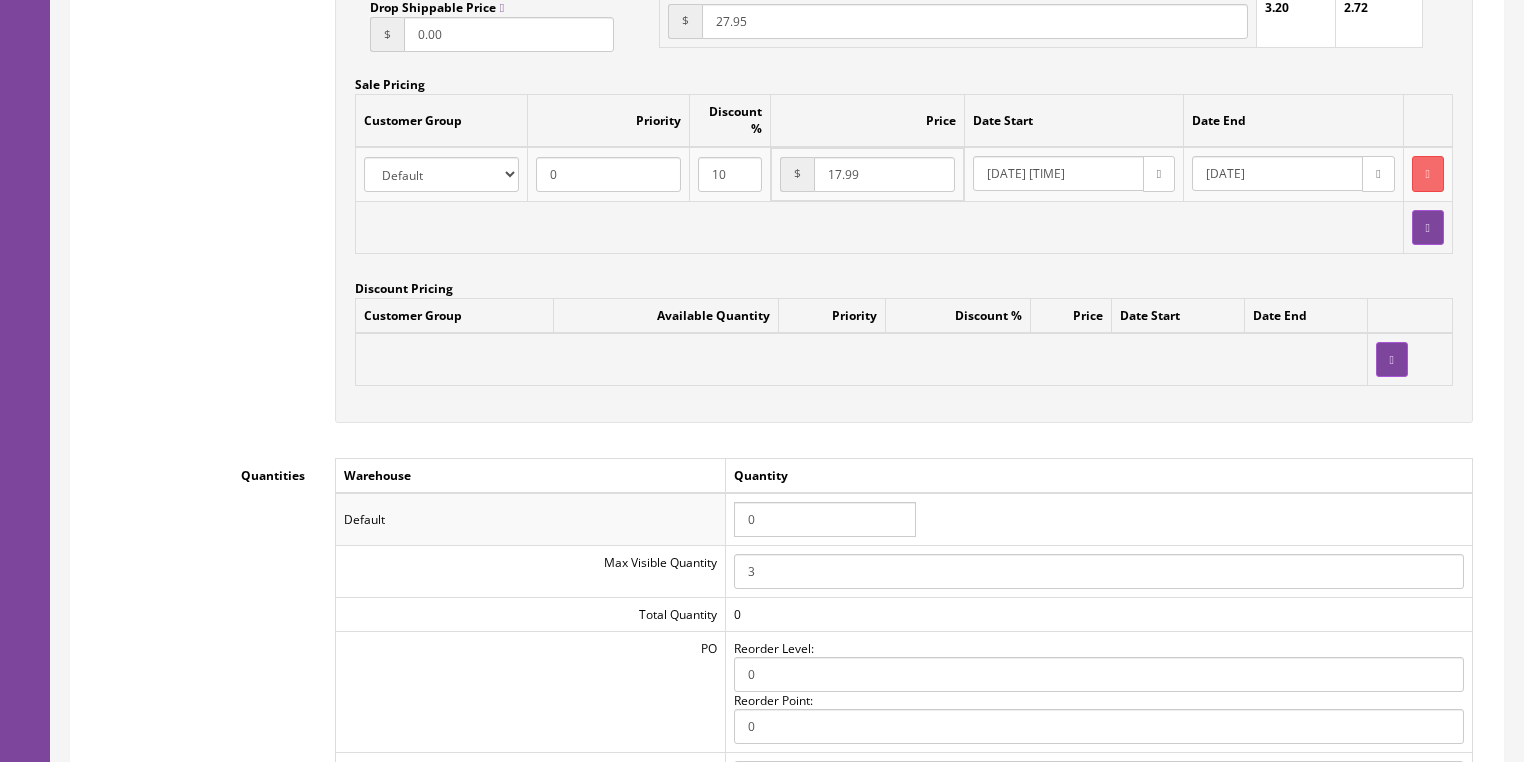 type on "27.95" 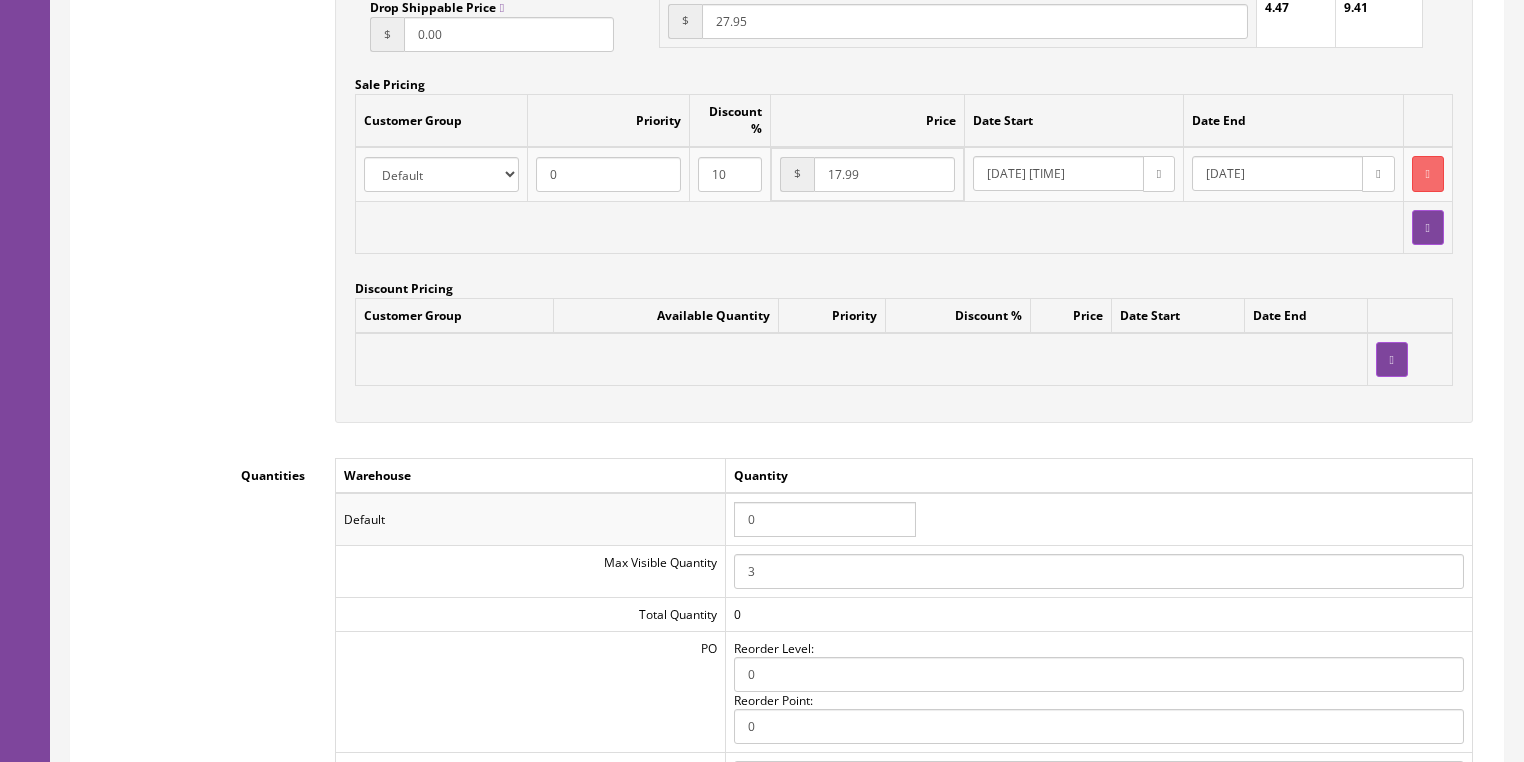 drag, startPoint x: 770, startPoint y: 527, endPoint x: 715, endPoint y: 528, distance: 55.00909 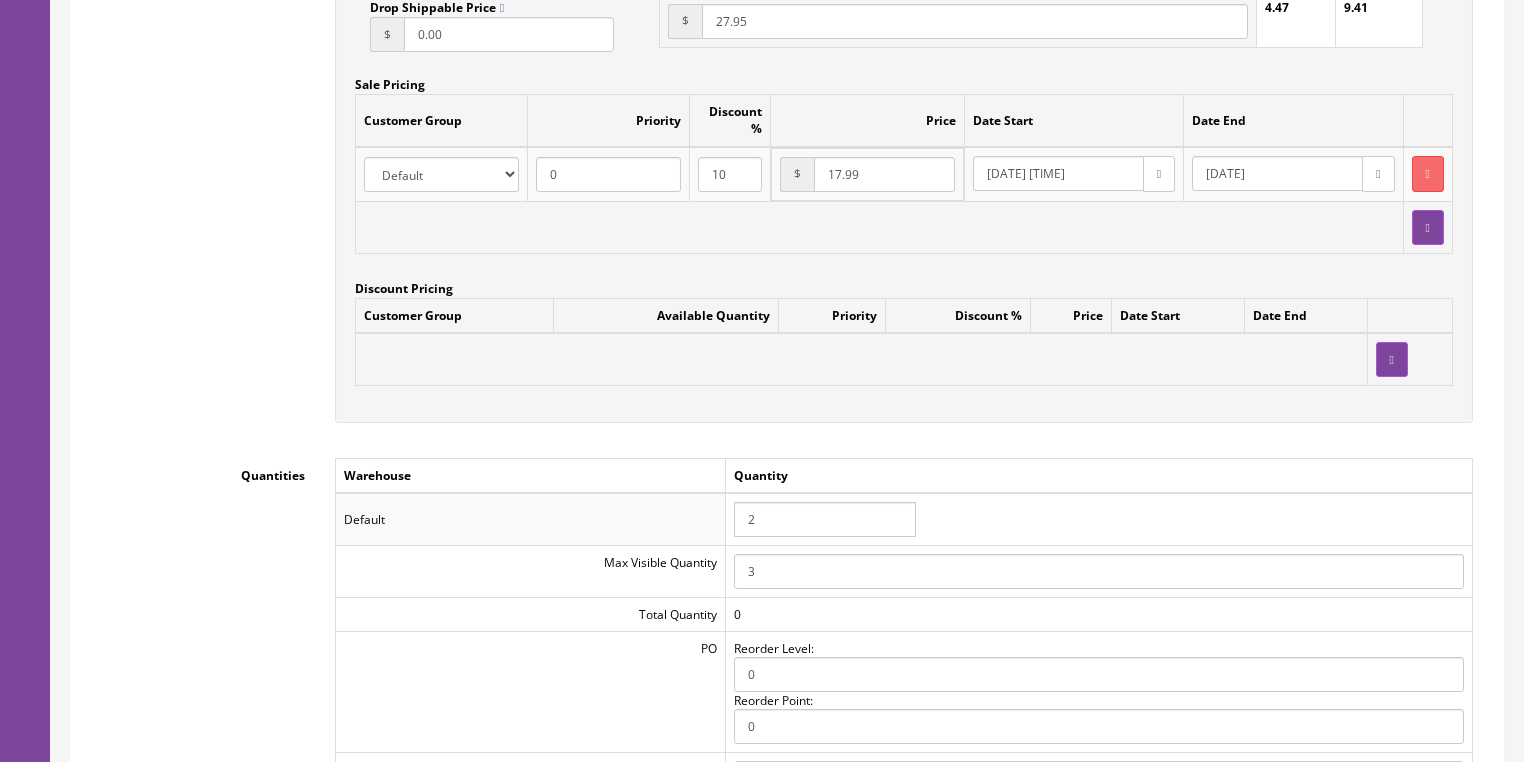 type on "2" 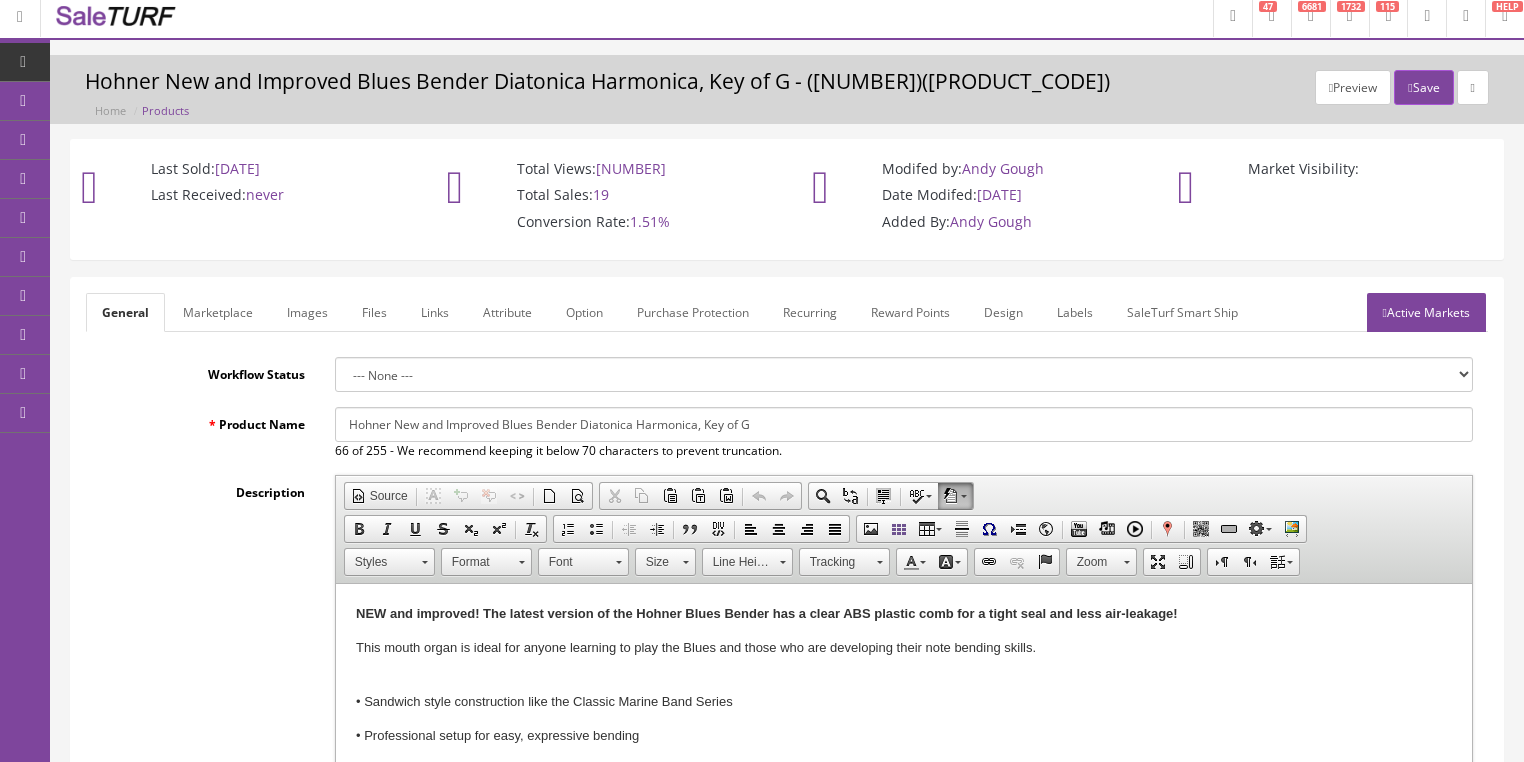 scroll, scrollTop: 0, scrollLeft: 0, axis: both 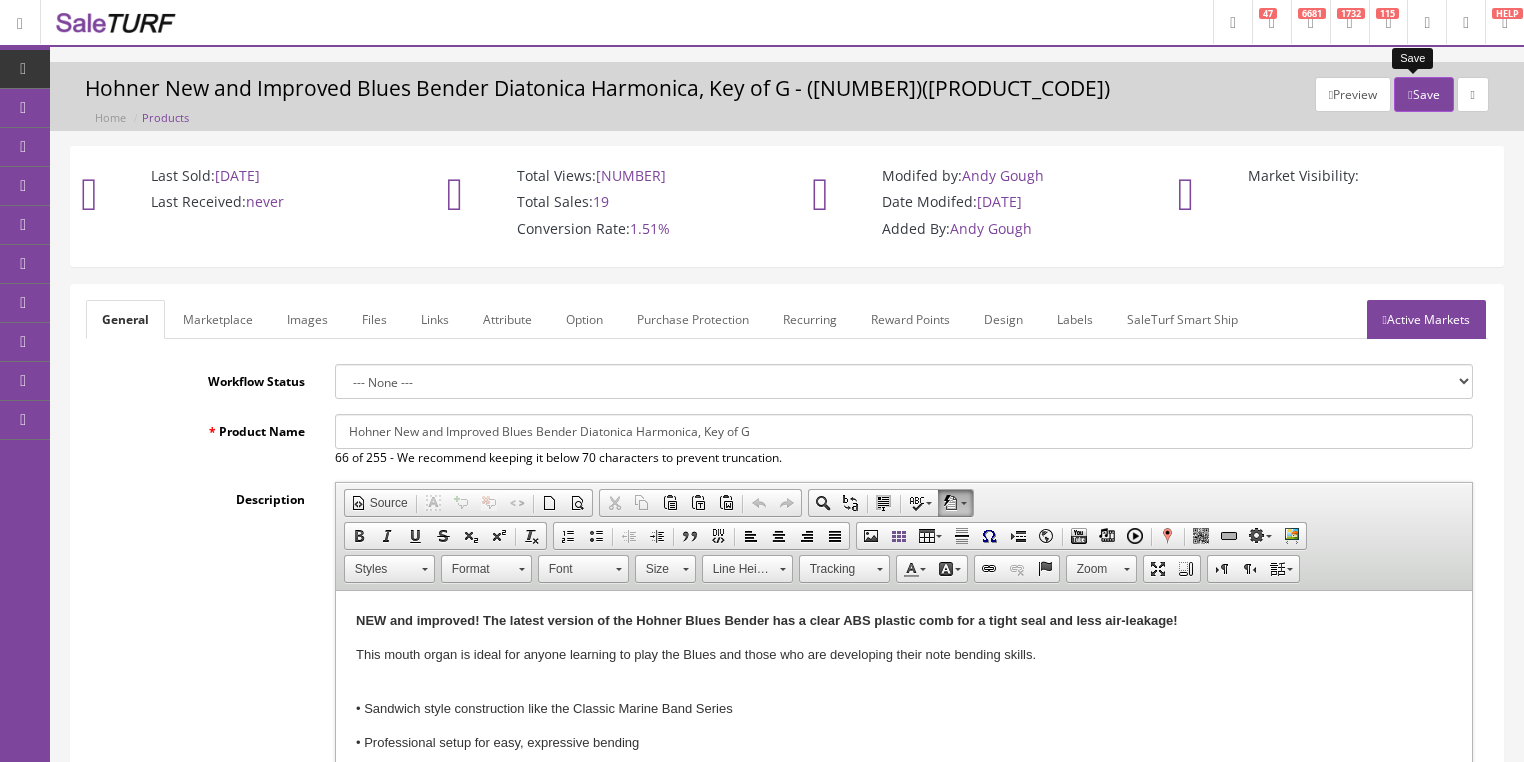 click on "Save" at bounding box center (1423, 94) 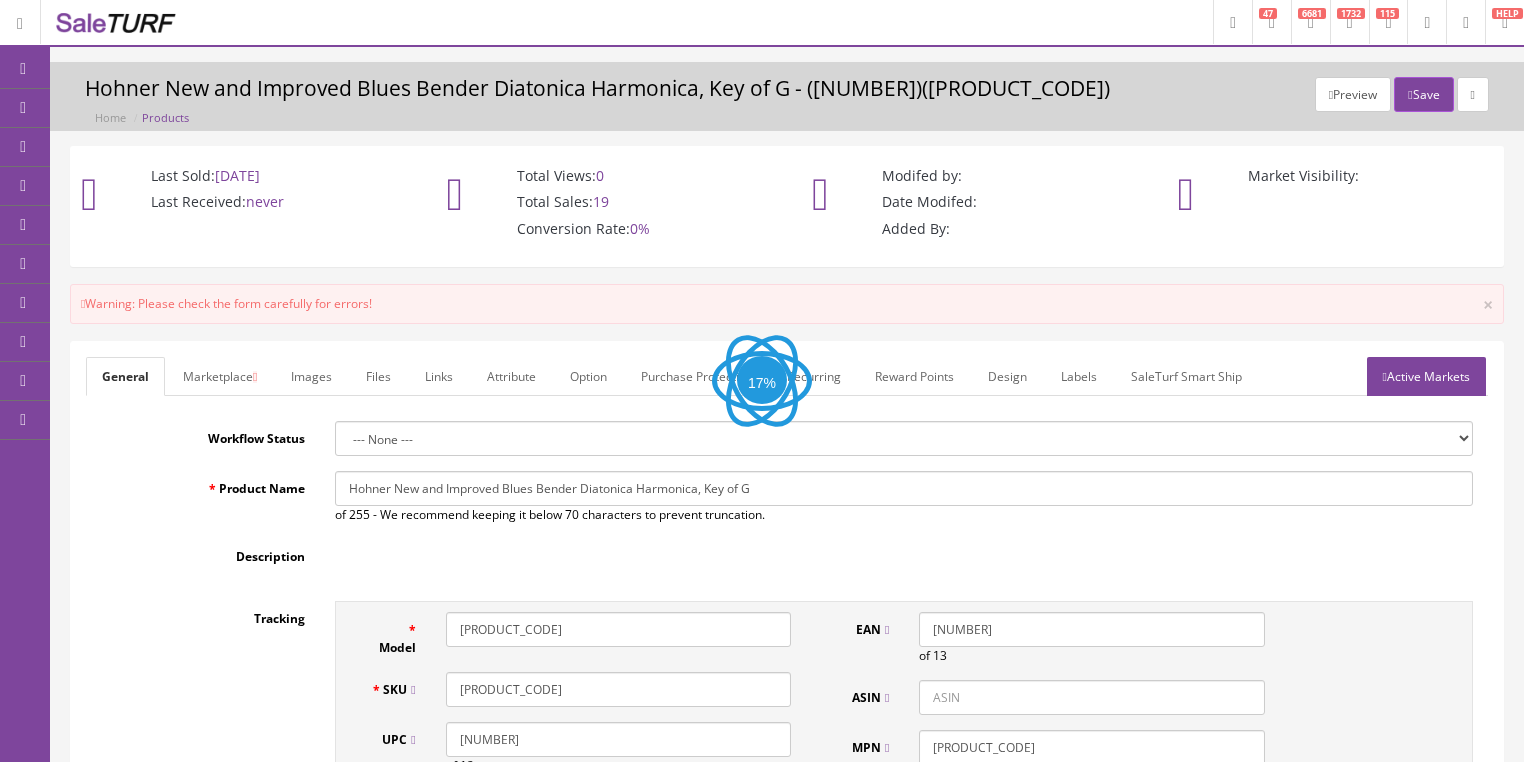 scroll, scrollTop: 0, scrollLeft: 0, axis: both 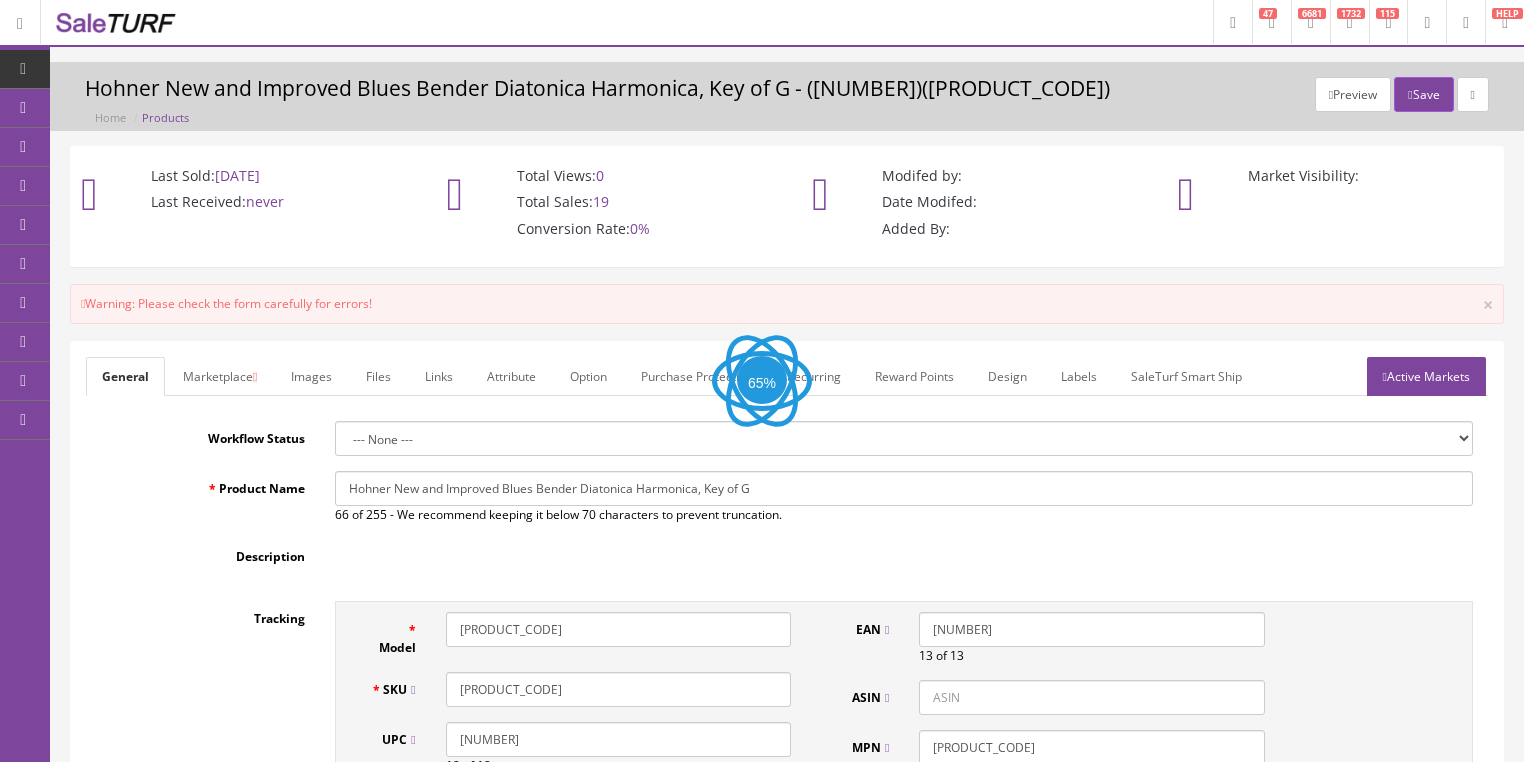 click on "Active Markets" at bounding box center [1426, 376] 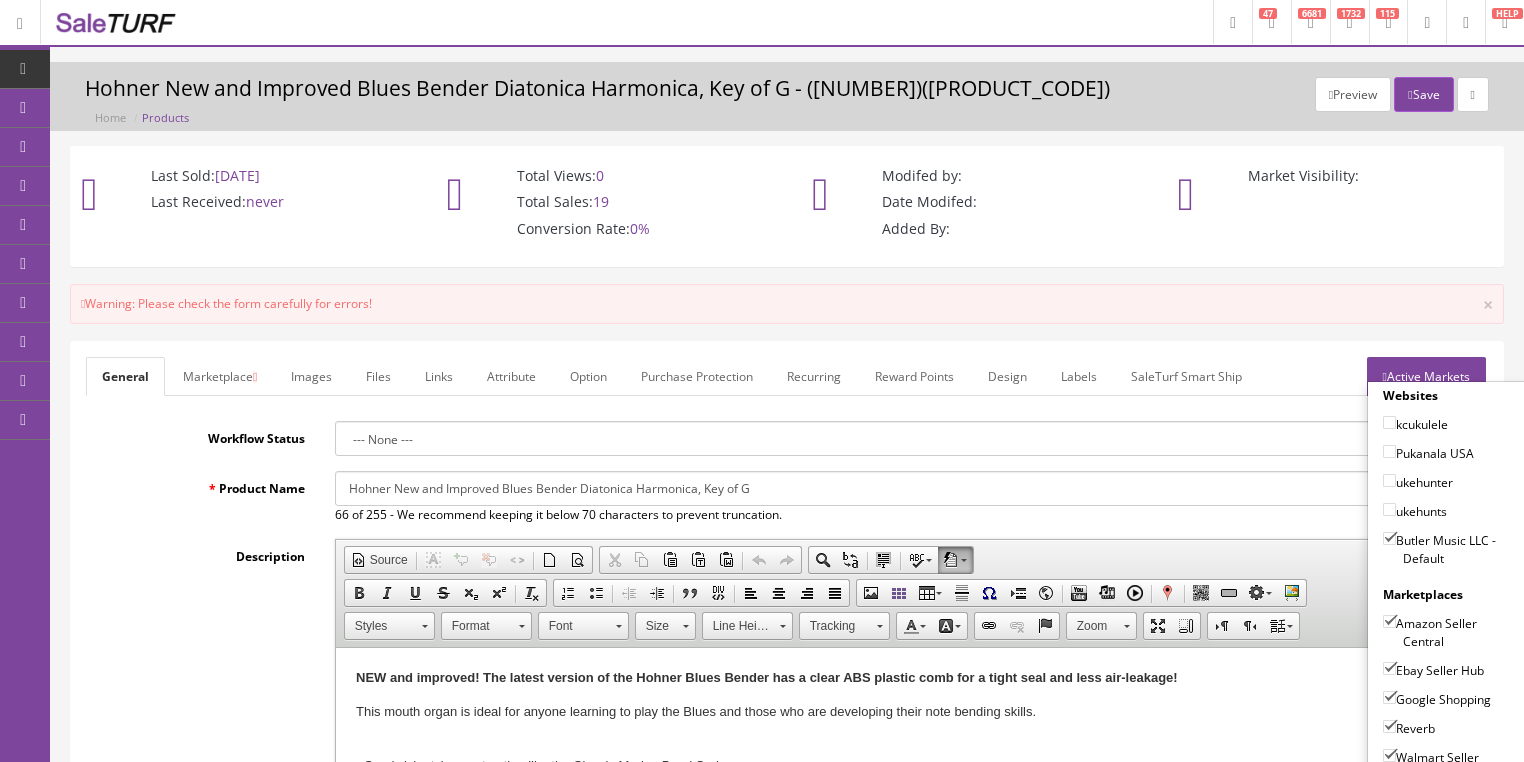 scroll, scrollTop: 240, scrollLeft: 0, axis: vertical 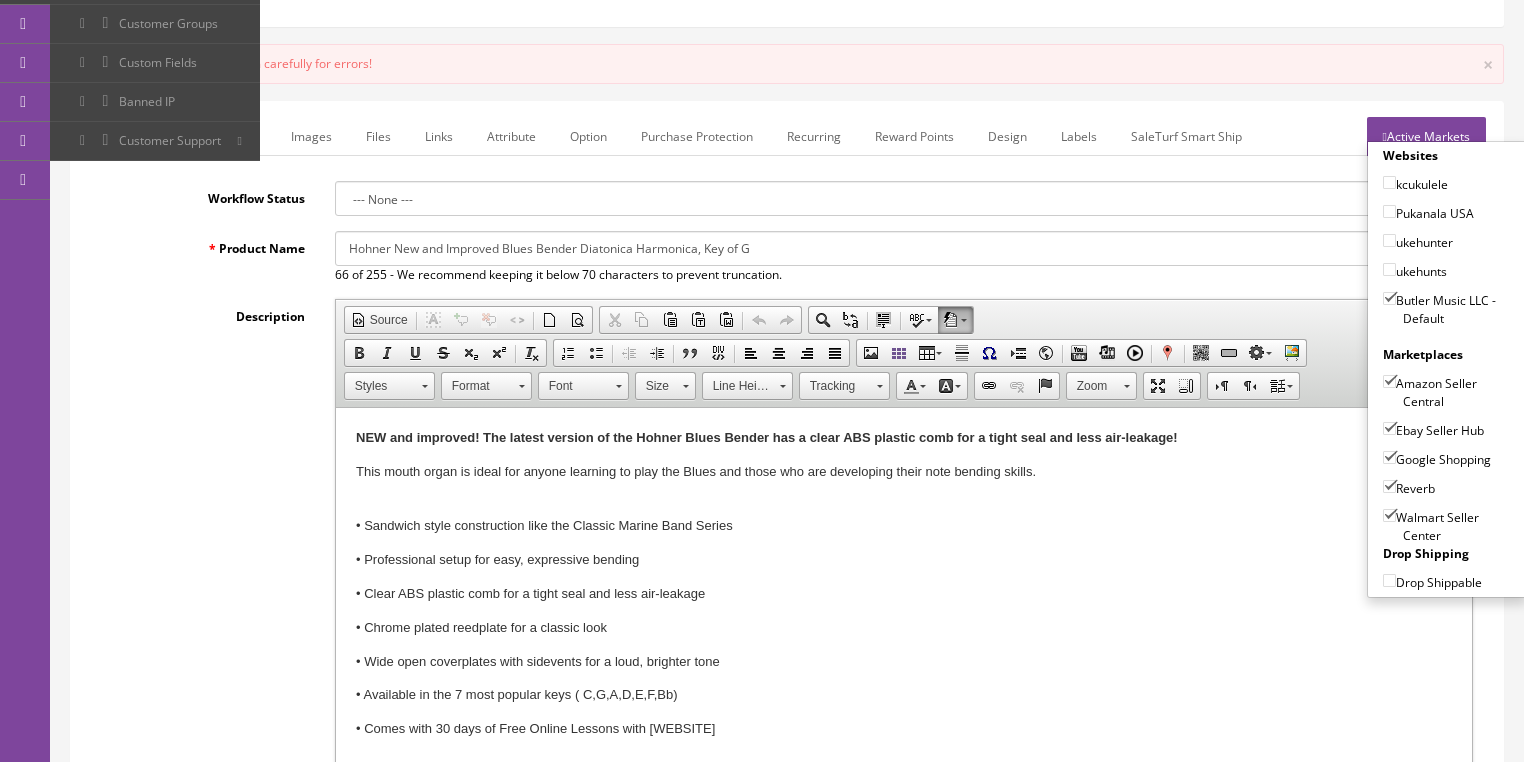 drag, startPoint x: 1386, startPoint y: 509, endPoint x: 1396, endPoint y: 472, distance: 38.327538 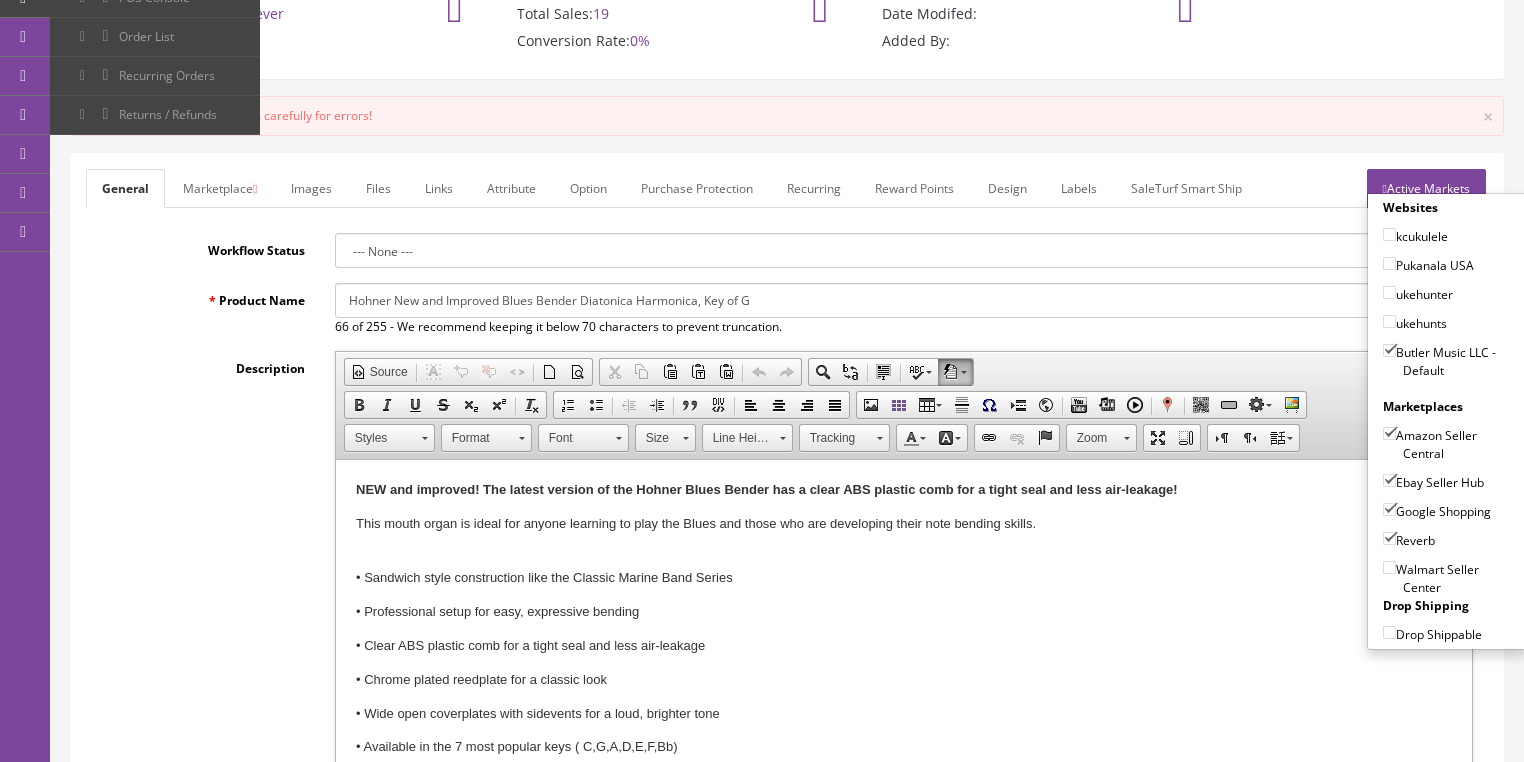 scroll, scrollTop: 0, scrollLeft: 0, axis: both 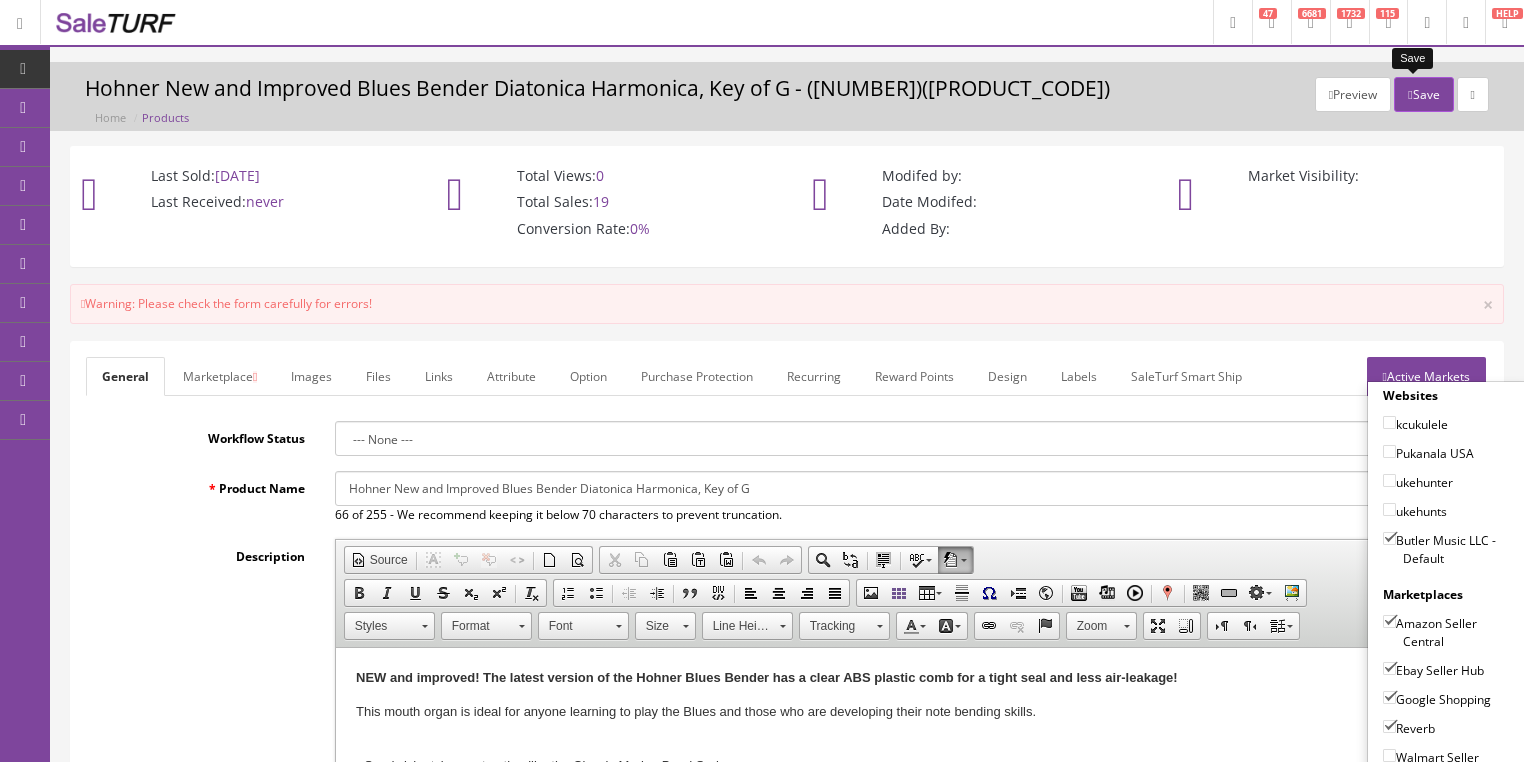 click on "Save" at bounding box center [1423, 94] 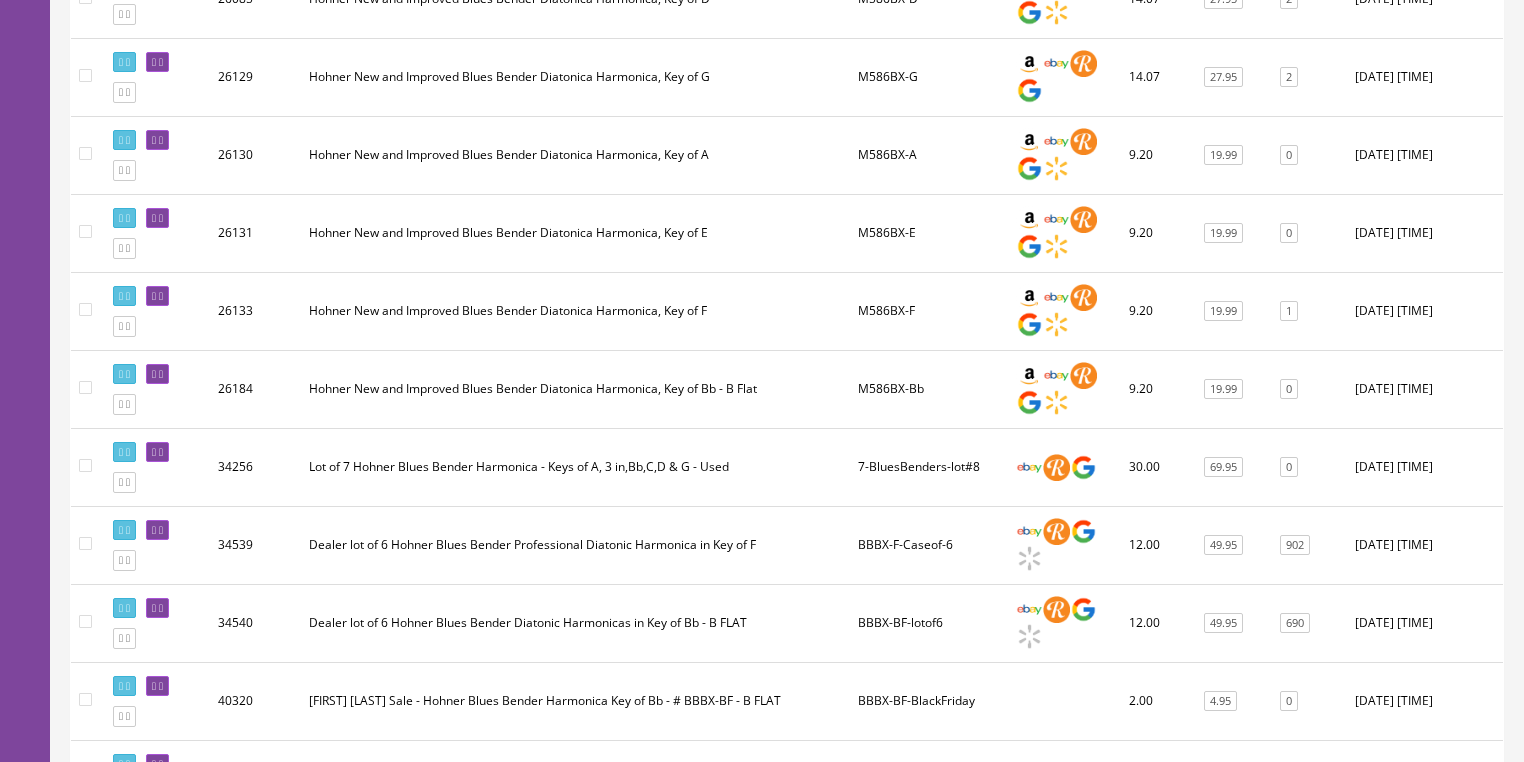 scroll, scrollTop: 1120, scrollLeft: 0, axis: vertical 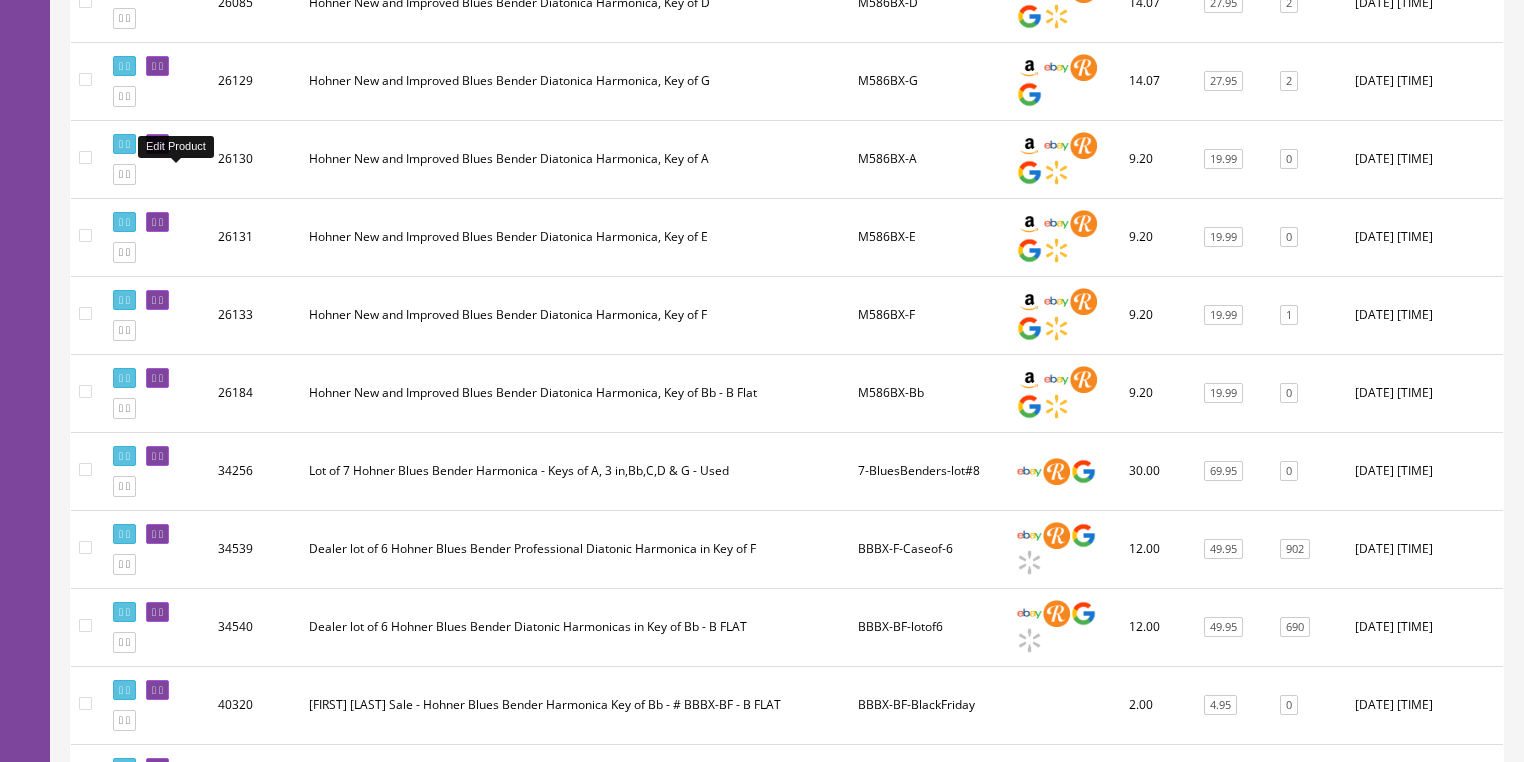 click at bounding box center [154, 144] 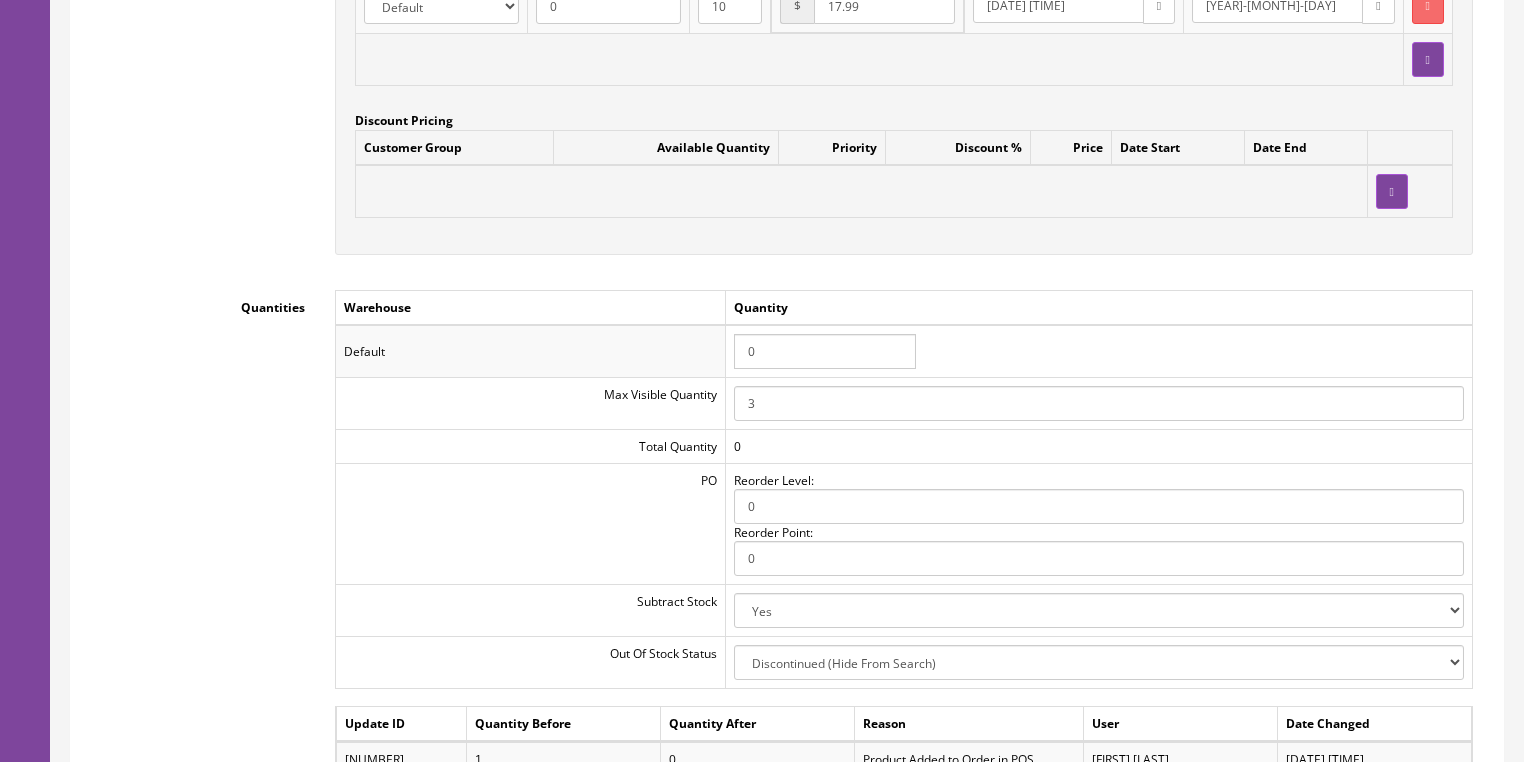 scroll, scrollTop: 2080, scrollLeft: 0, axis: vertical 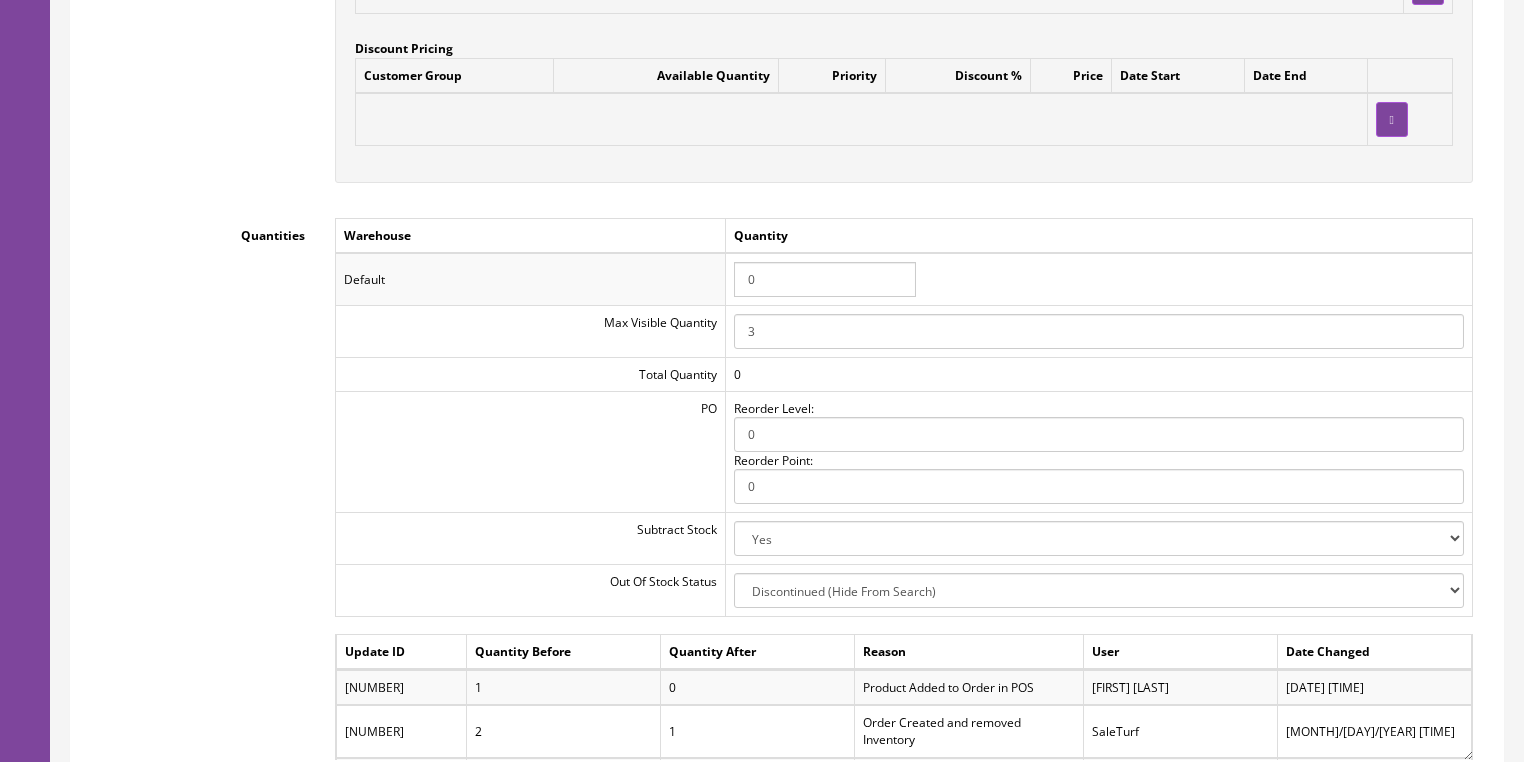 drag, startPoint x: 764, startPoint y: 286, endPoint x: 704, endPoint y: 281, distance: 60.207973 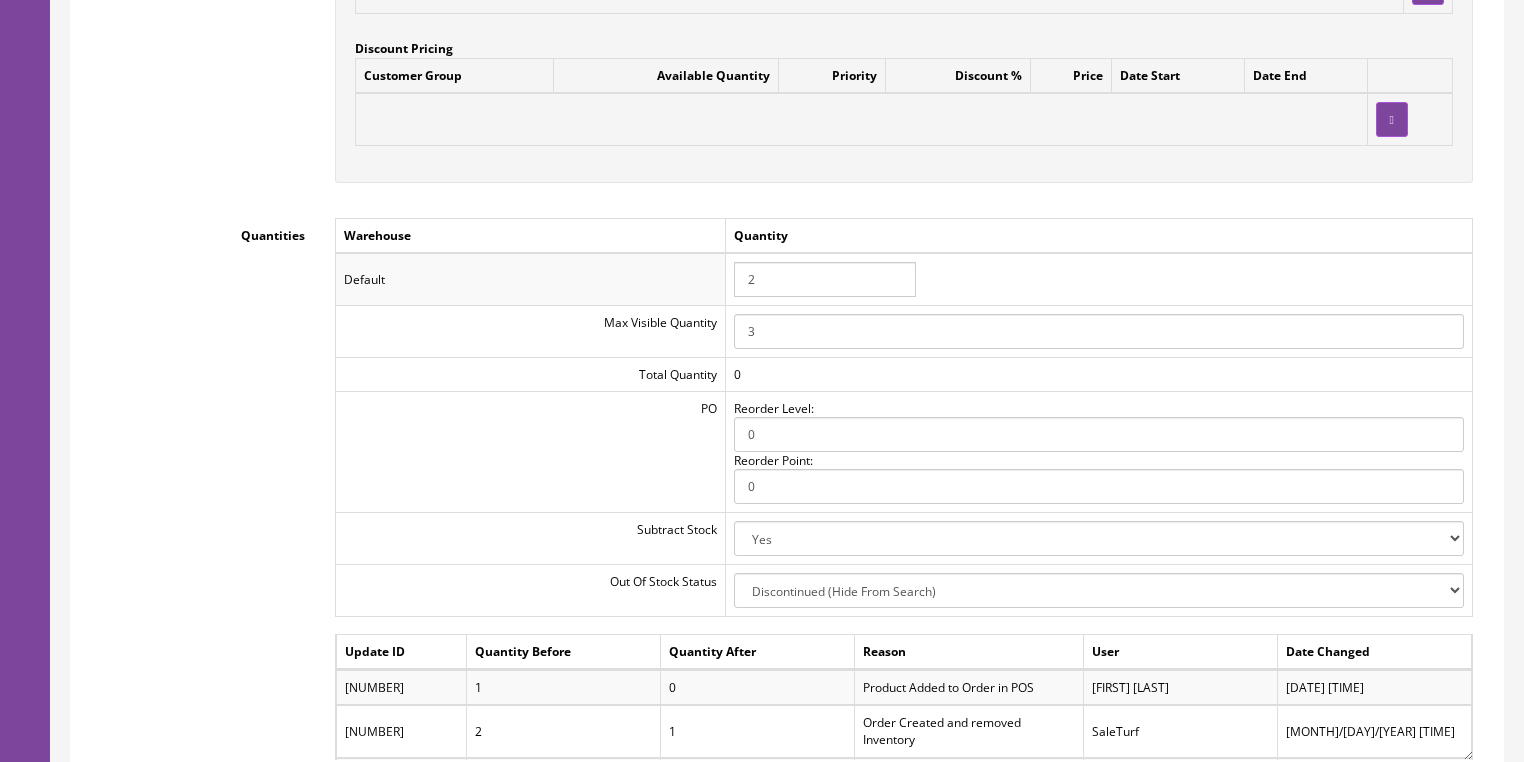 type on "2" 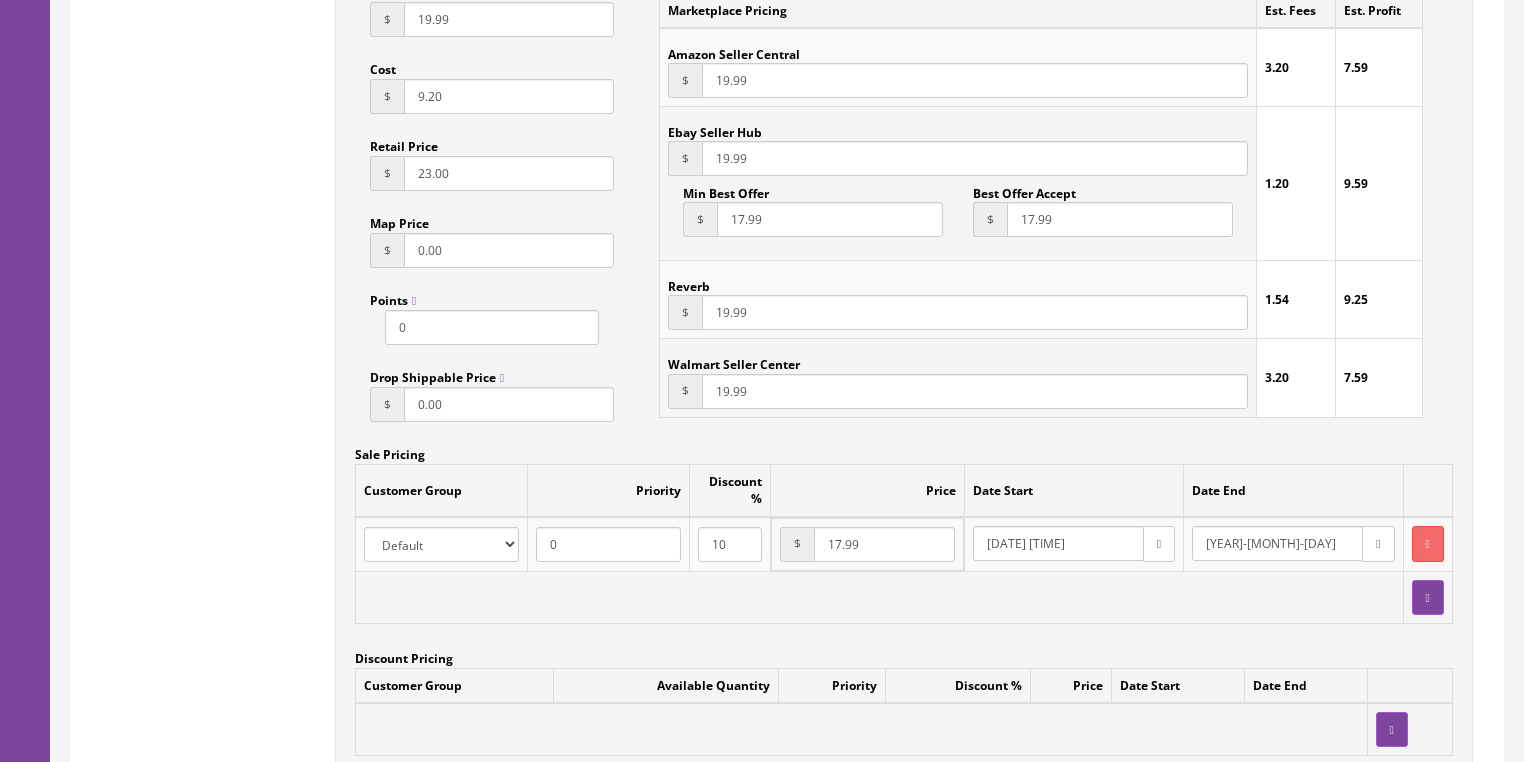 scroll, scrollTop: 1440, scrollLeft: 0, axis: vertical 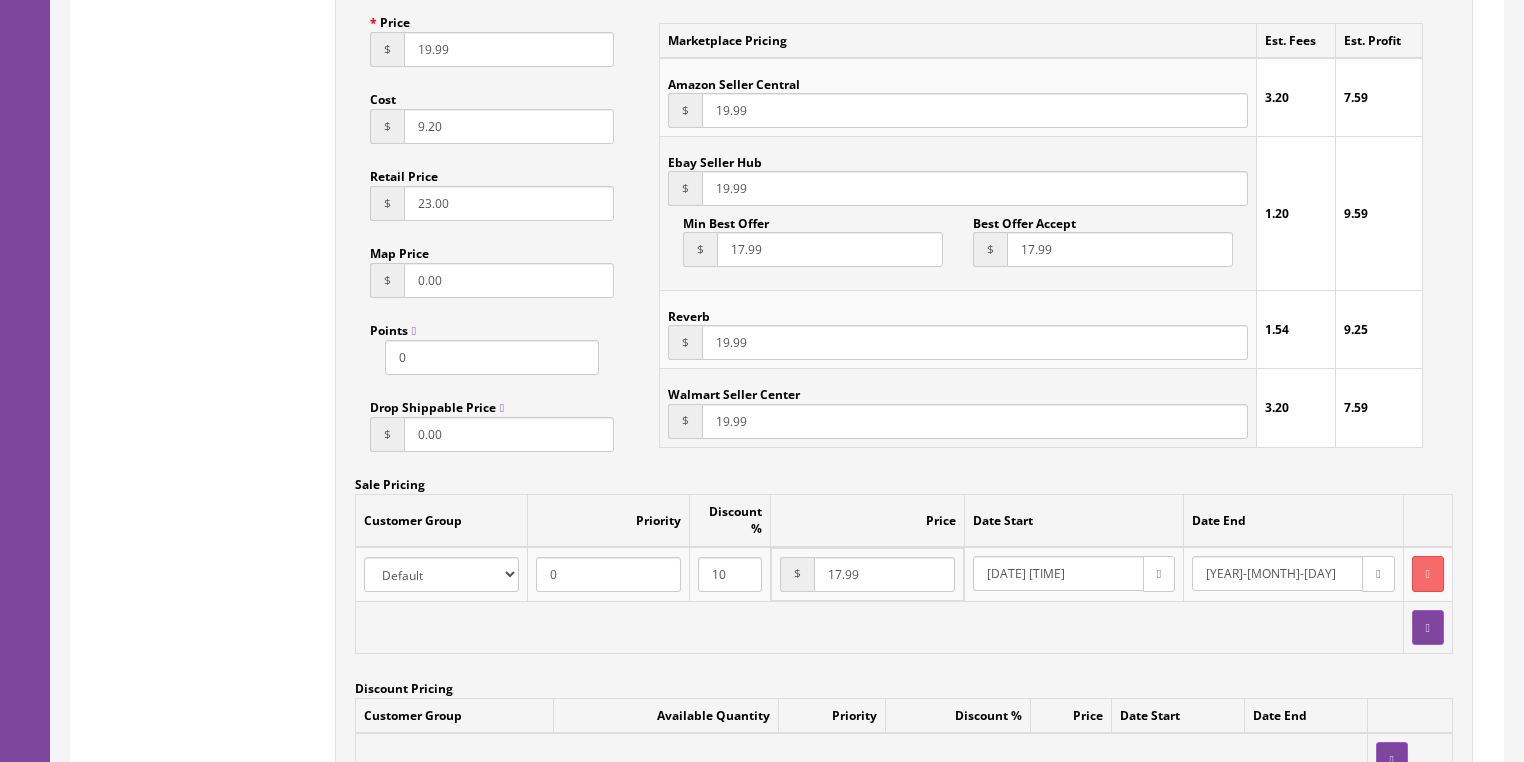 drag, startPoint x: 463, startPoint y: 139, endPoint x: 371, endPoint y: 138, distance: 92.00543 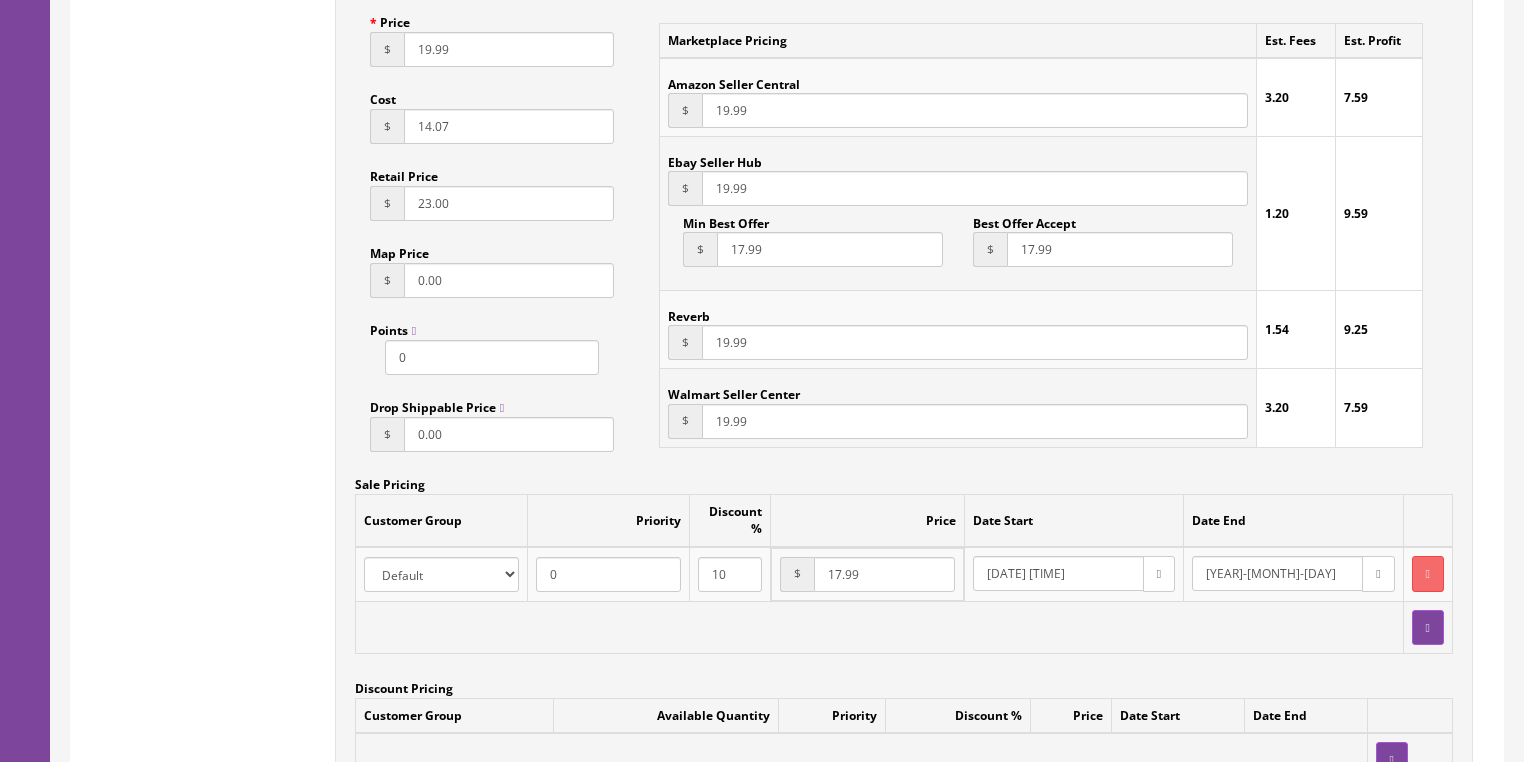 type on "14.07" 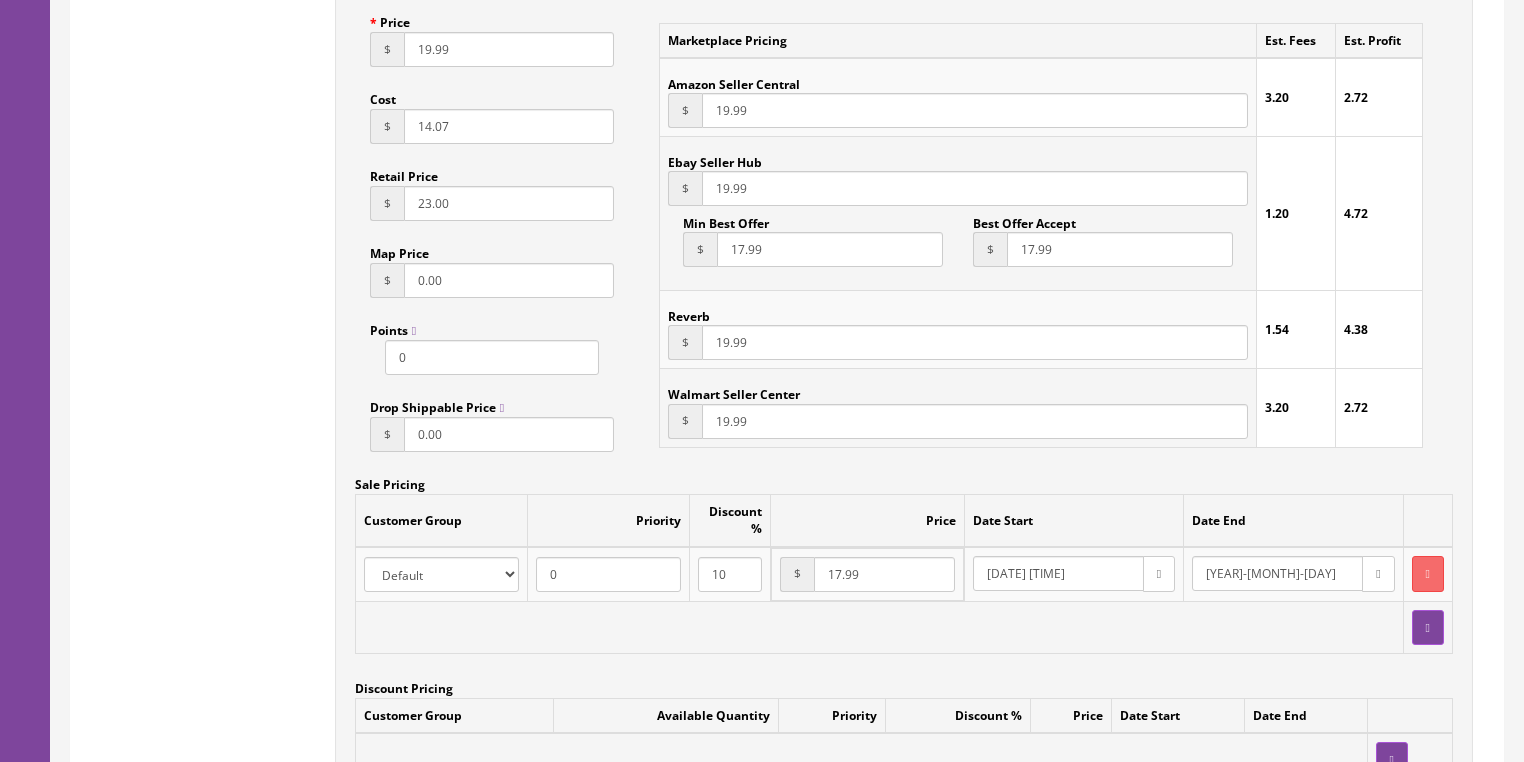 click on "23.00" at bounding box center (509, 203) 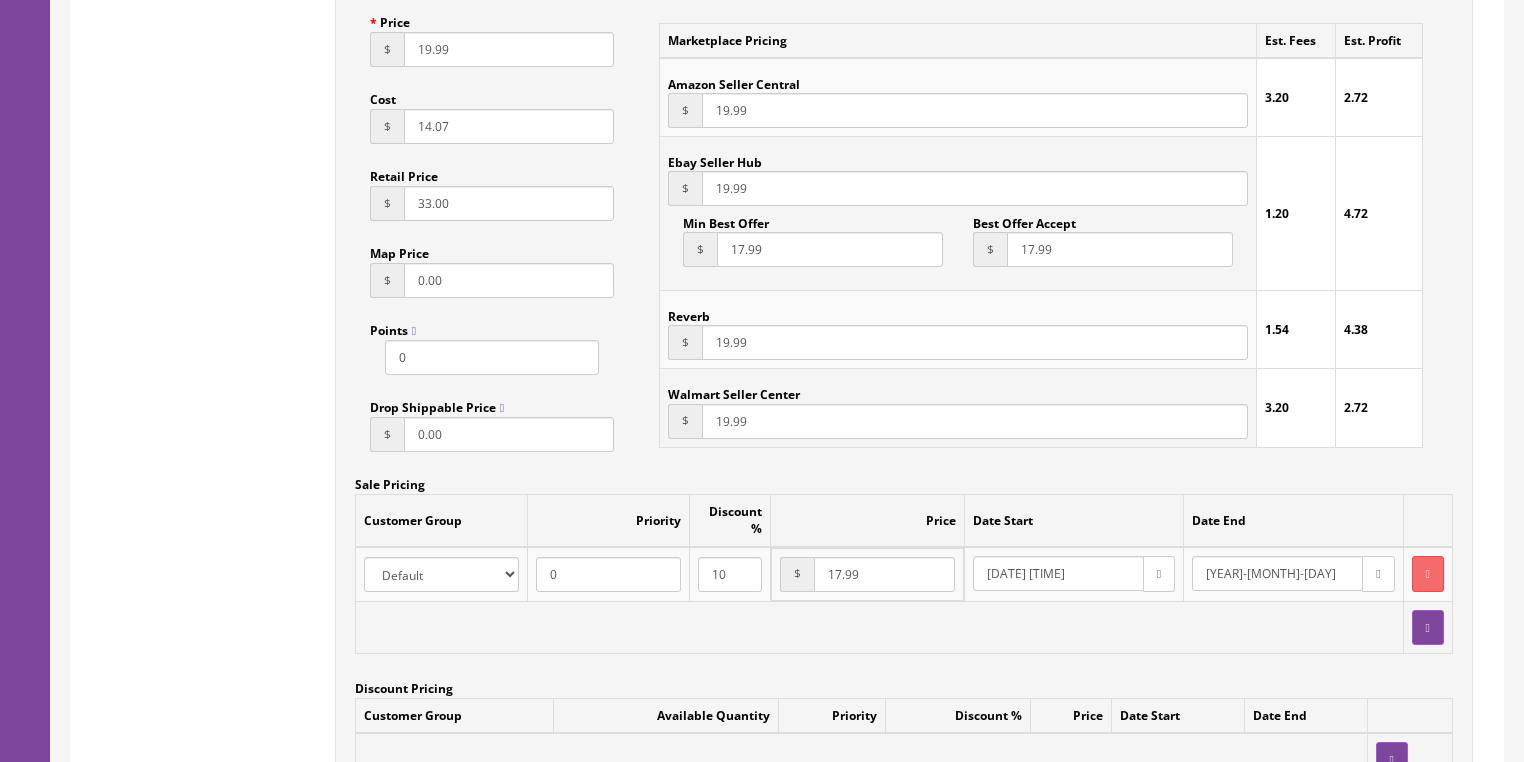 type on "33.00" 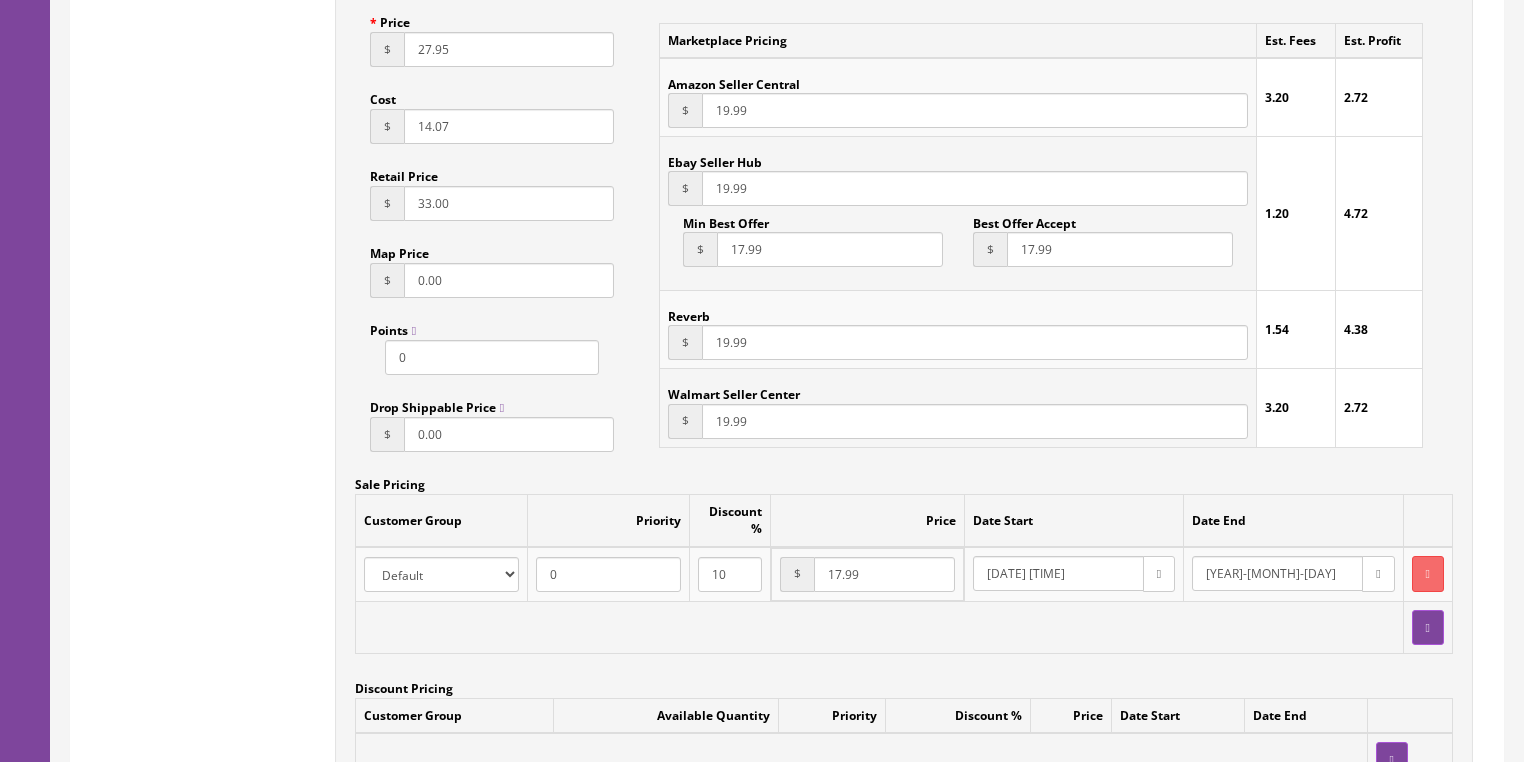 type on "27.95" 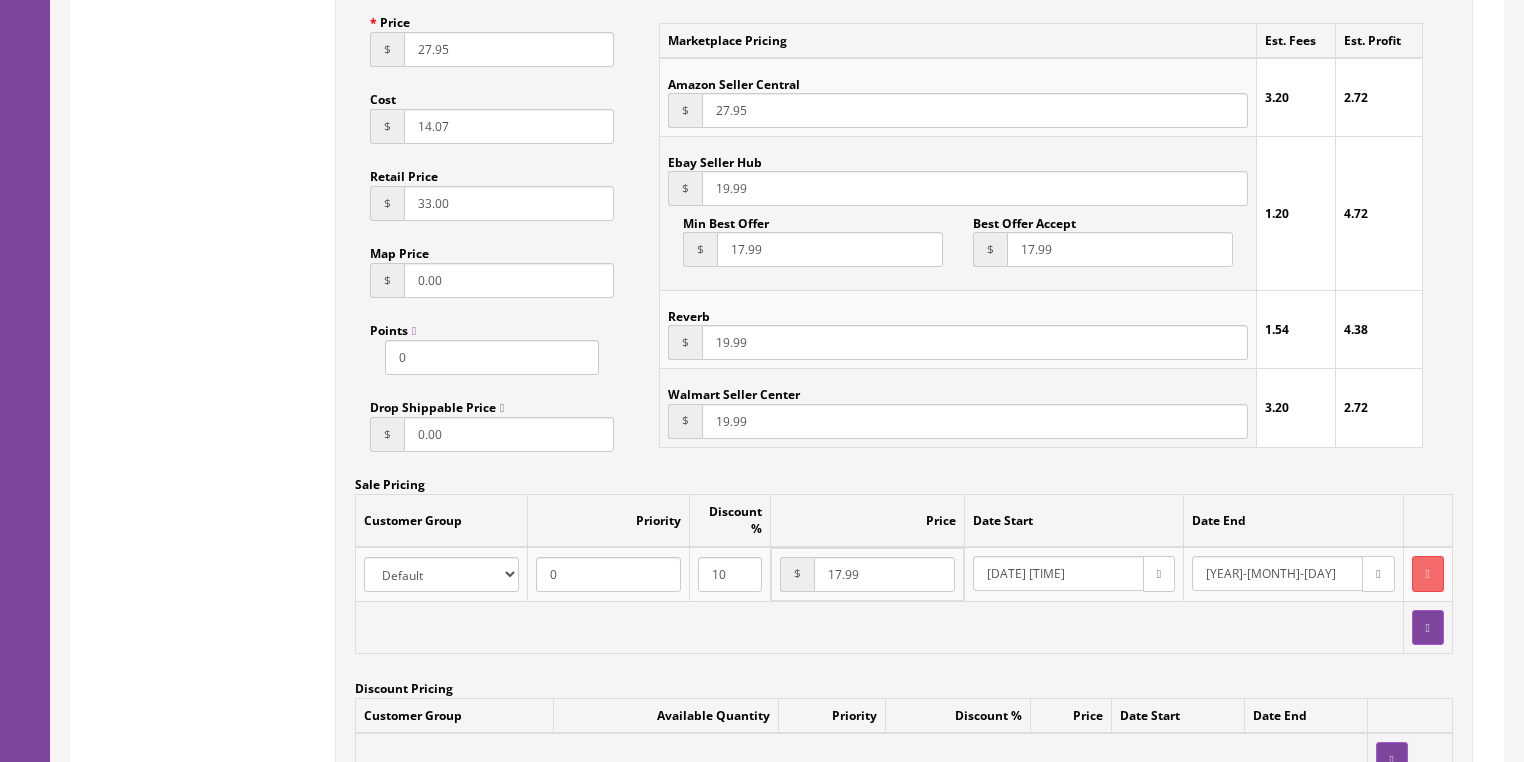 type on "27.95" 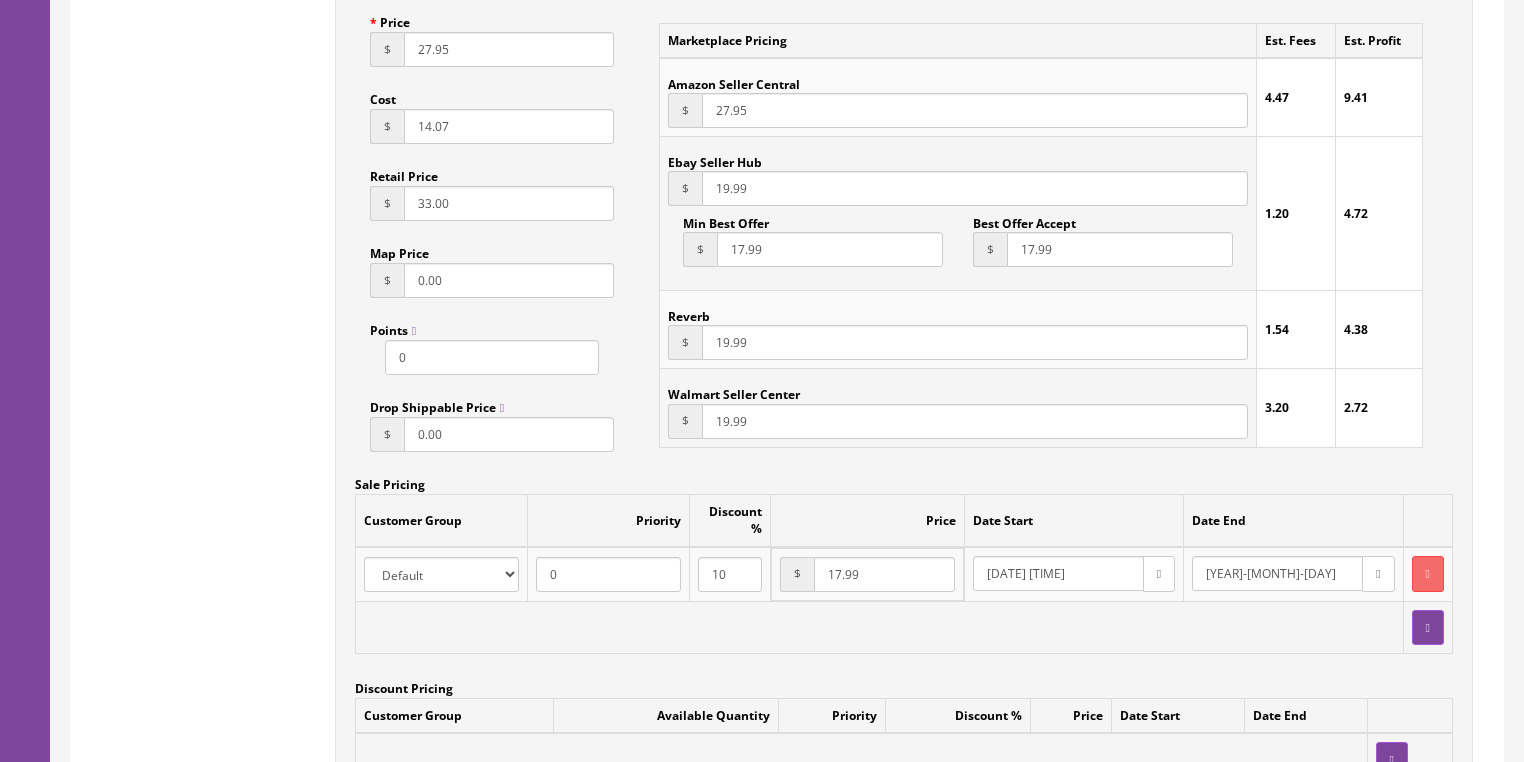 drag, startPoint x: 768, startPoint y: 201, endPoint x: 624, endPoint y: 205, distance: 144.05554 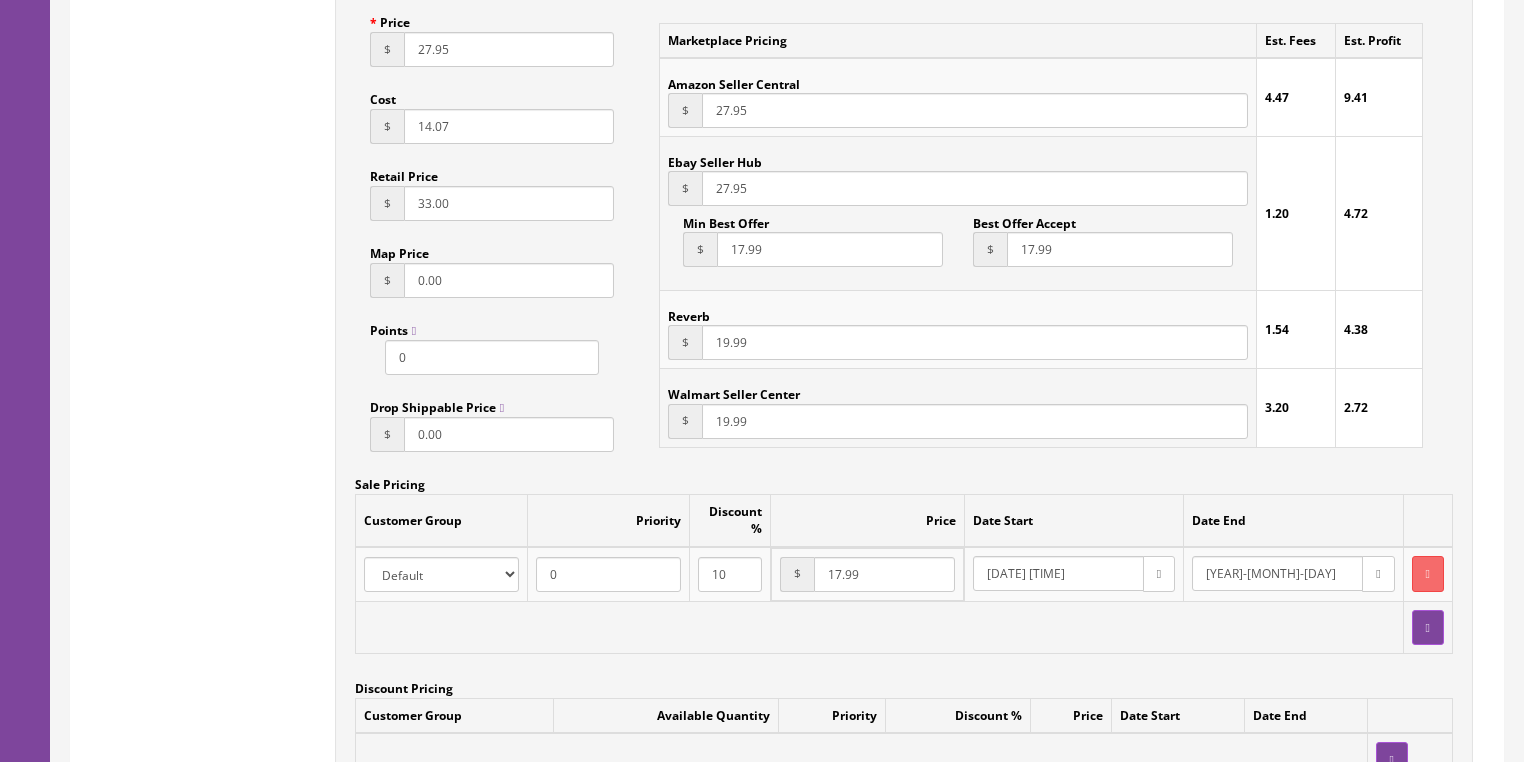type on "27.95" 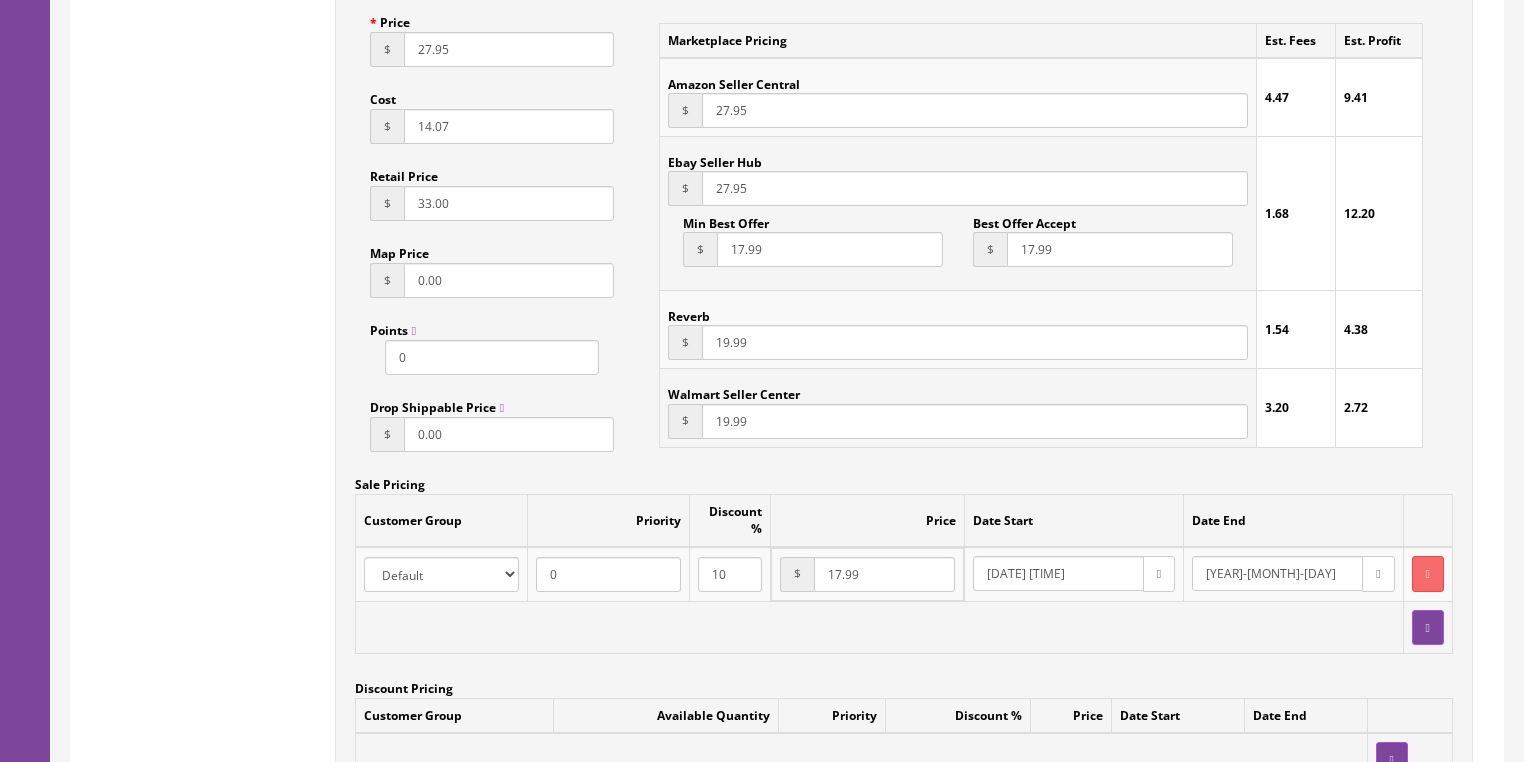 drag, startPoint x: 772, startPoint y: 423, endPoint x: 687, endPoint y: 443, distance: 87.32124 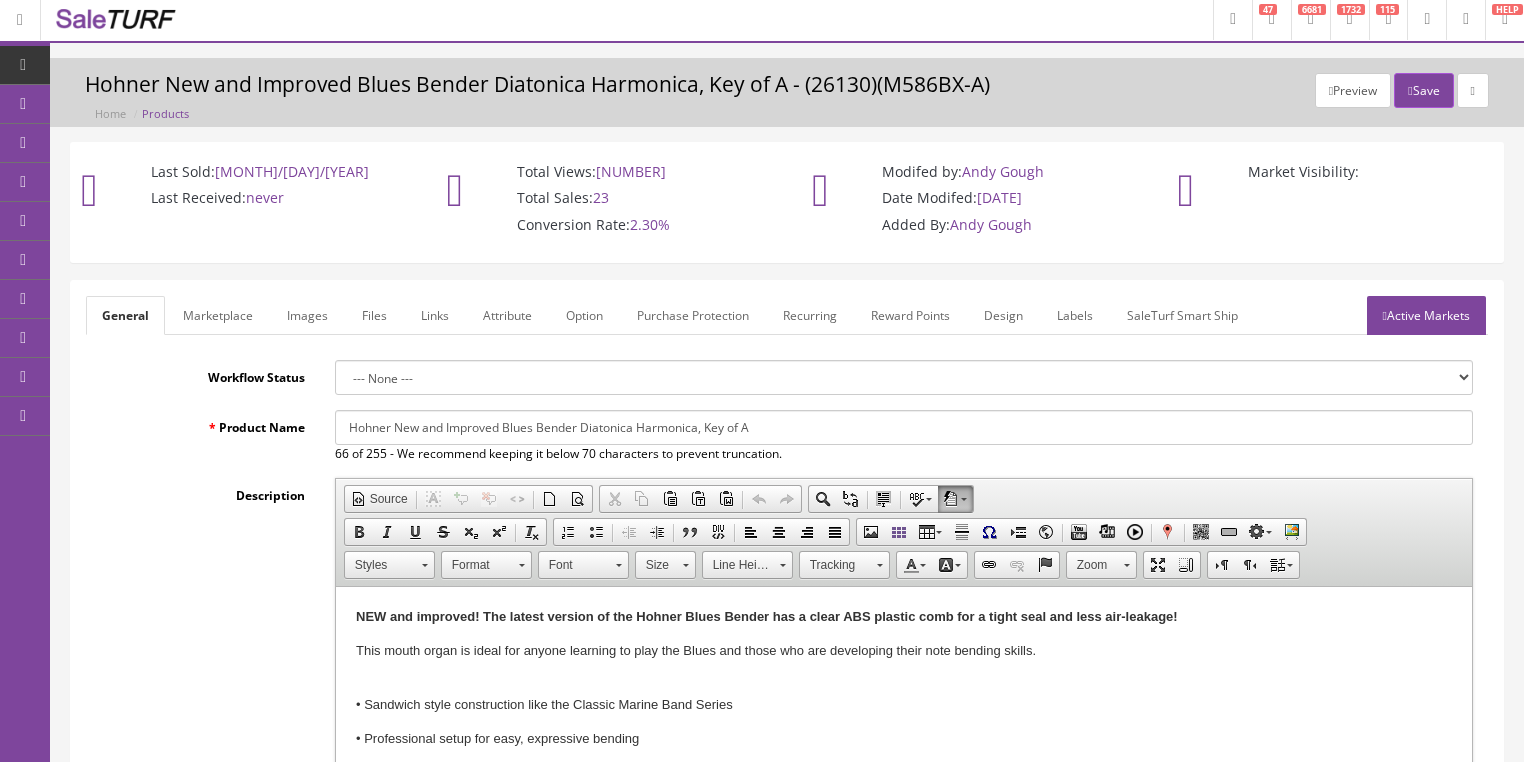 scroll, scrollTop: 0, scrollLeft: 0, axis: both 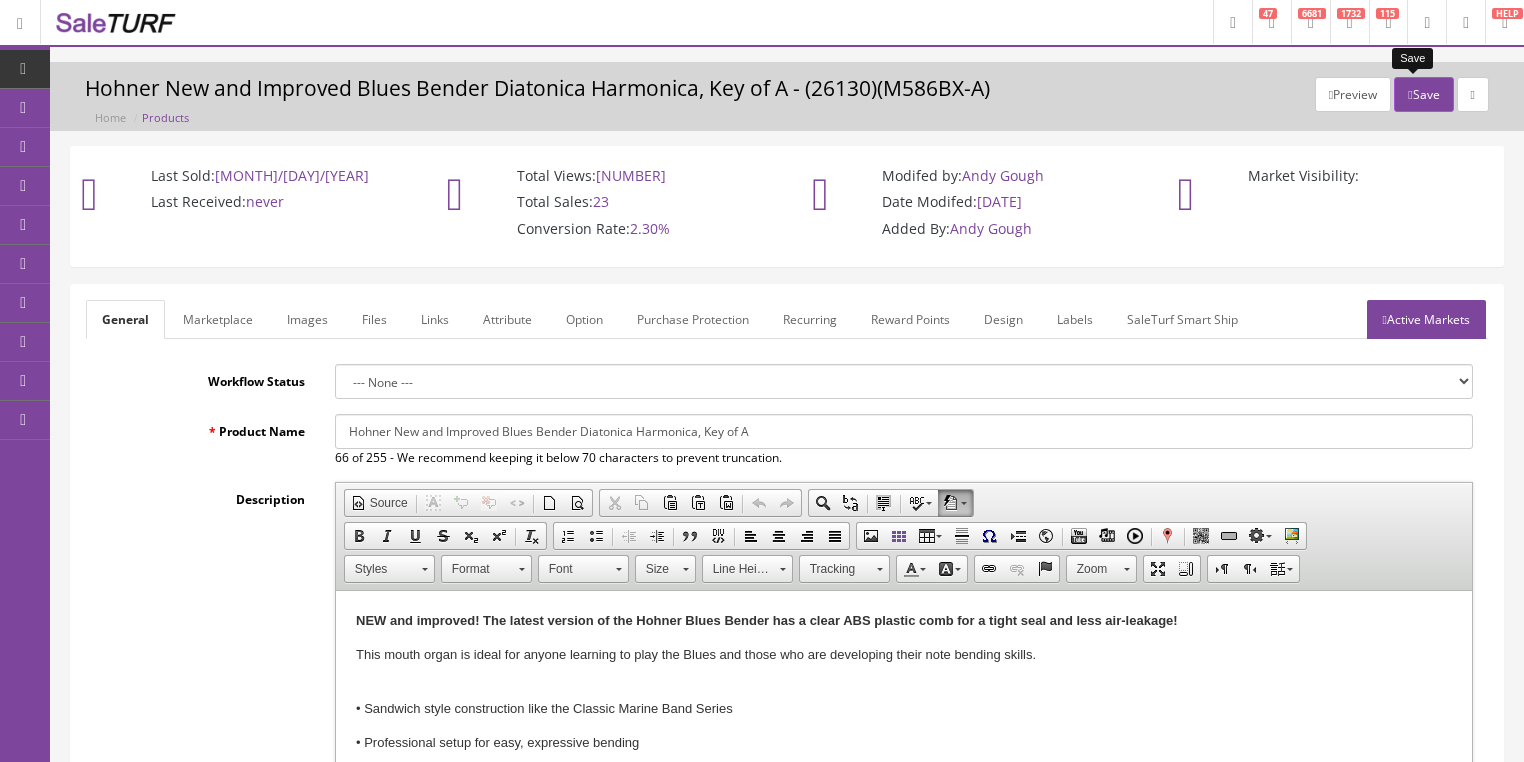 type on "27.95" 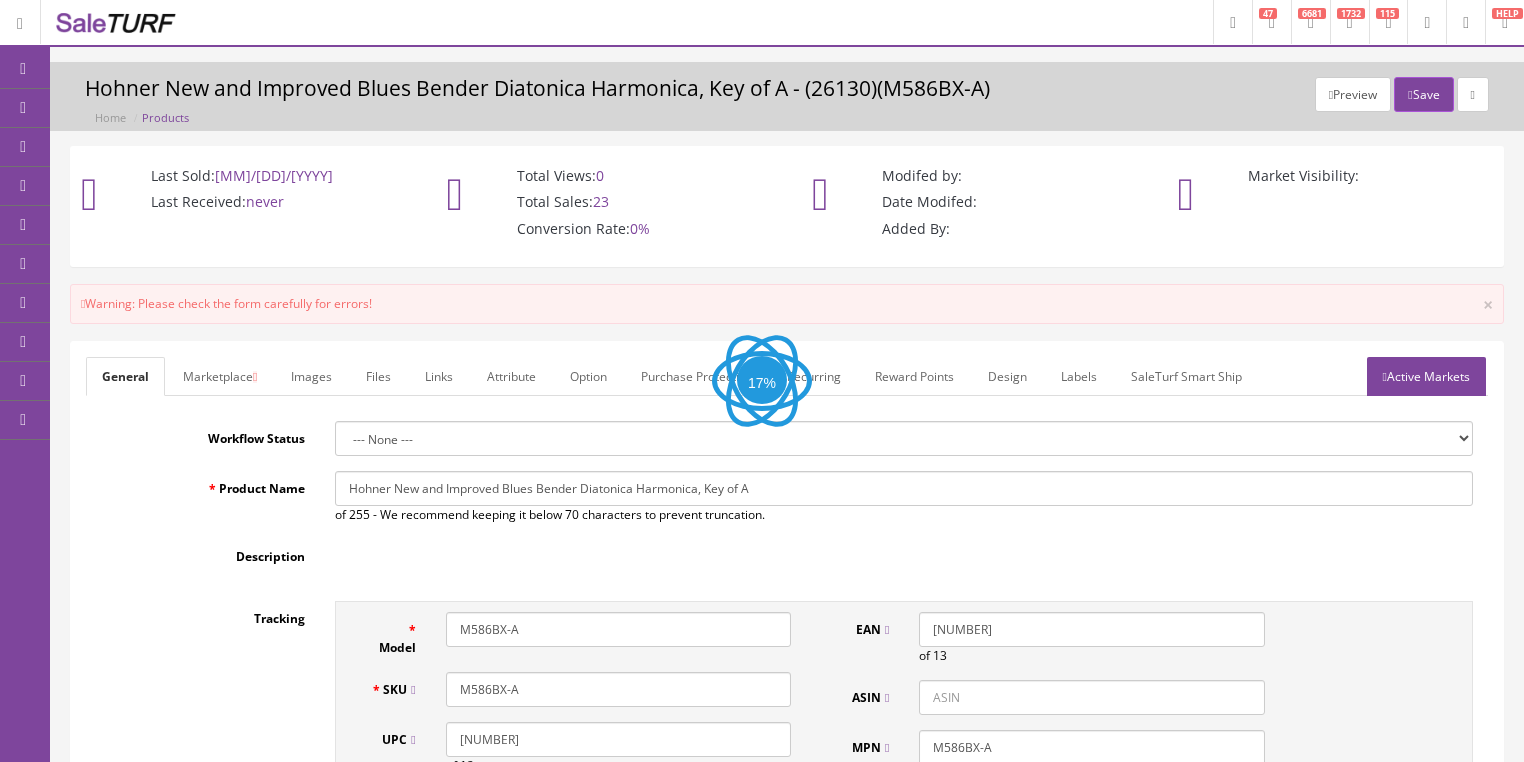 scroll, scrollTop: 0, scrollLeft: 0, axis: both 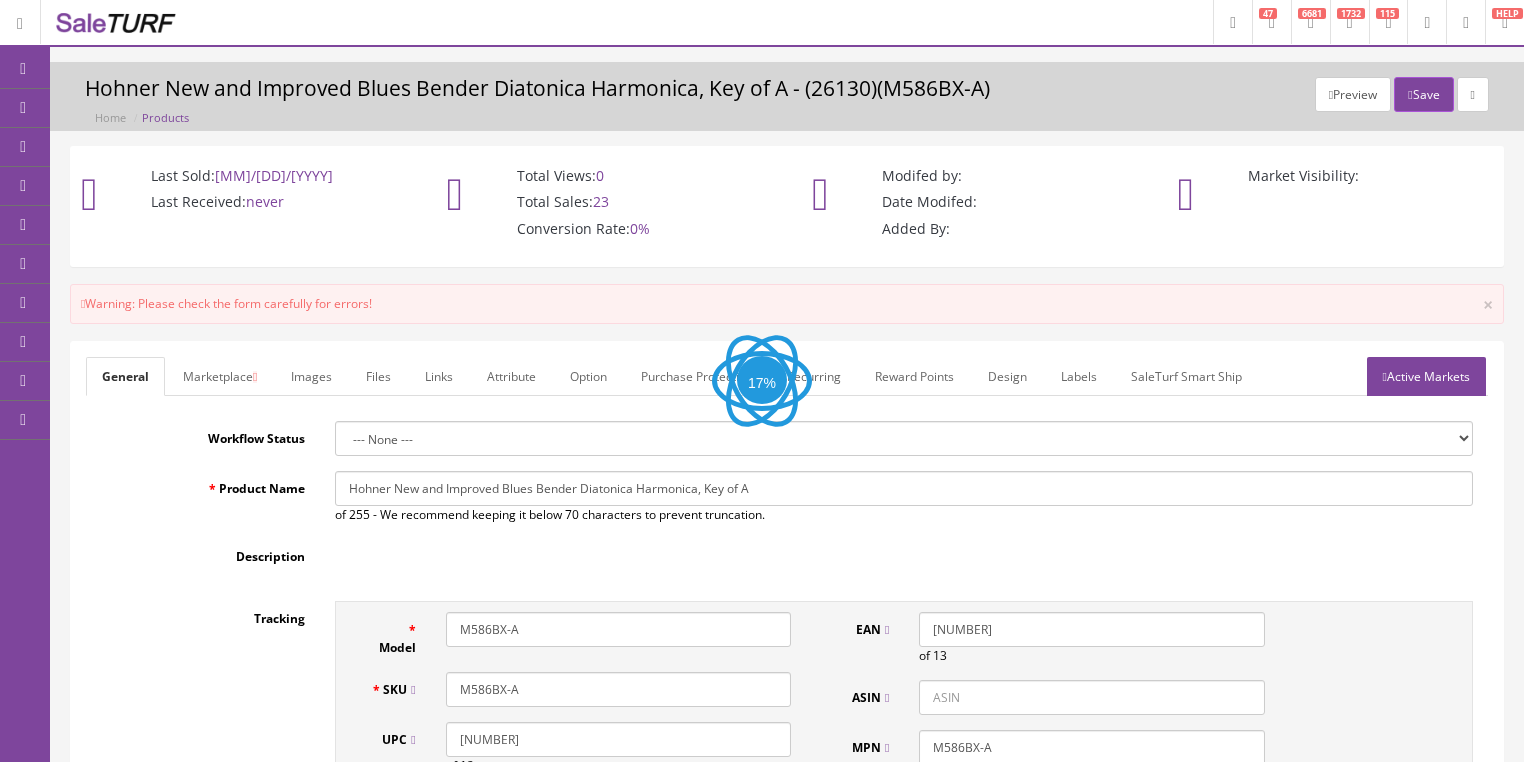 click on "Active Markets" at bounding box center (1426, 376) 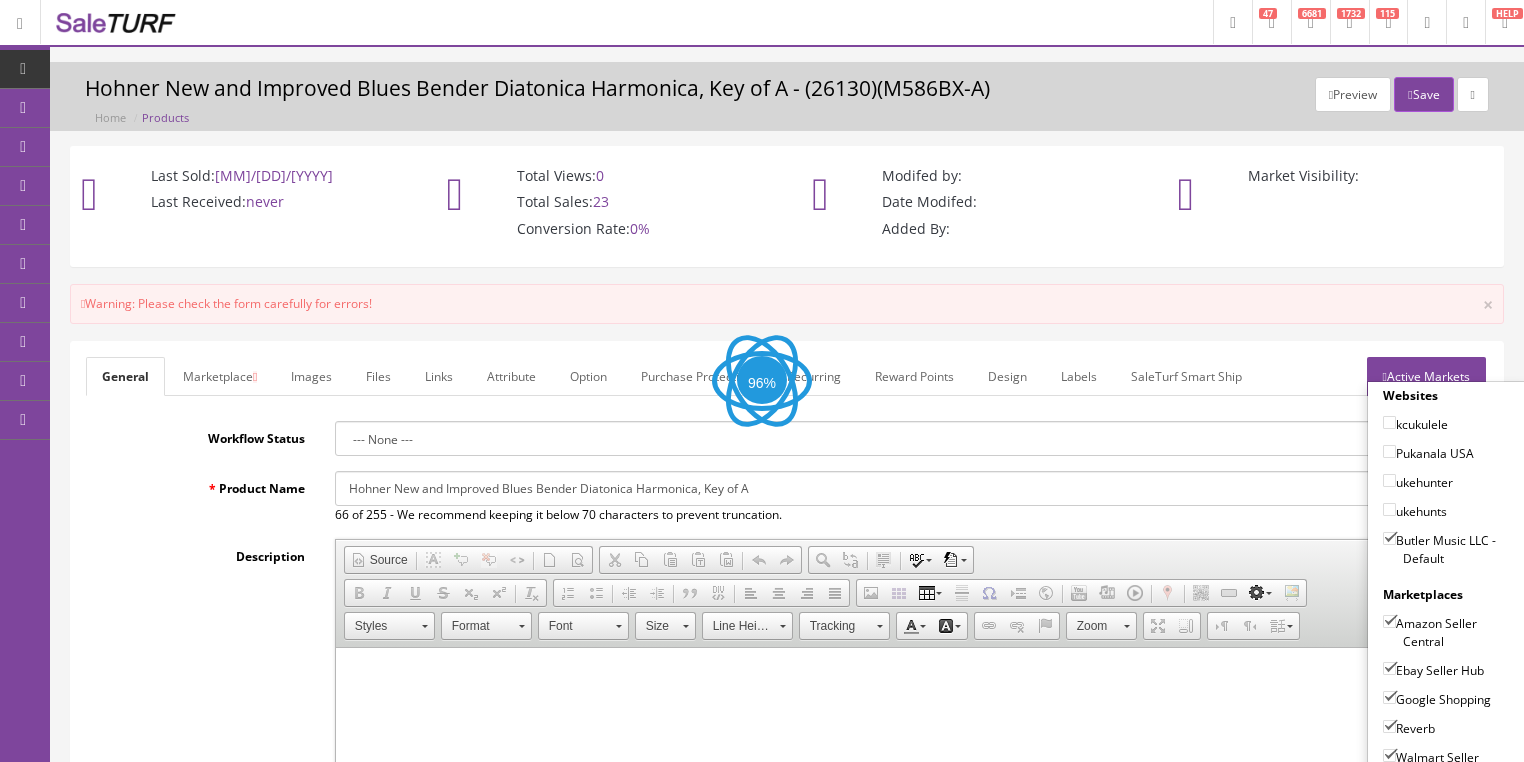 click on "Walmart Seller Center" at bounding box center (1389, 755) 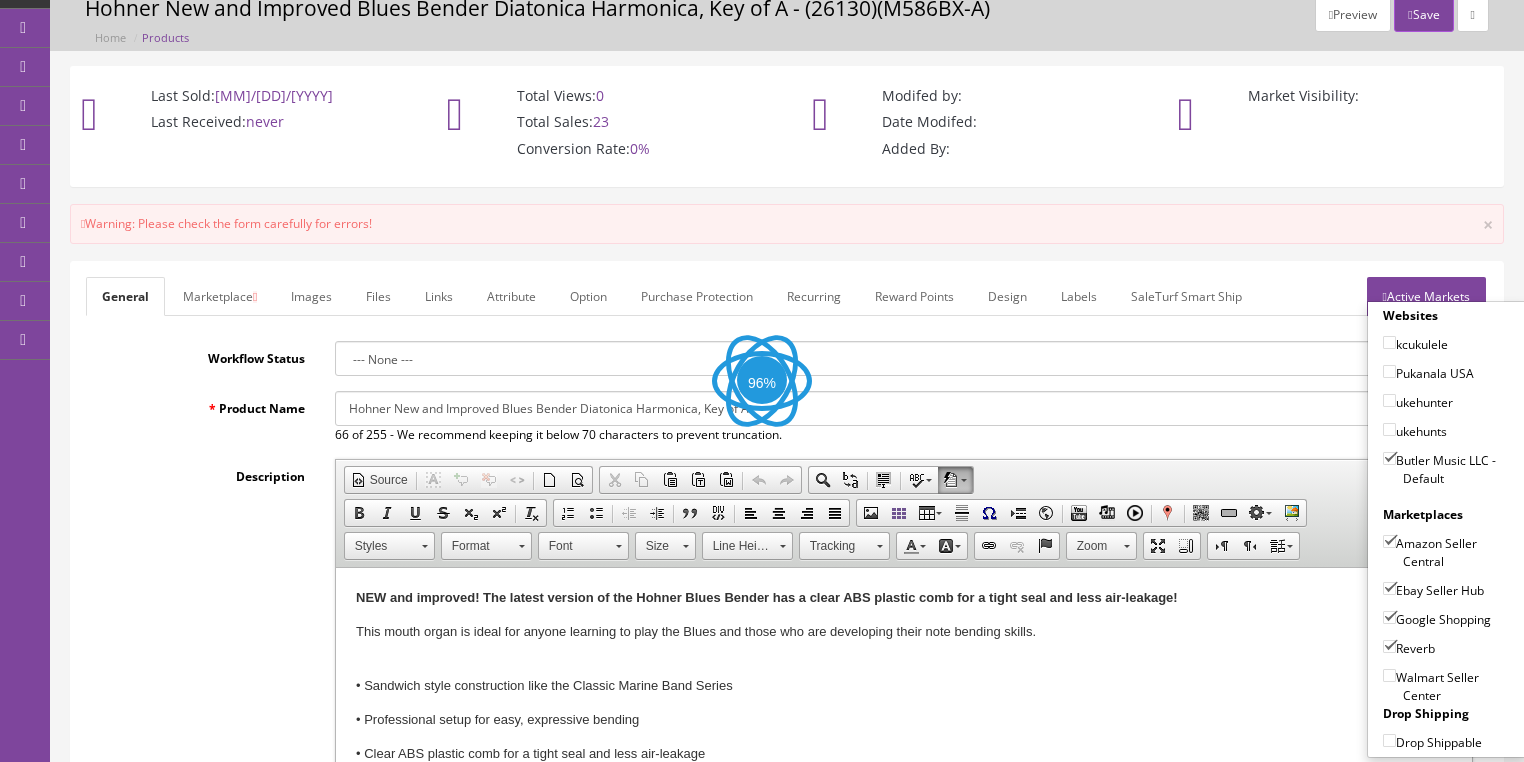 scroll, scrollTop: 0, scrollLeft: 0, axis: both 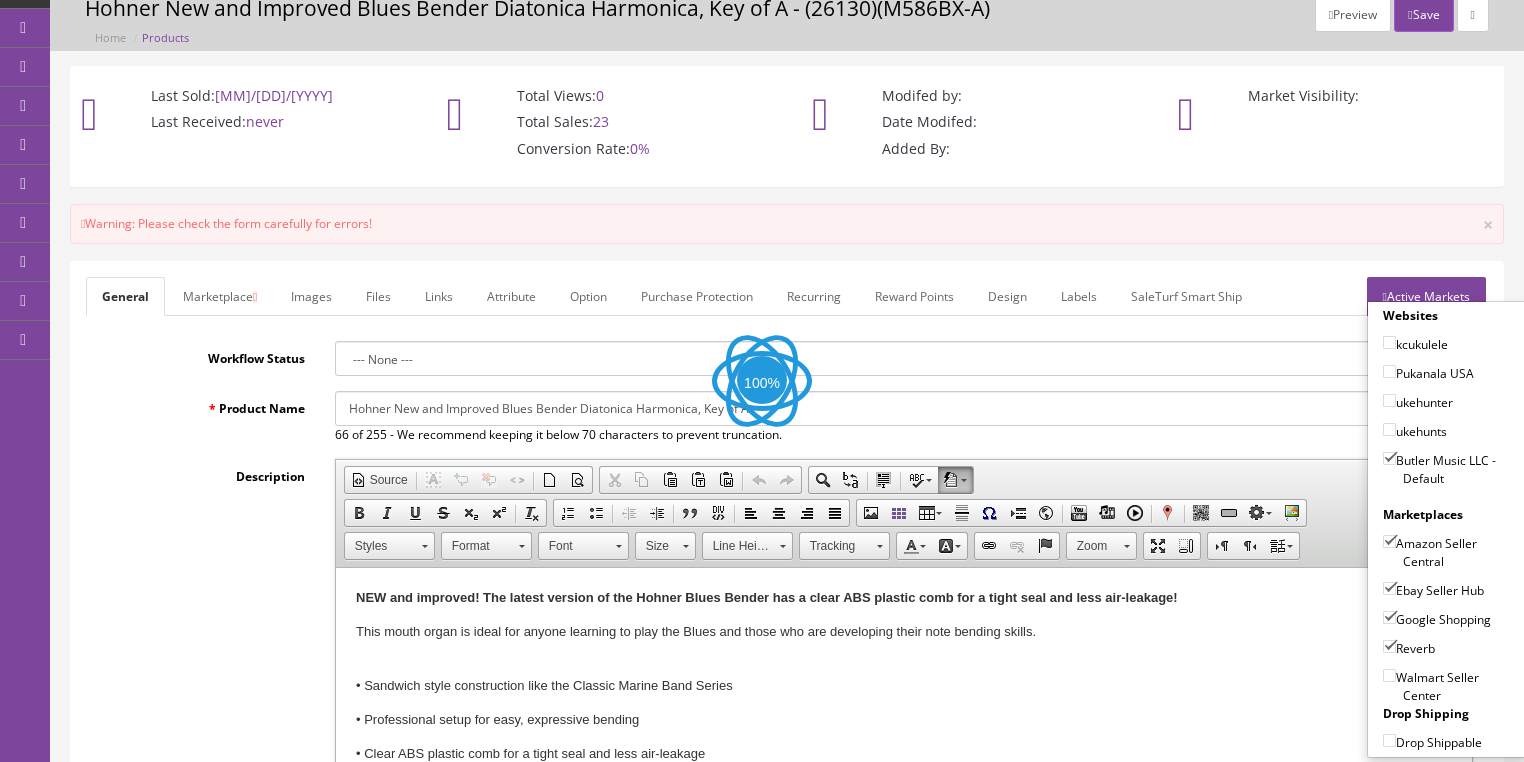 click on "Active Markets" at bounding box center [1426, 296] 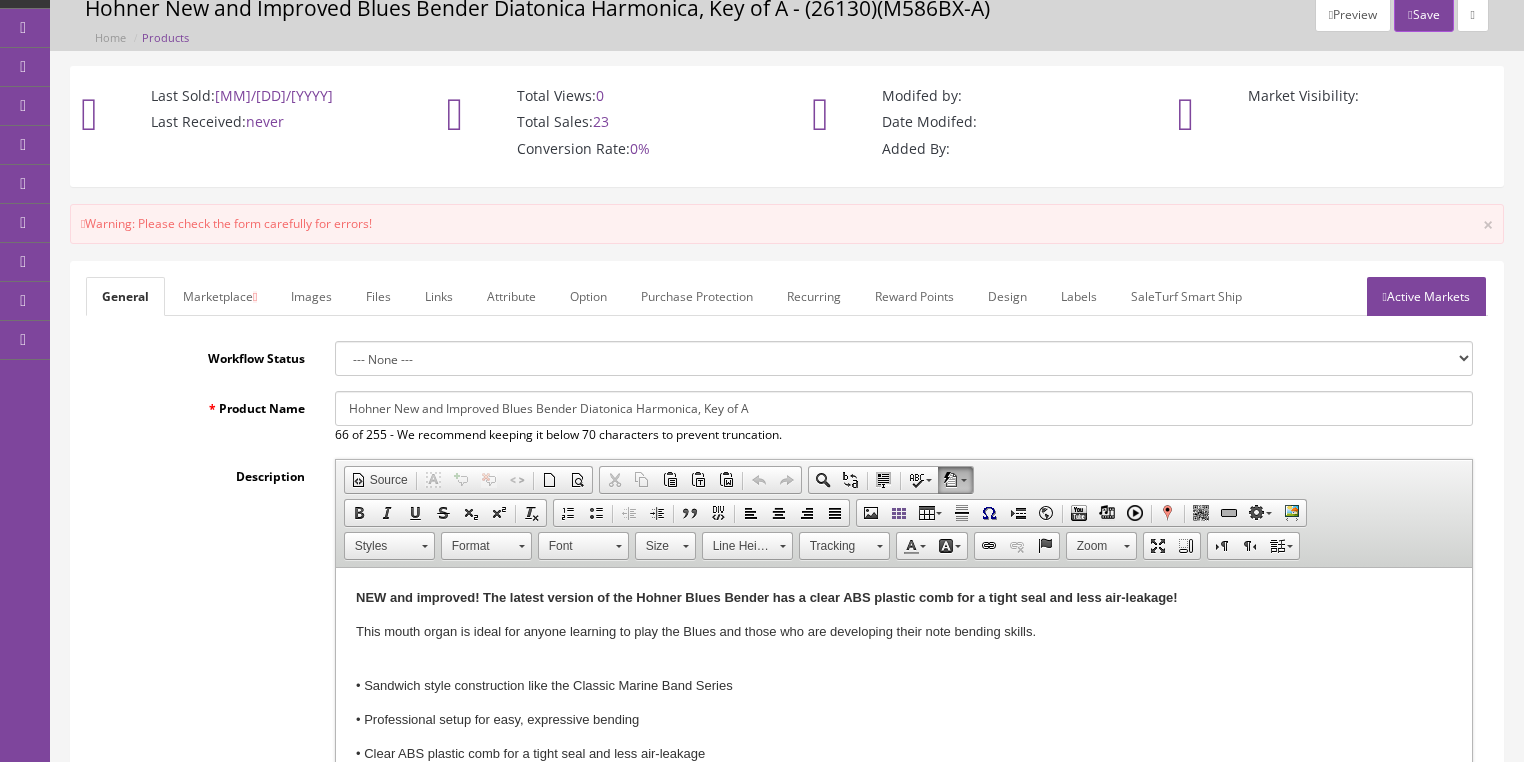 click at bounding box center [1410, 15] 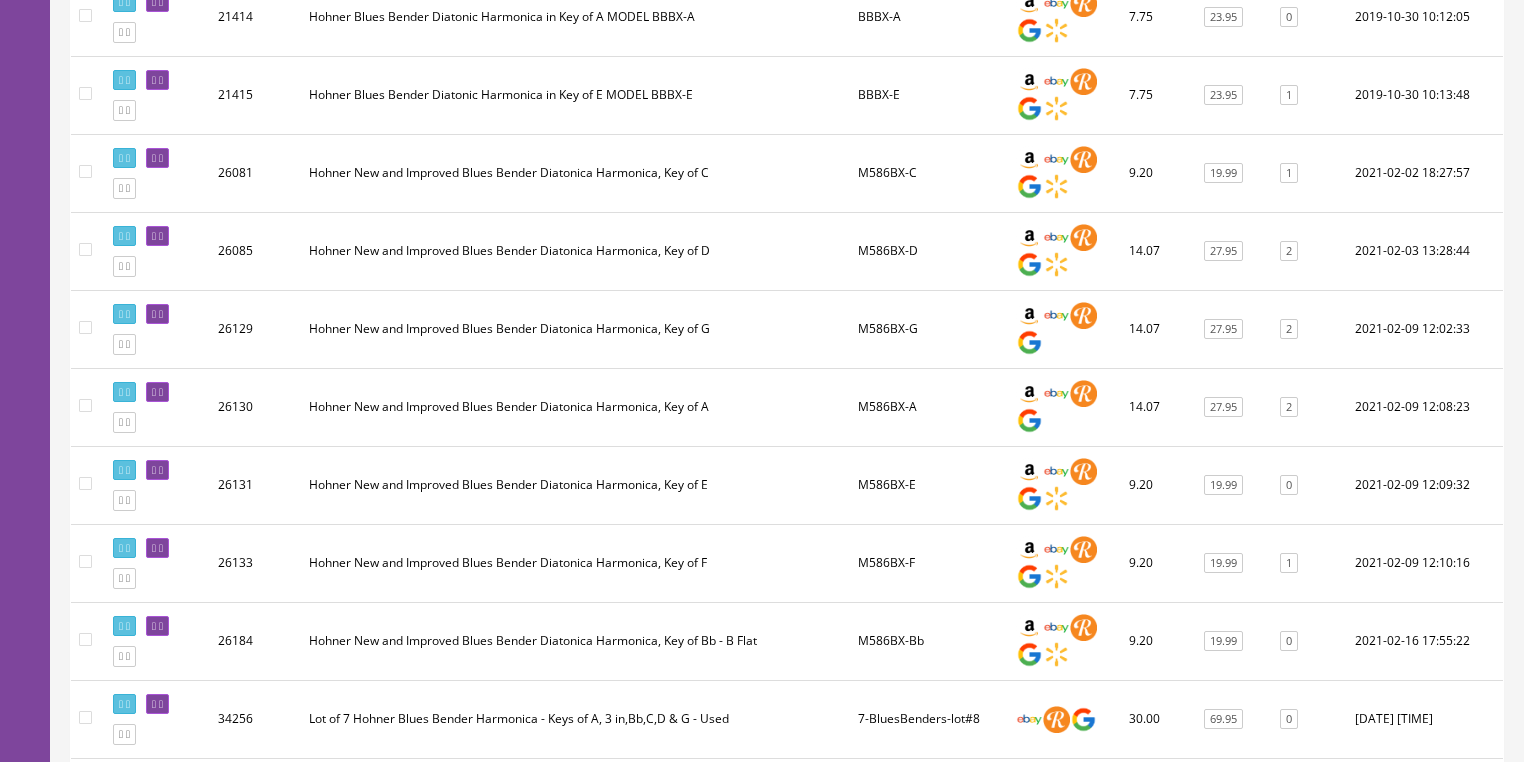 scroll, scrollTop: 880, scrollLeft: 0, axis: vertical 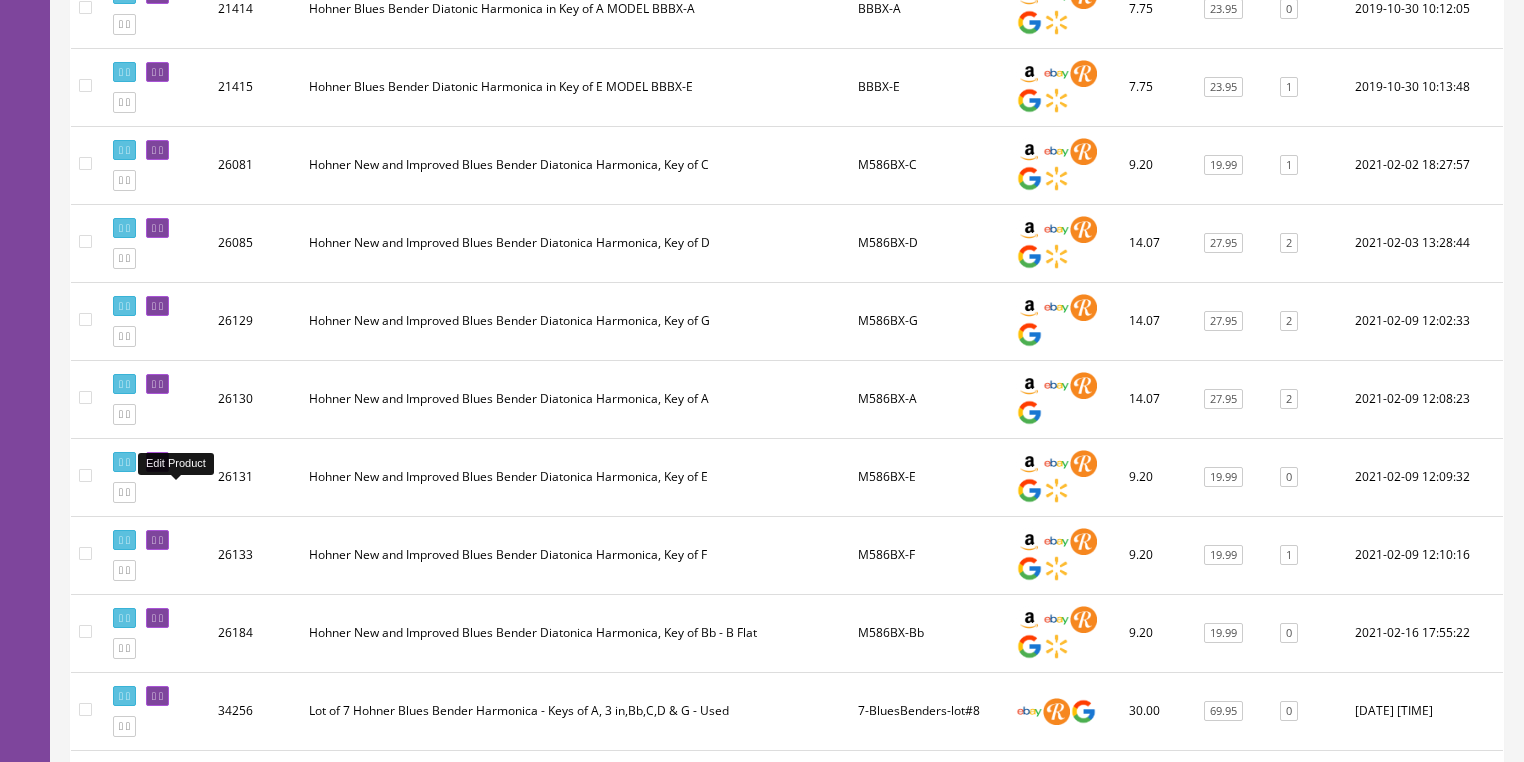 click at bounding box center (157, 462) 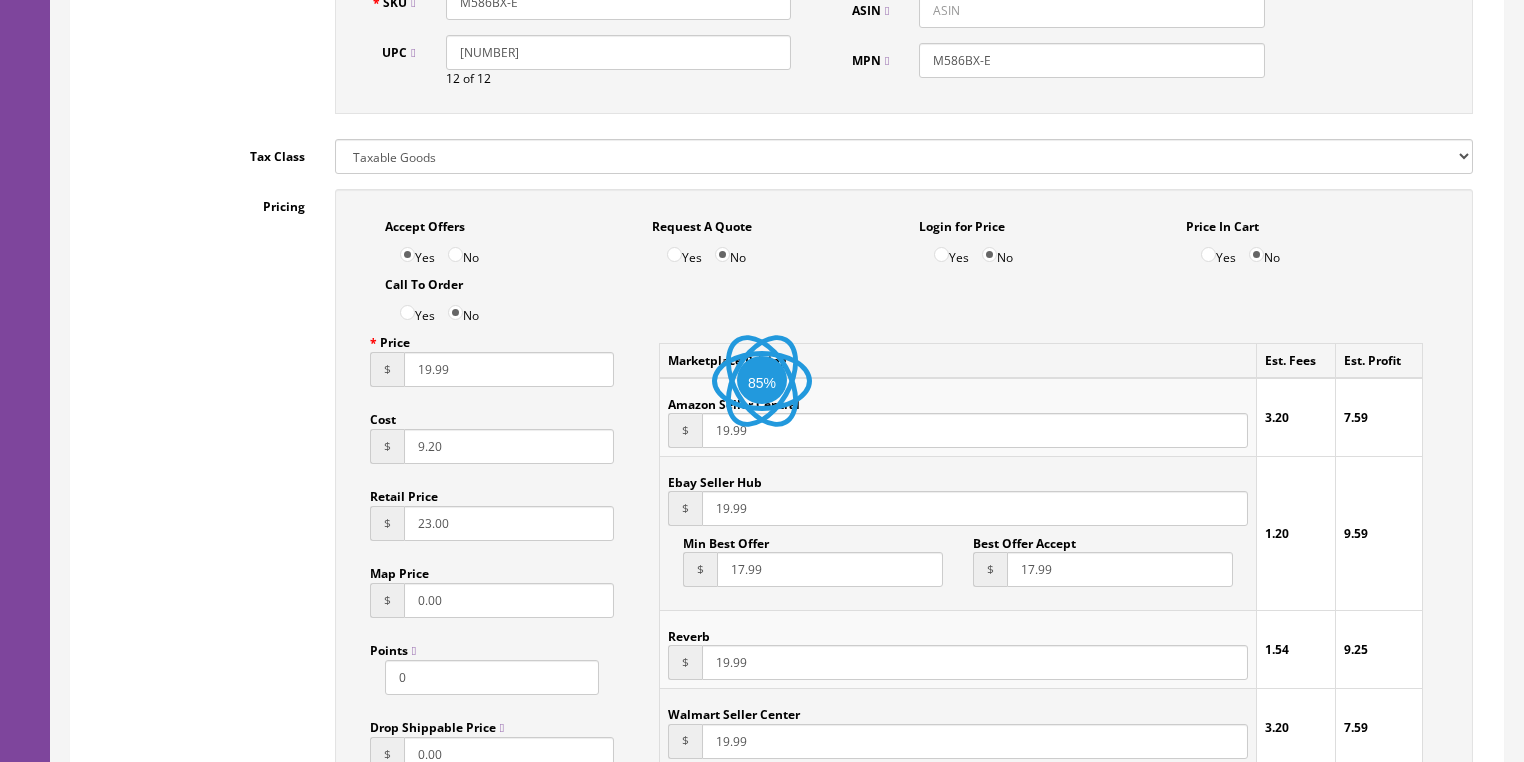 scroll, scrollTop: 0, scrollLeft: 0, axis: both 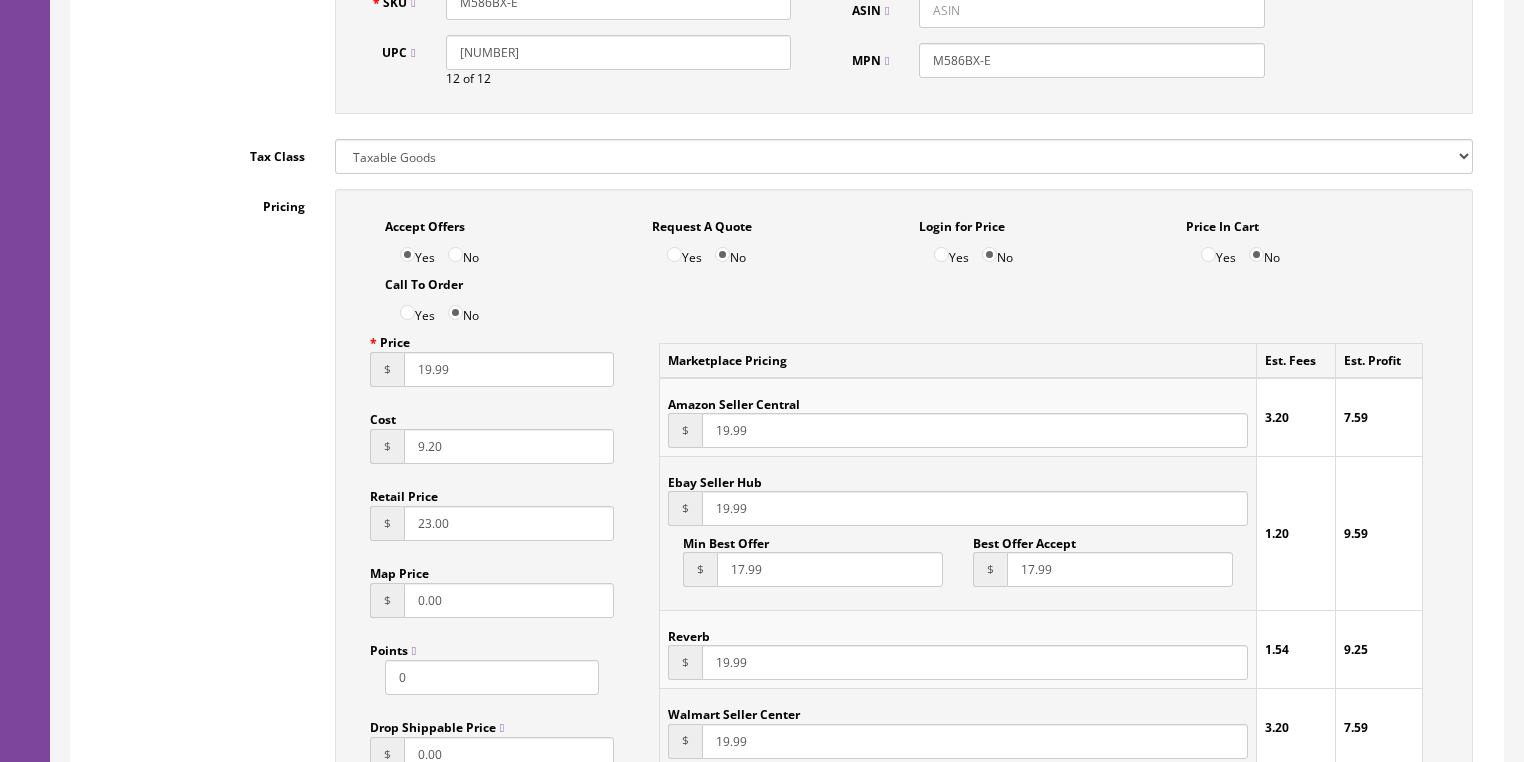drag, startPoint x: 451, startPoint y: 461, endPoint x: 359, endPoint y: 464, distance: 92.0489 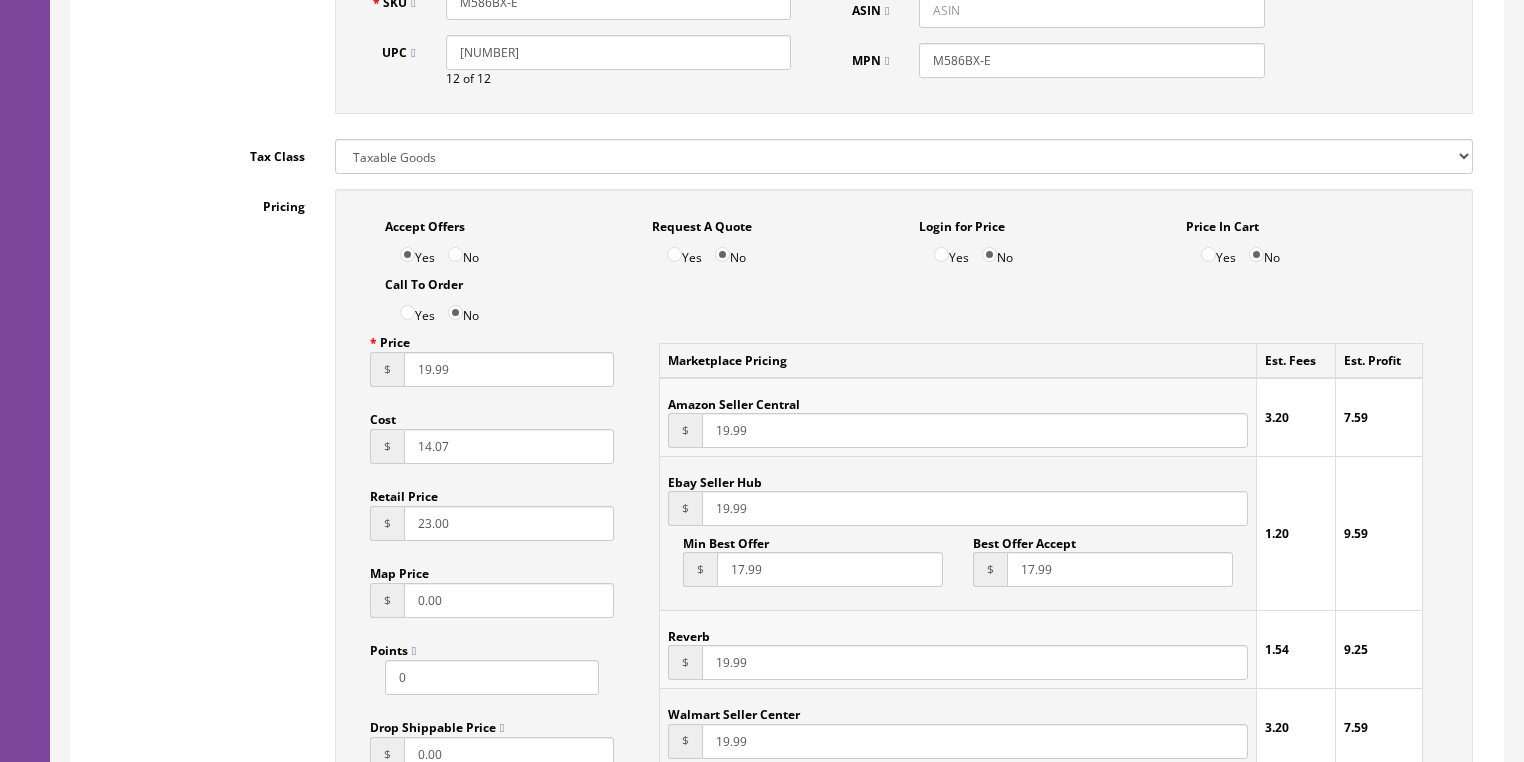 type on "14.07" 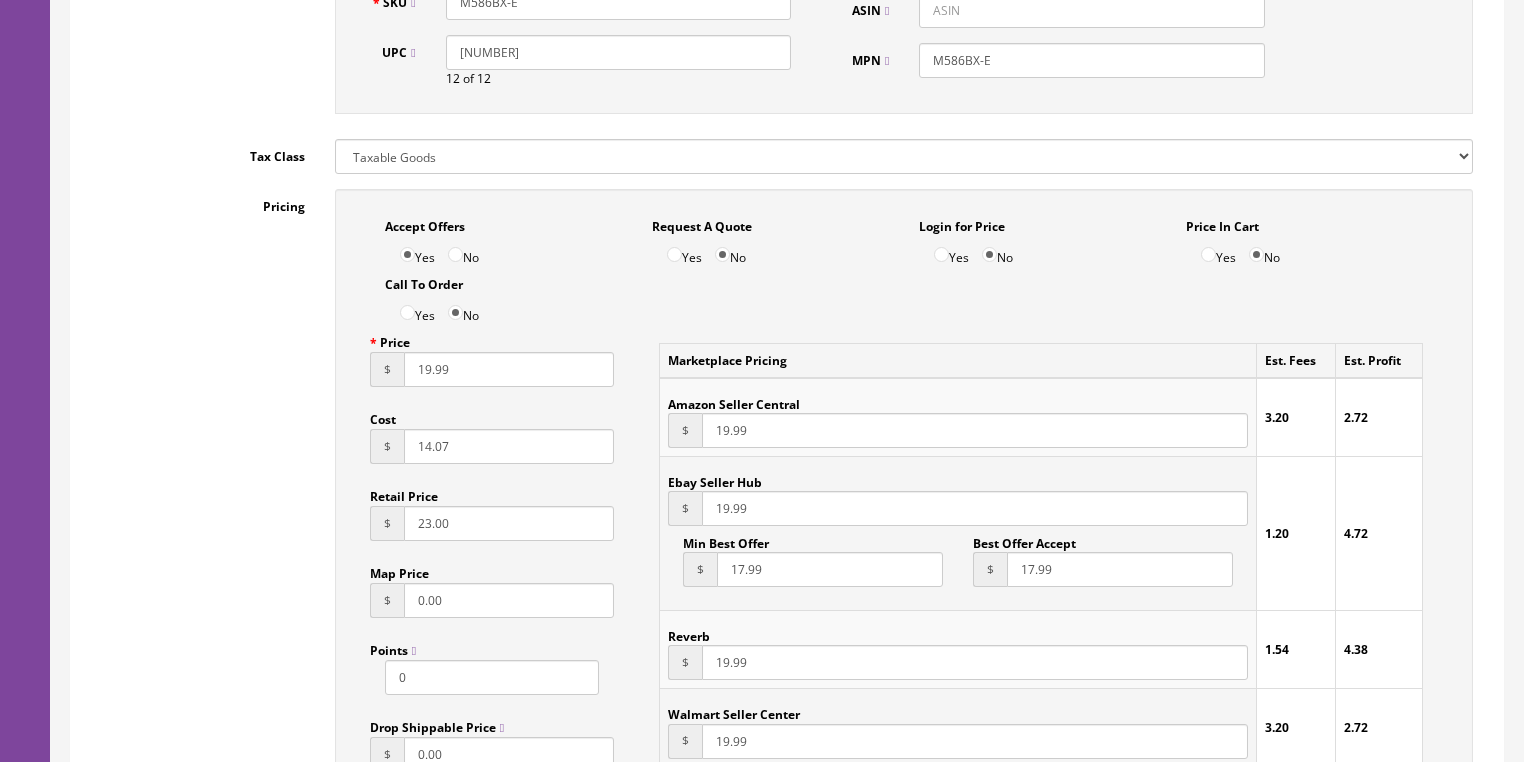 drag, startPoint x: 476, startPoint y: 376, endPoint x: 343, endPoint y: 378, distance: 133.01503 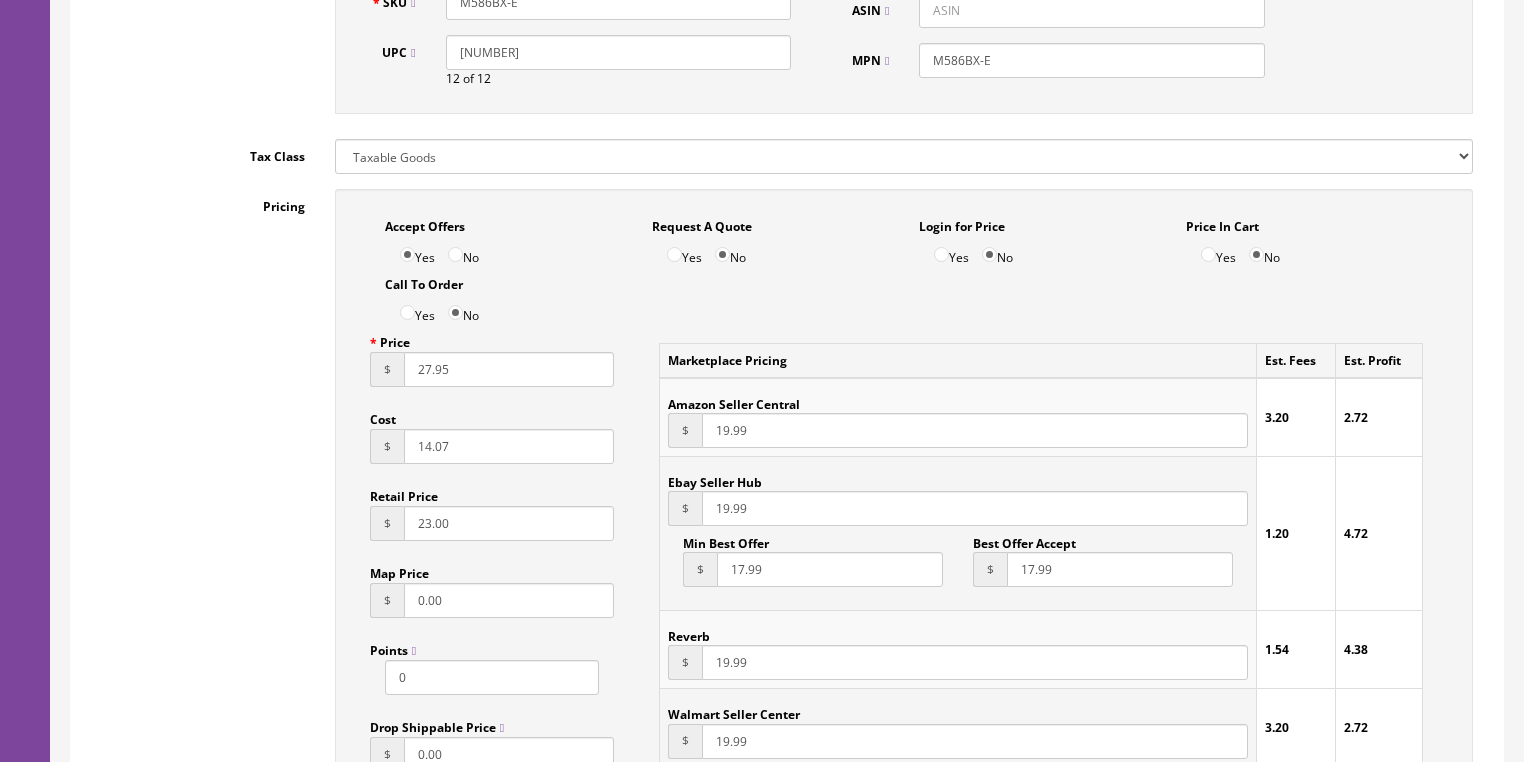 type on "27.95" 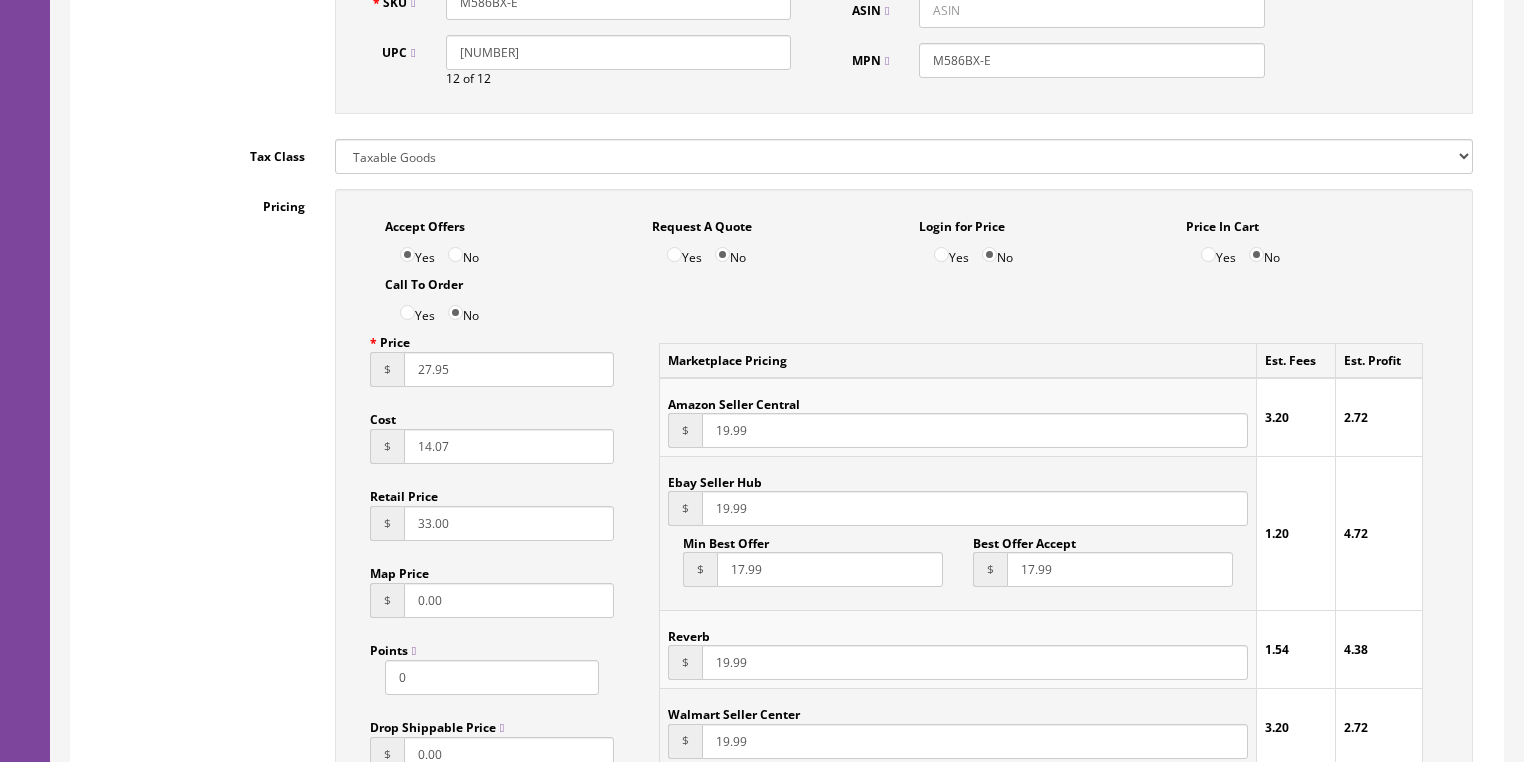 type on "33.00" 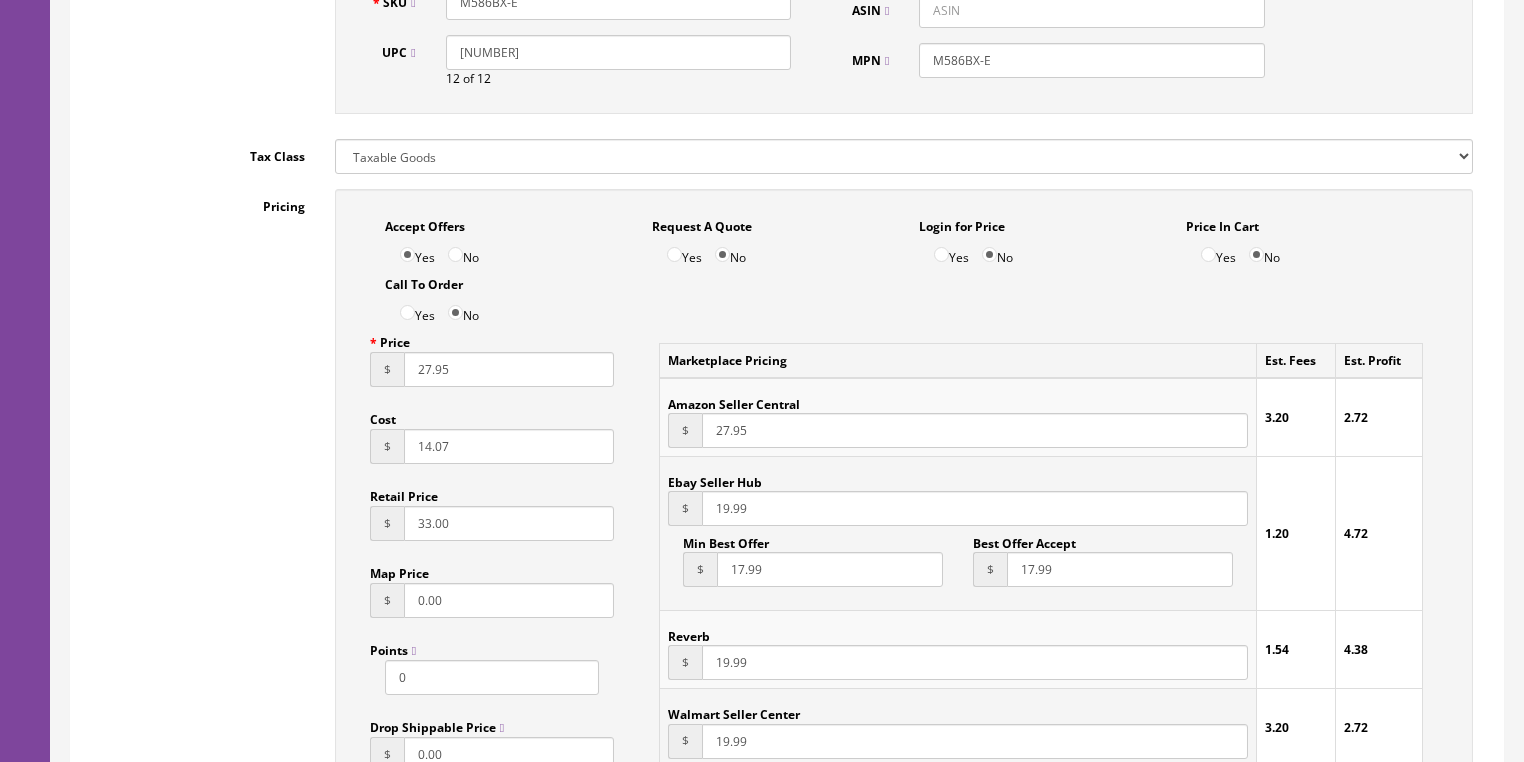 type on "27.95" 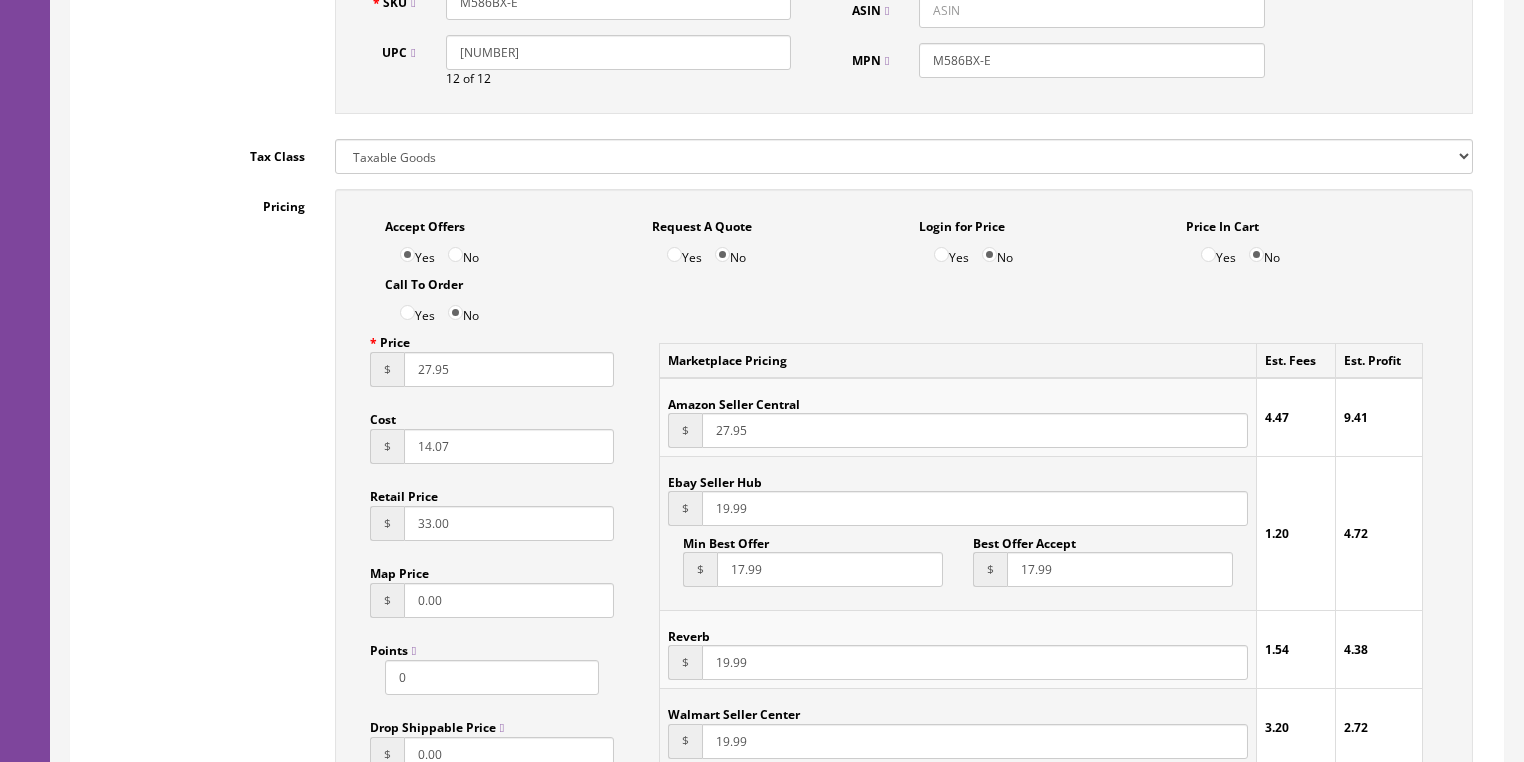 drag, startPoint x: 735, startPoint y: 523, endPoint x: 645, endPoint y: 532, distance: 90.44888 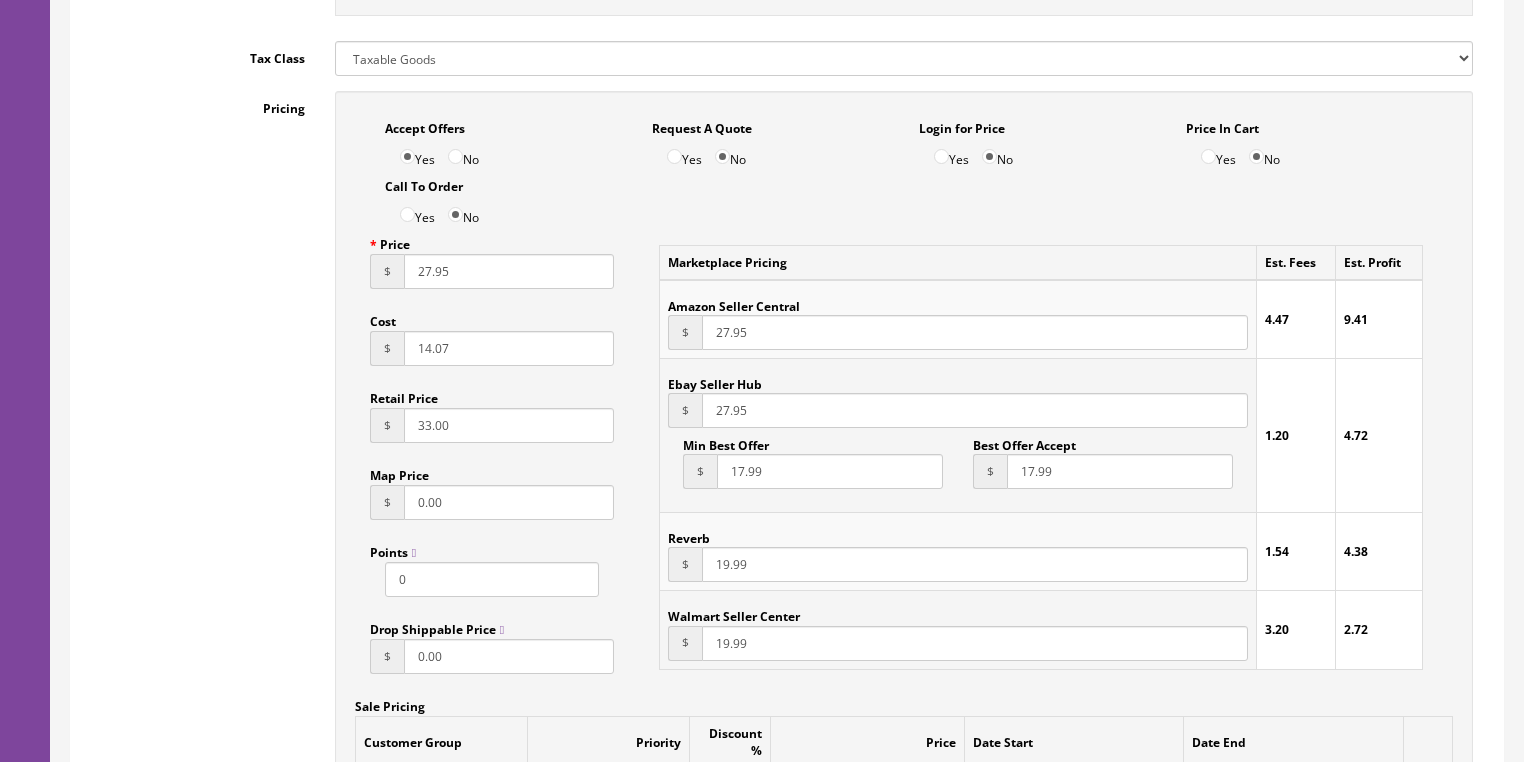scroll, scrollTop: 1280, scrollLeft: 0, axis: vertical 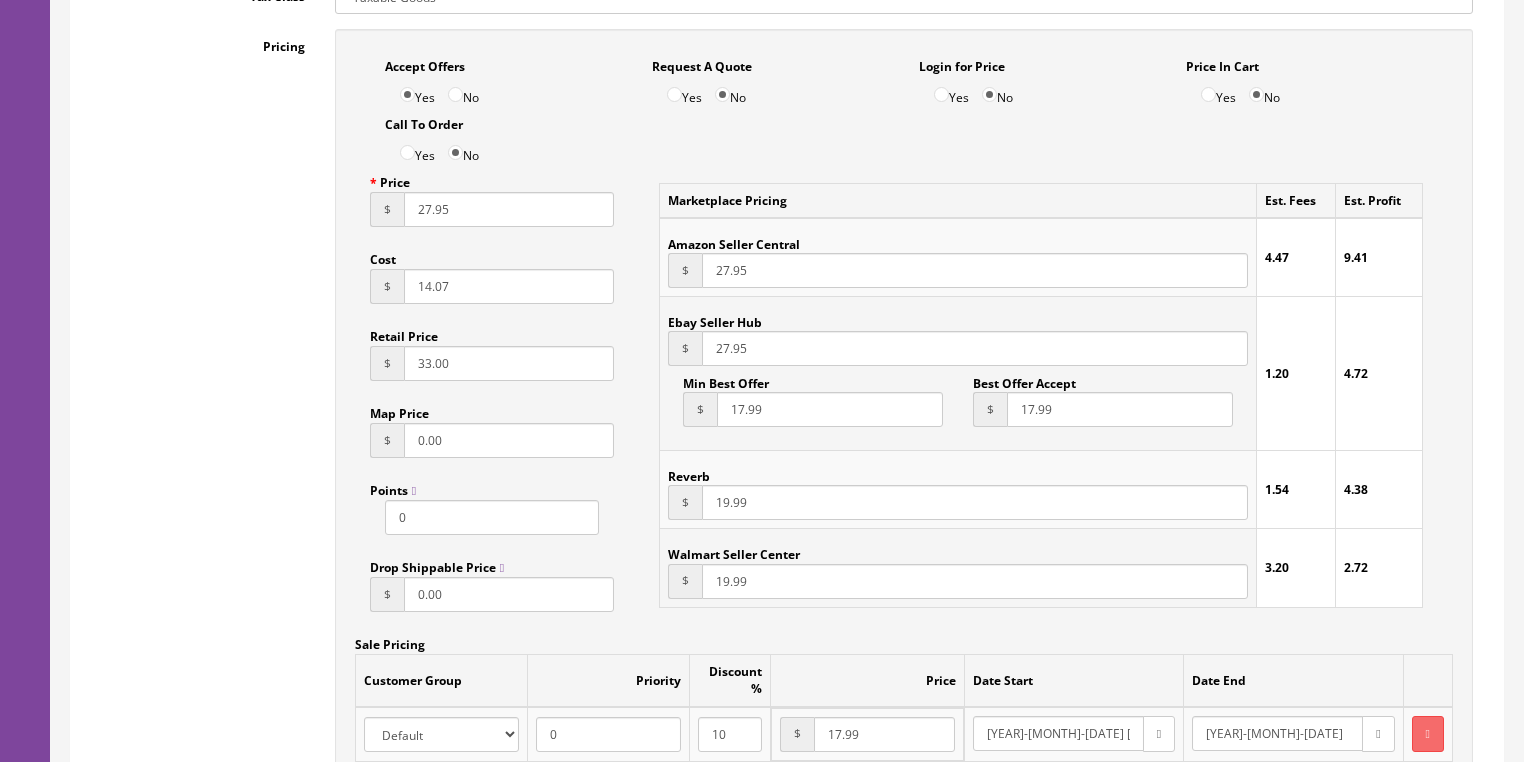 type on "27.95" 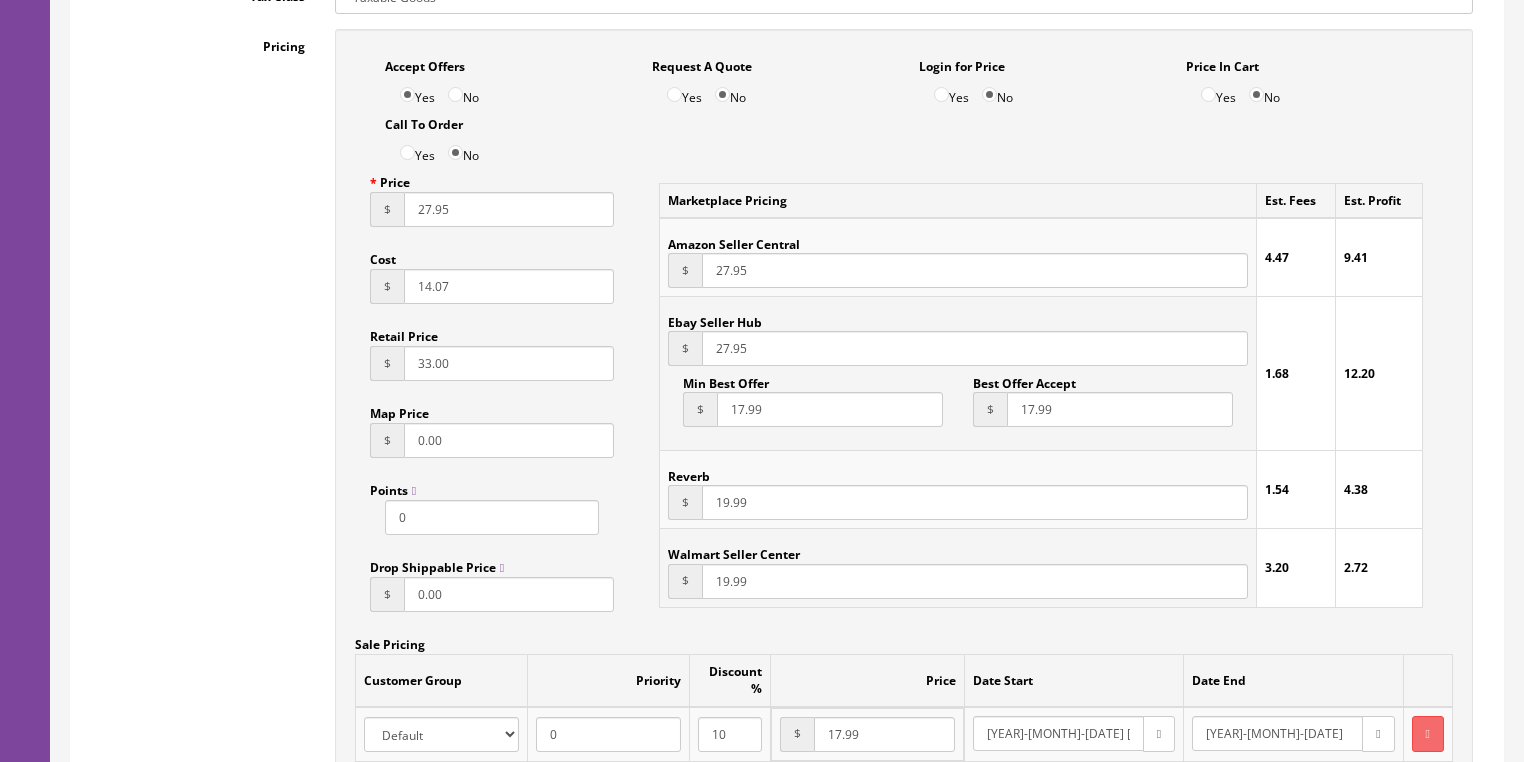 drag, startPoint x: 750, startPoint y: 514, endPoint x: 683, endPoint y: 514, distance: 67 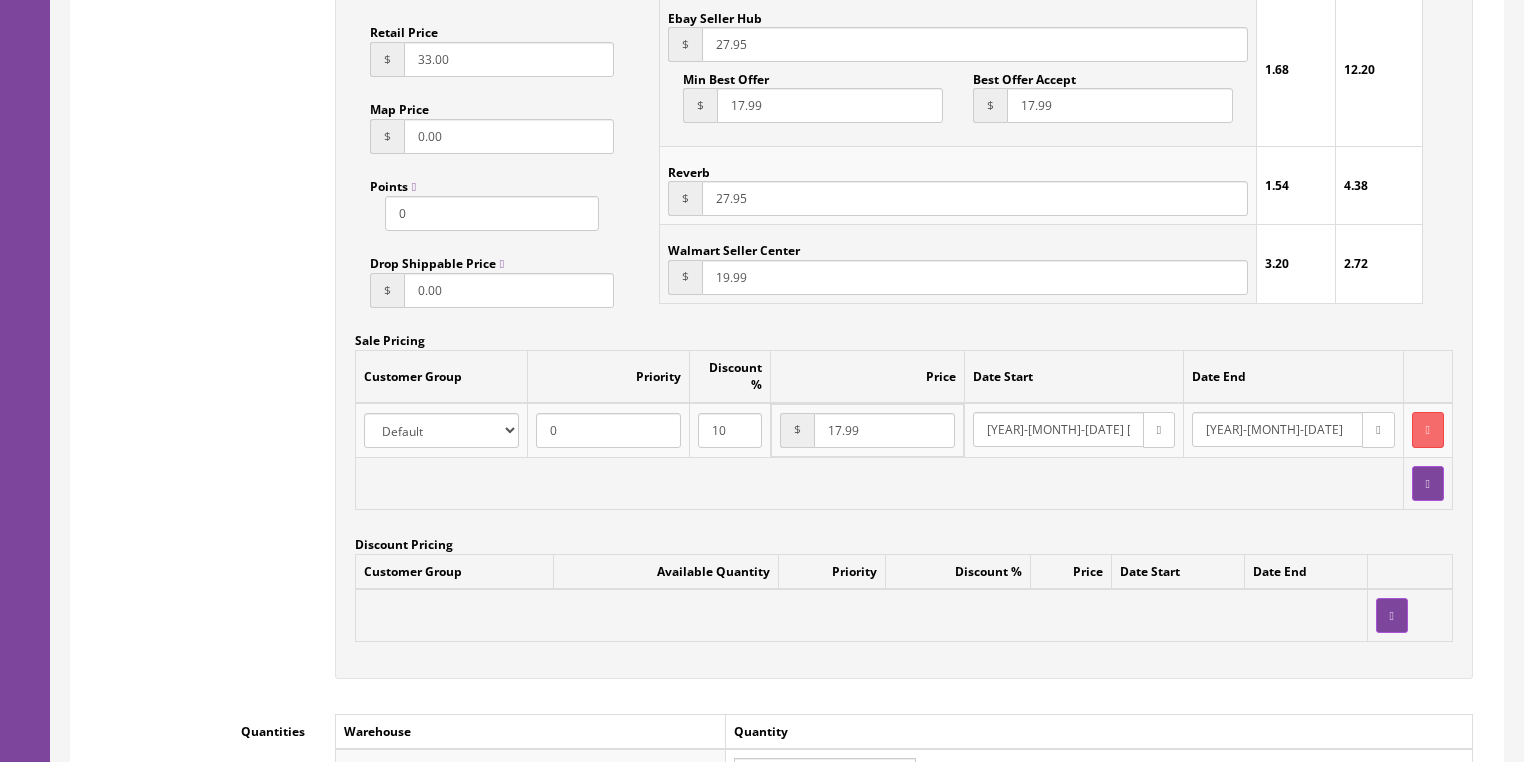 scroll, scrollTop: 1680, scrollLeft: 0, axis: vertical 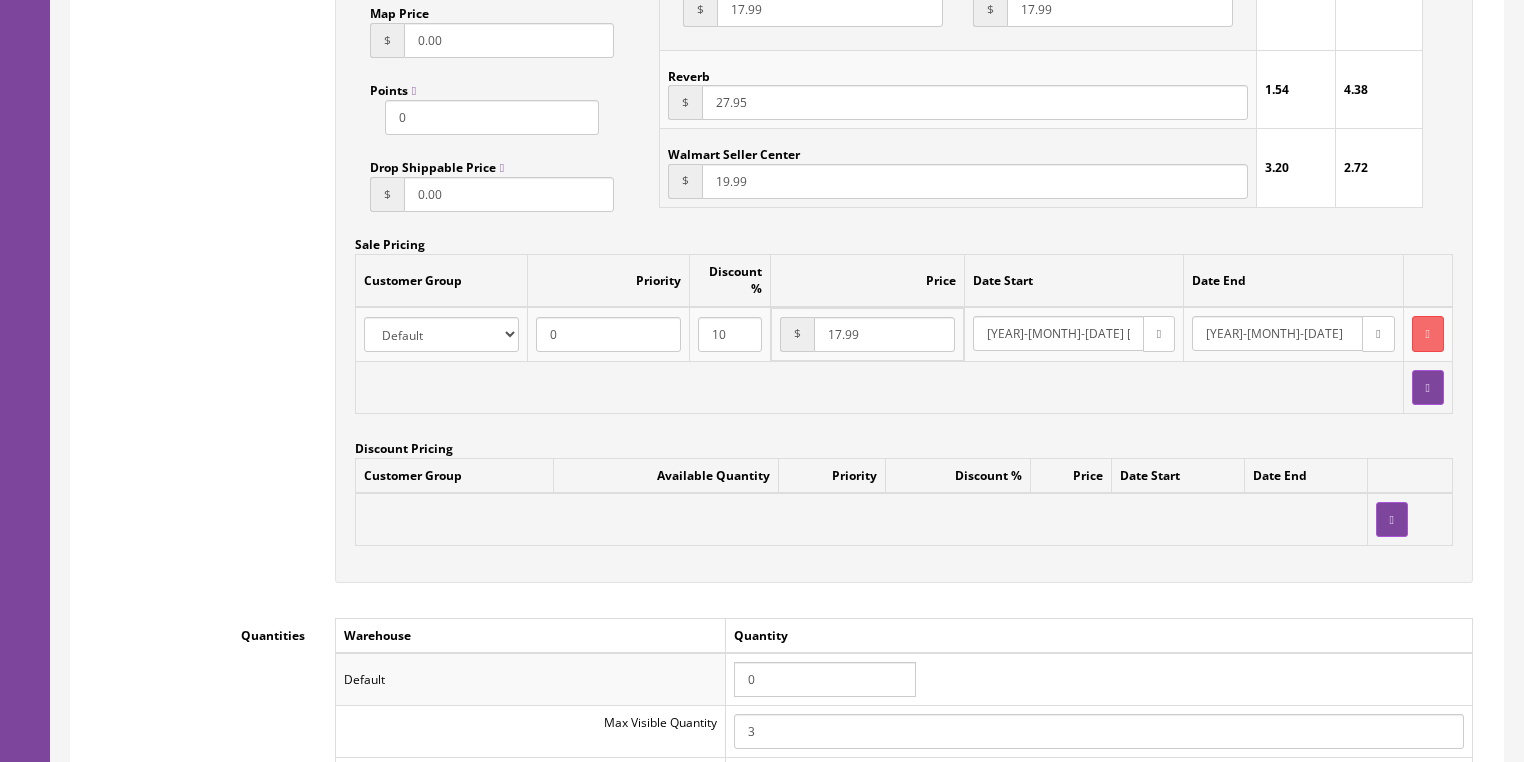 type on "27.95" 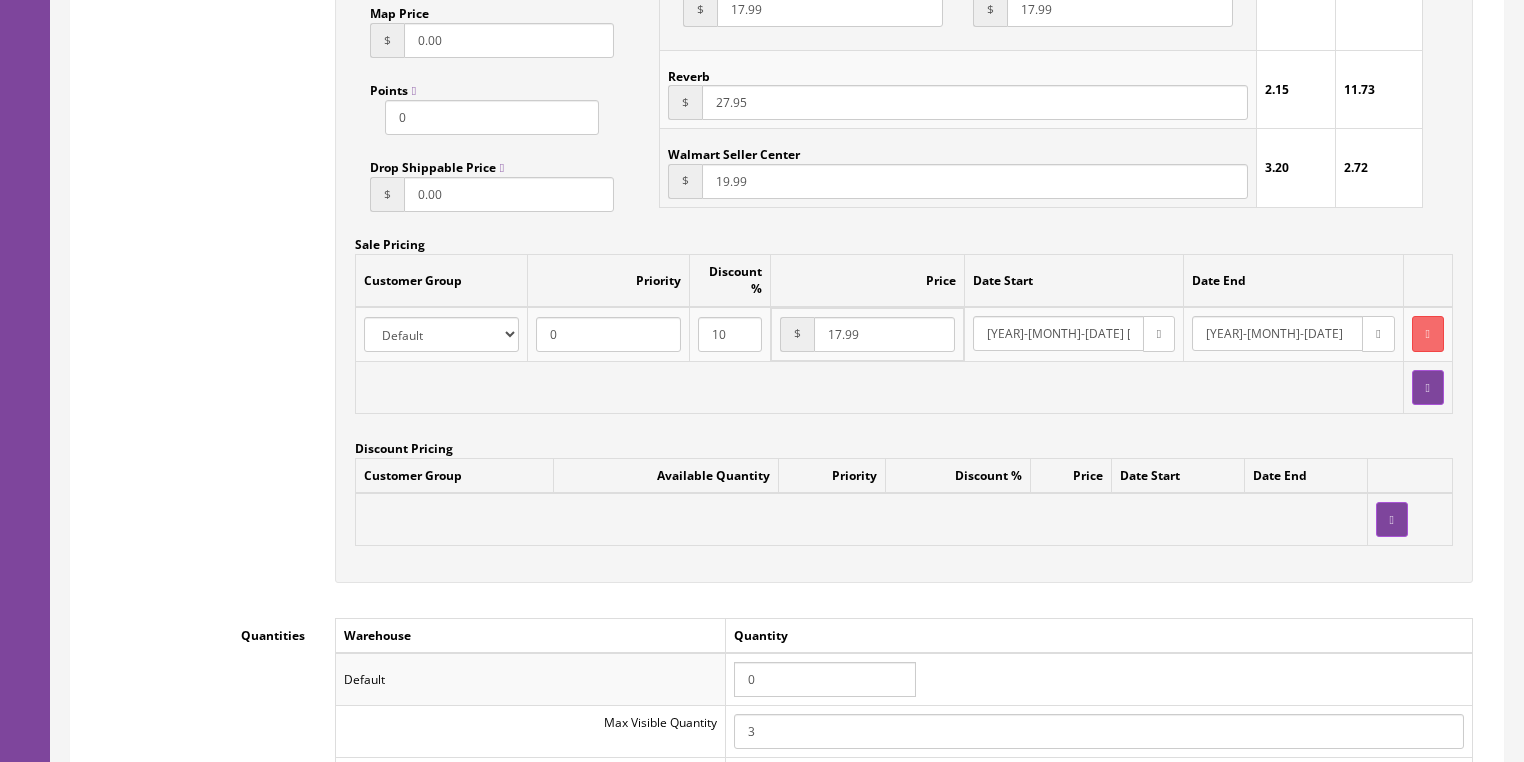 drag, startPoint x: 775, startPoint y: 681, endPoint x: 718, endPoint y: 682, distance: 57.00877 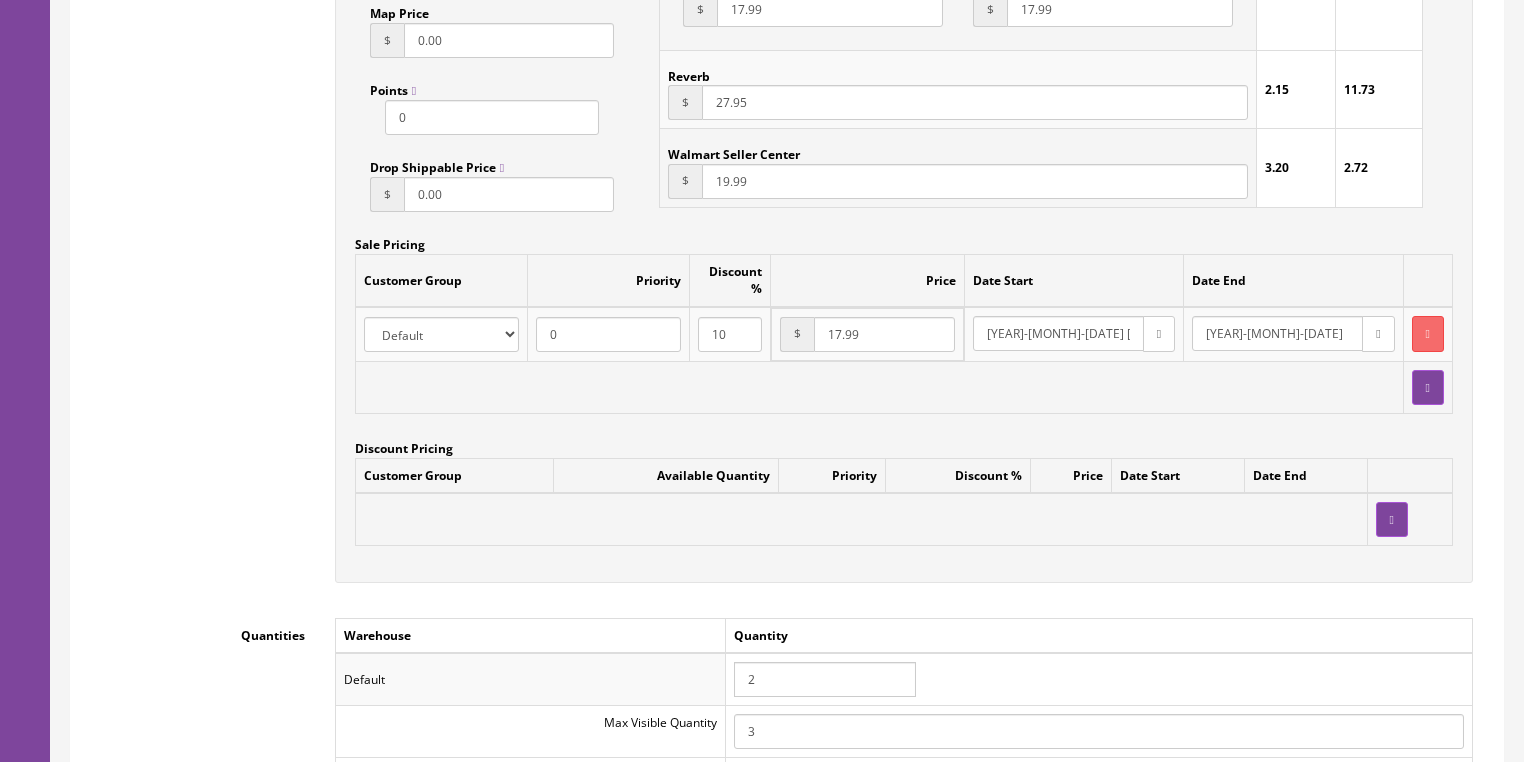type on "2" 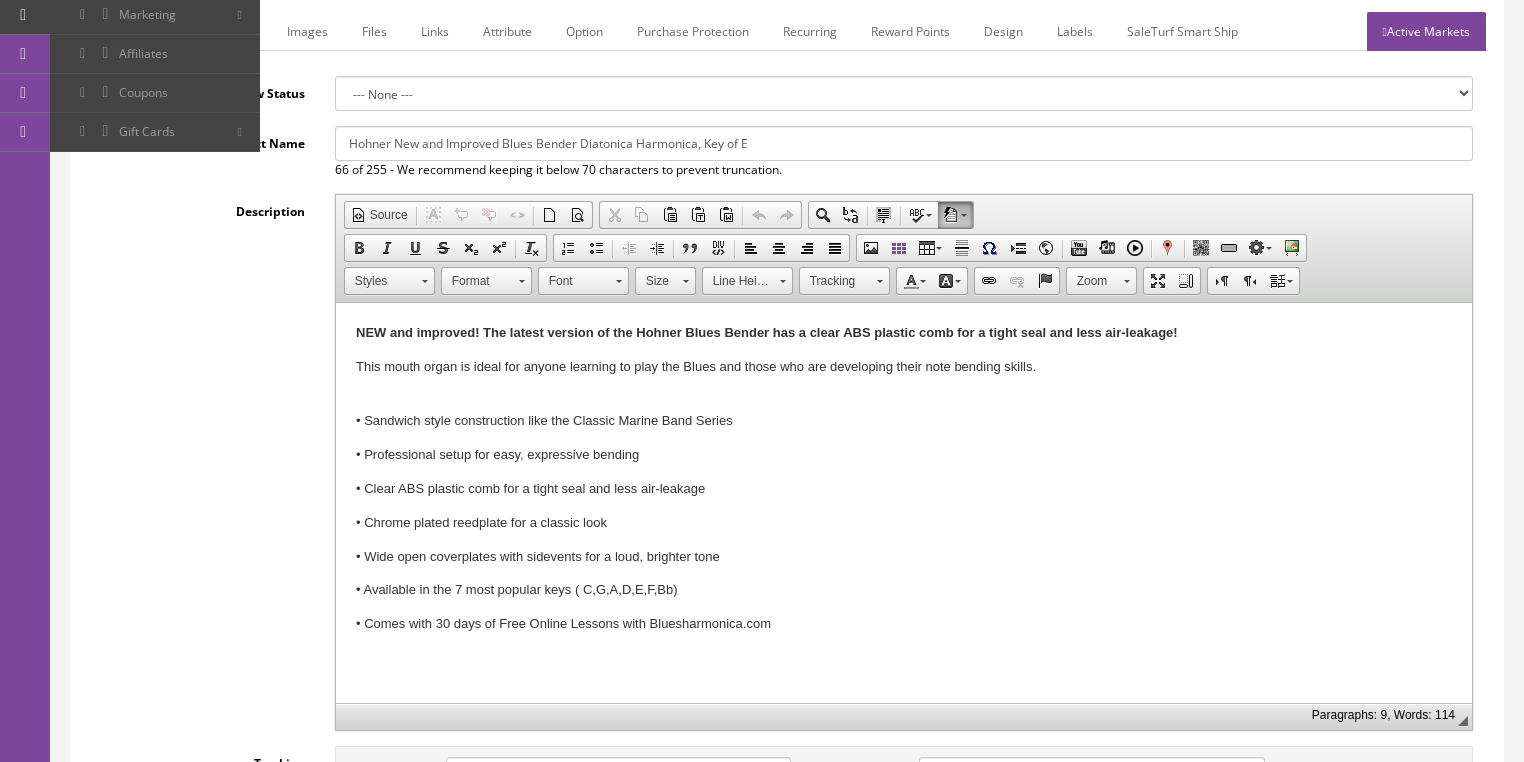 scroll, scrollTop: 240, scrollLeft: 0, axis: vertical 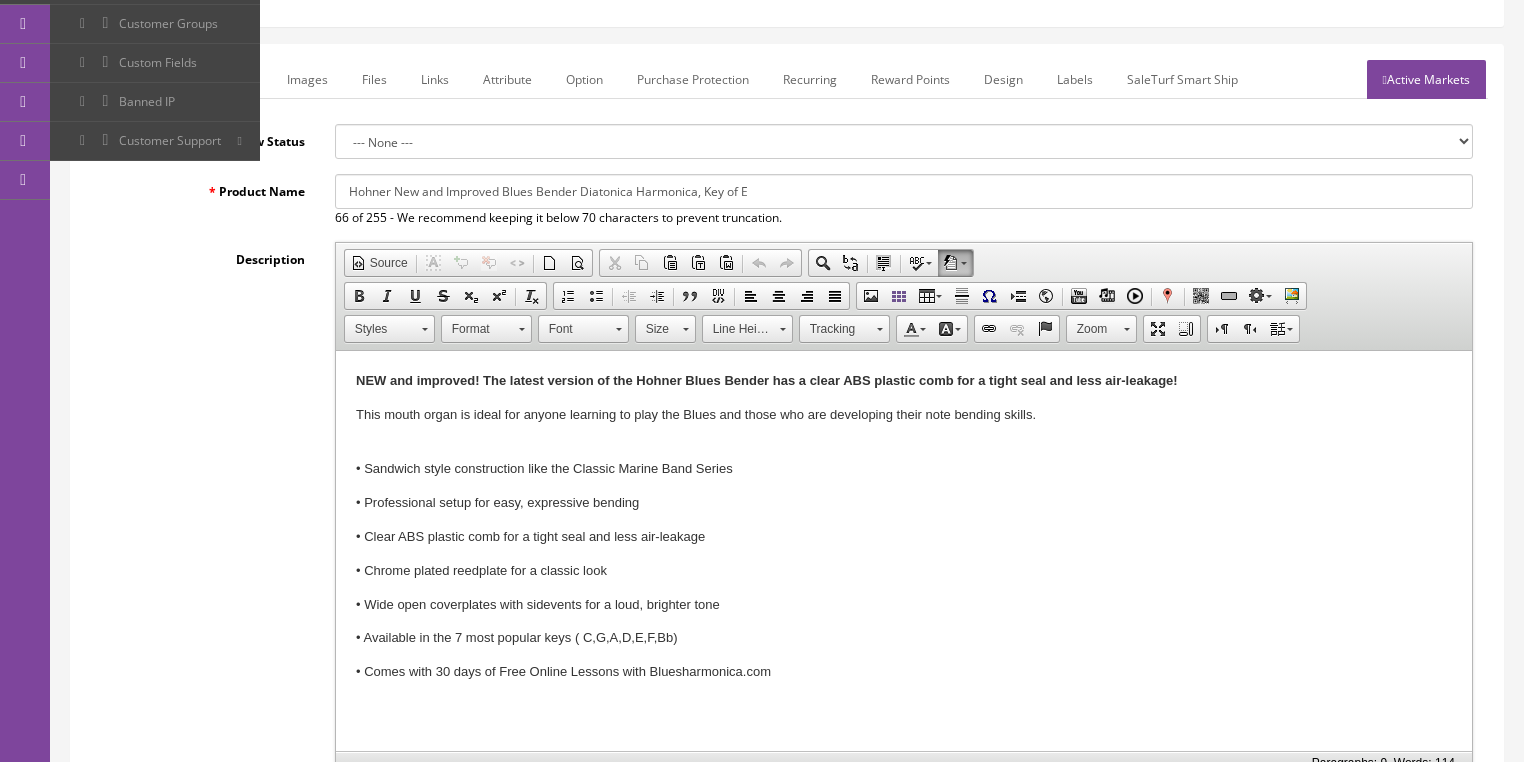 click on "Active Markets" at bounding box center [1426, 79] 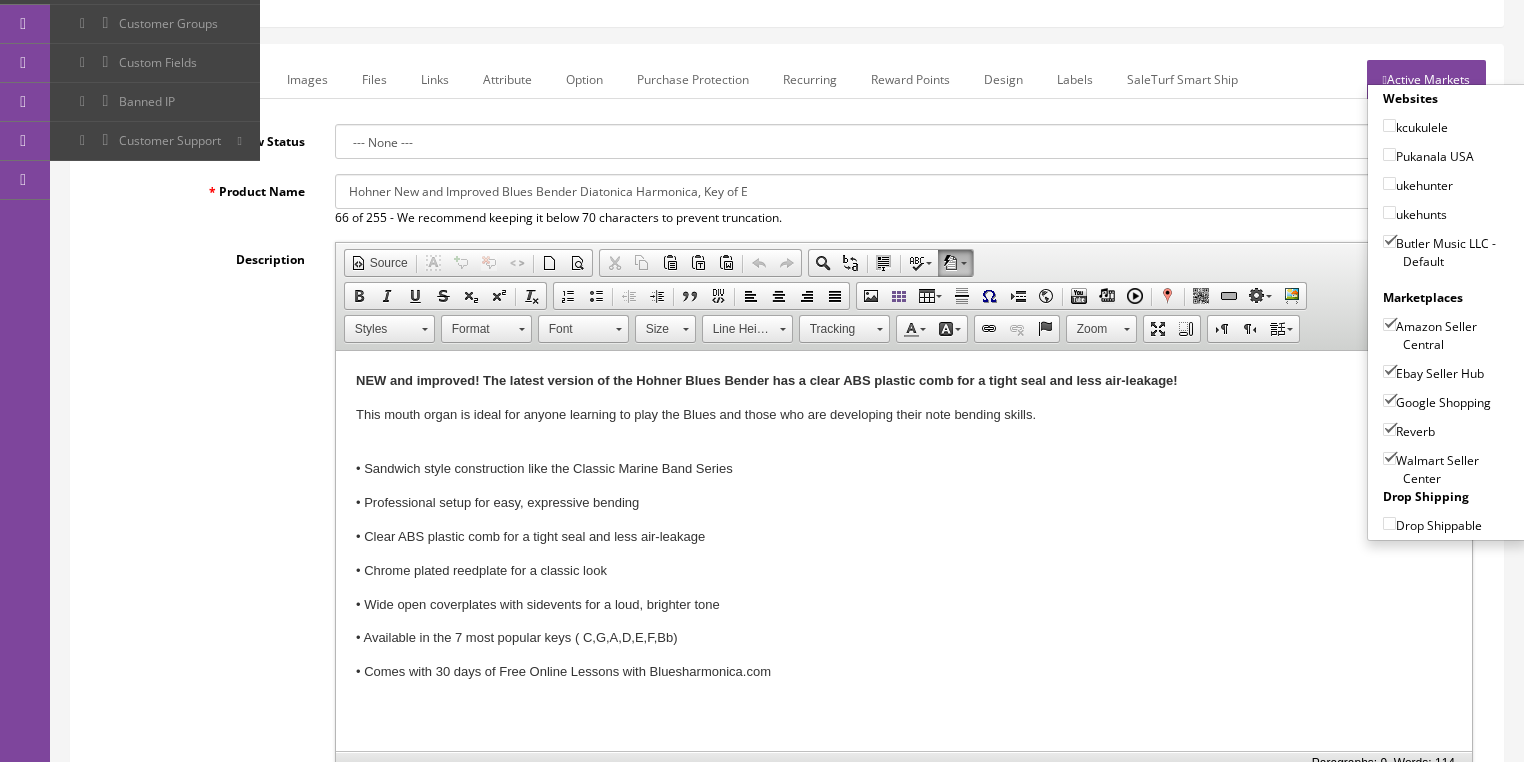 click on "Walmart Seller Center" at bounding box center [1389, 458] 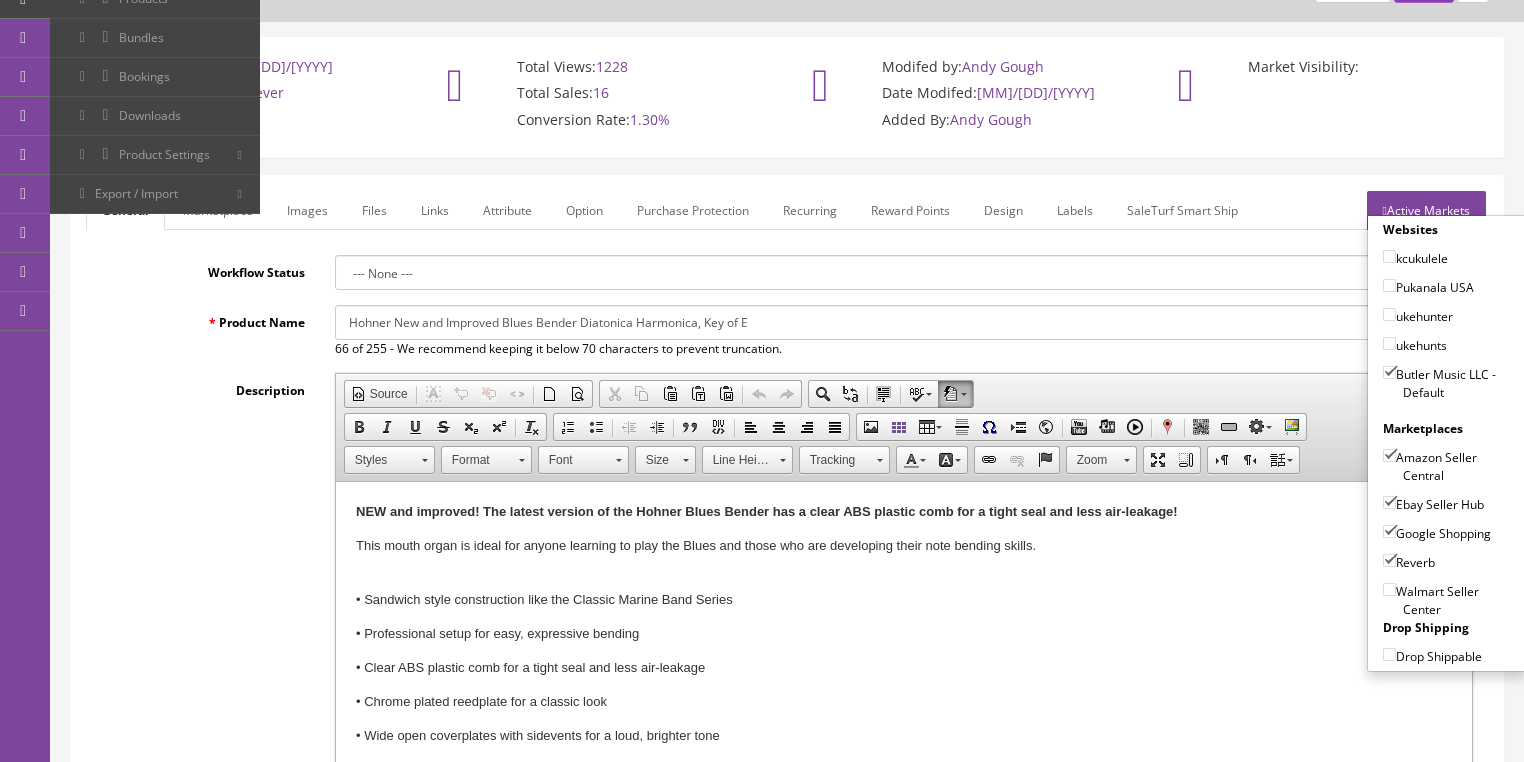 scroll, scrollTop: 0, scrollLeft: 0, axis: both 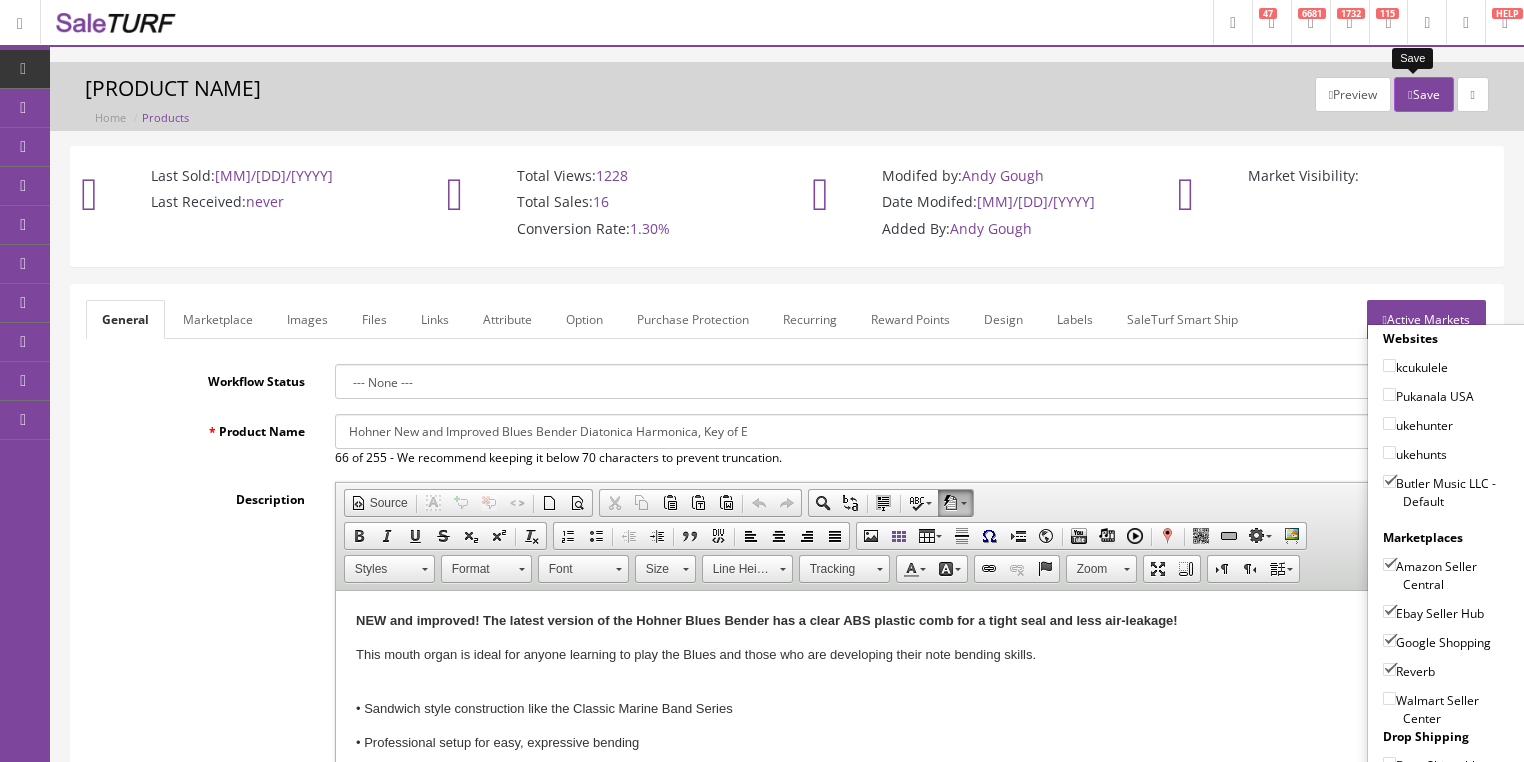 click at bounding box center (1410, 95) 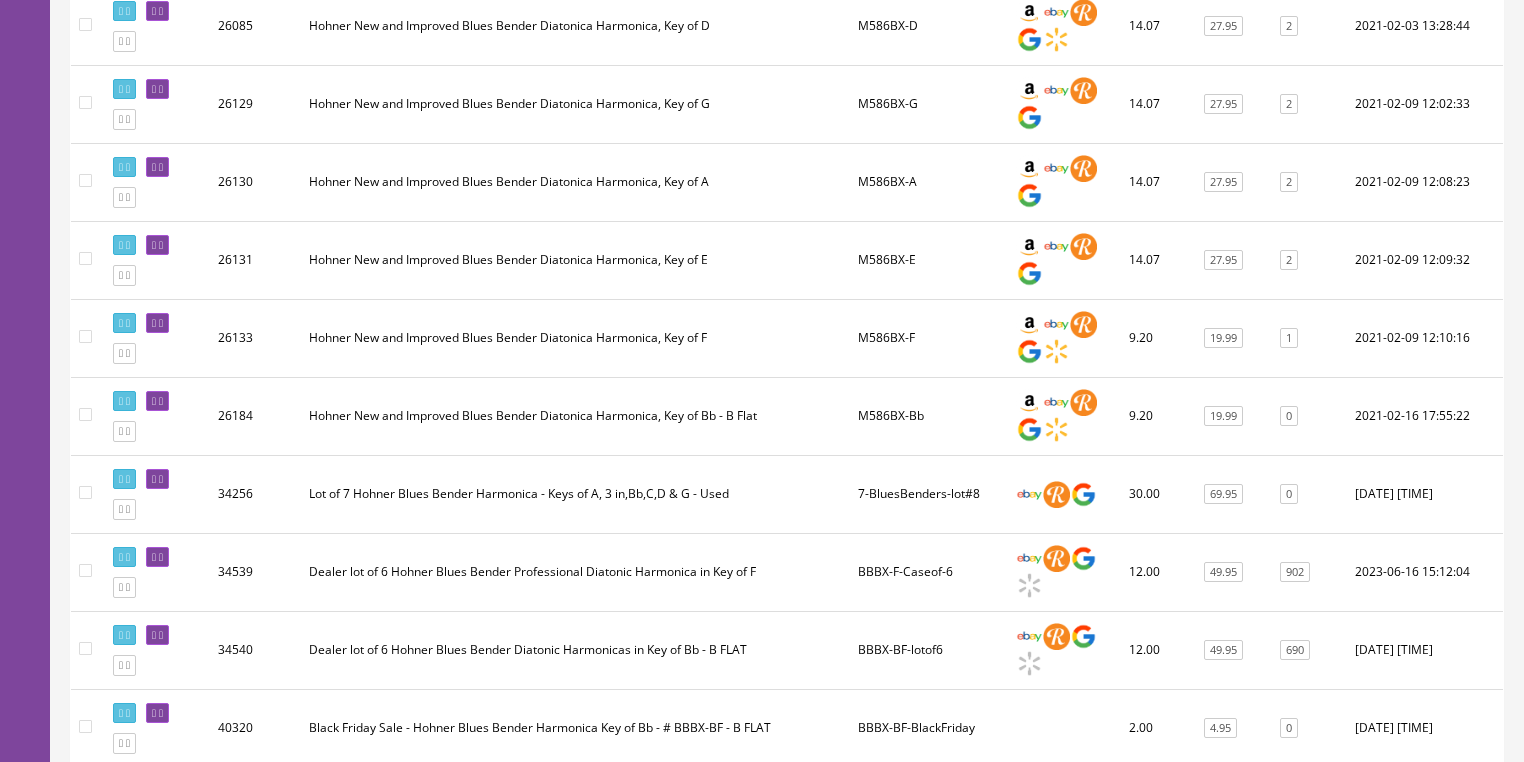 scroll, scrollTop: 1120, scrollLeft: 0, axis: vertical 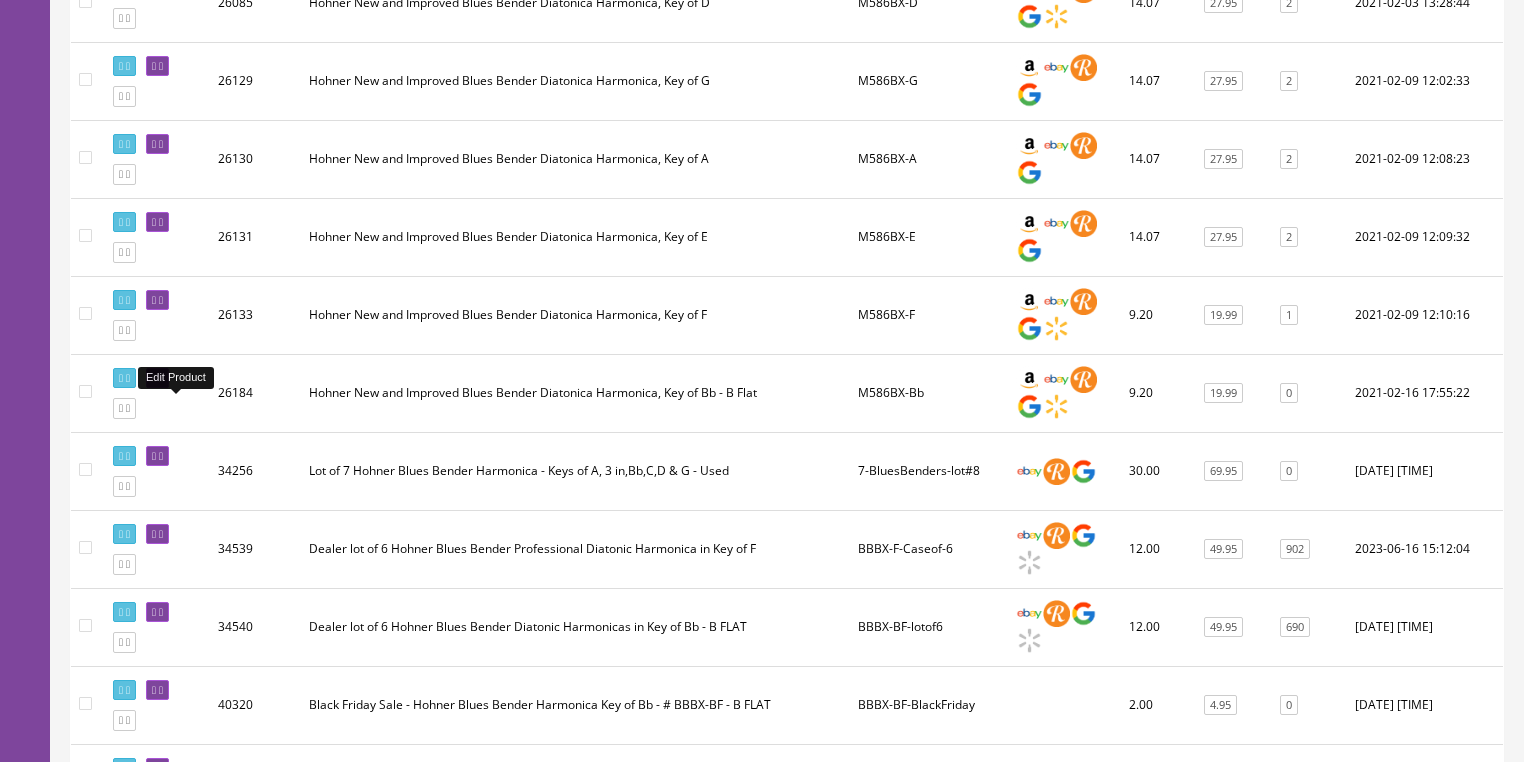 click at bounding box center [161, 378] 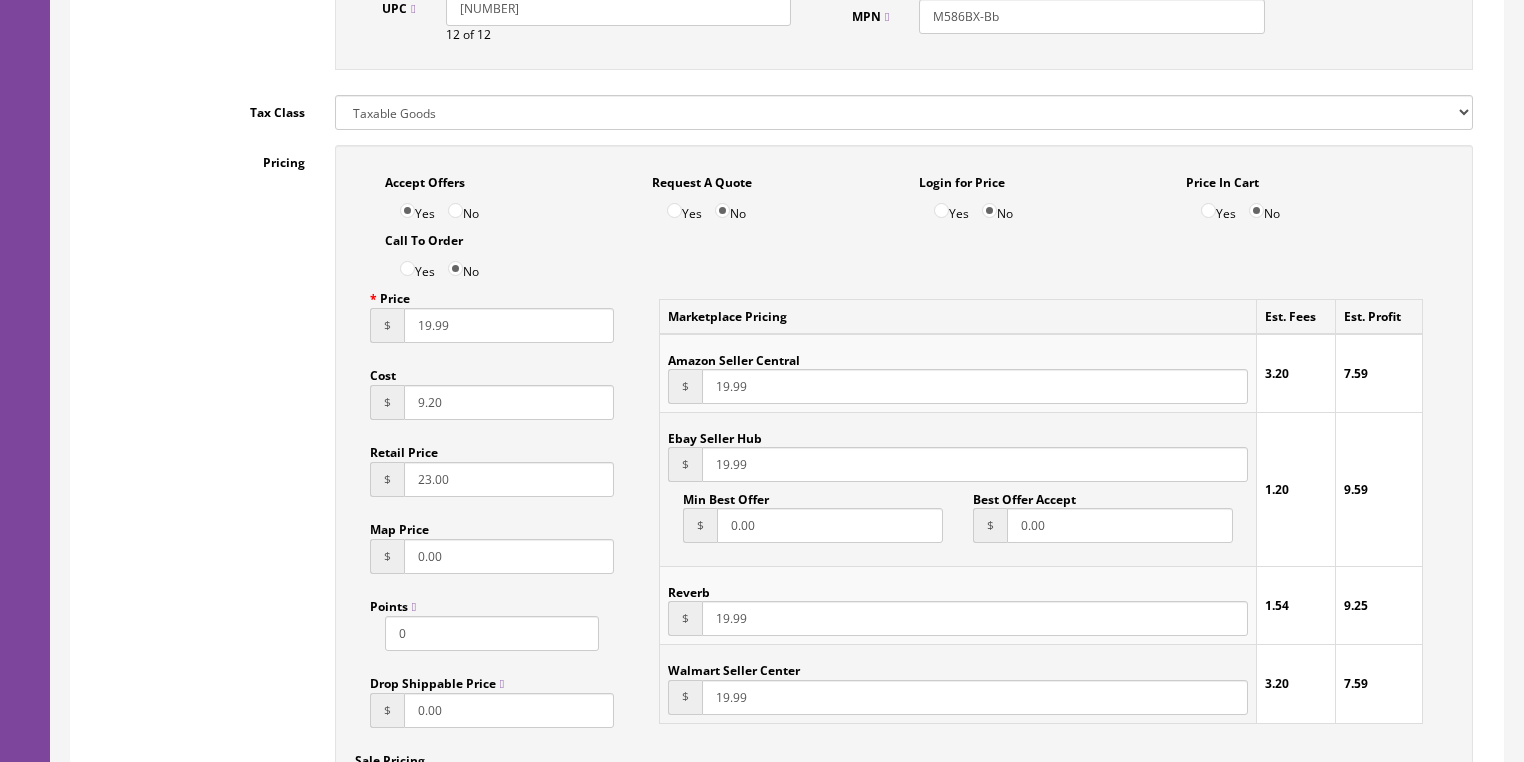 scroll, scrollTop: 1200, scrollLeft: 0, axis: vertical 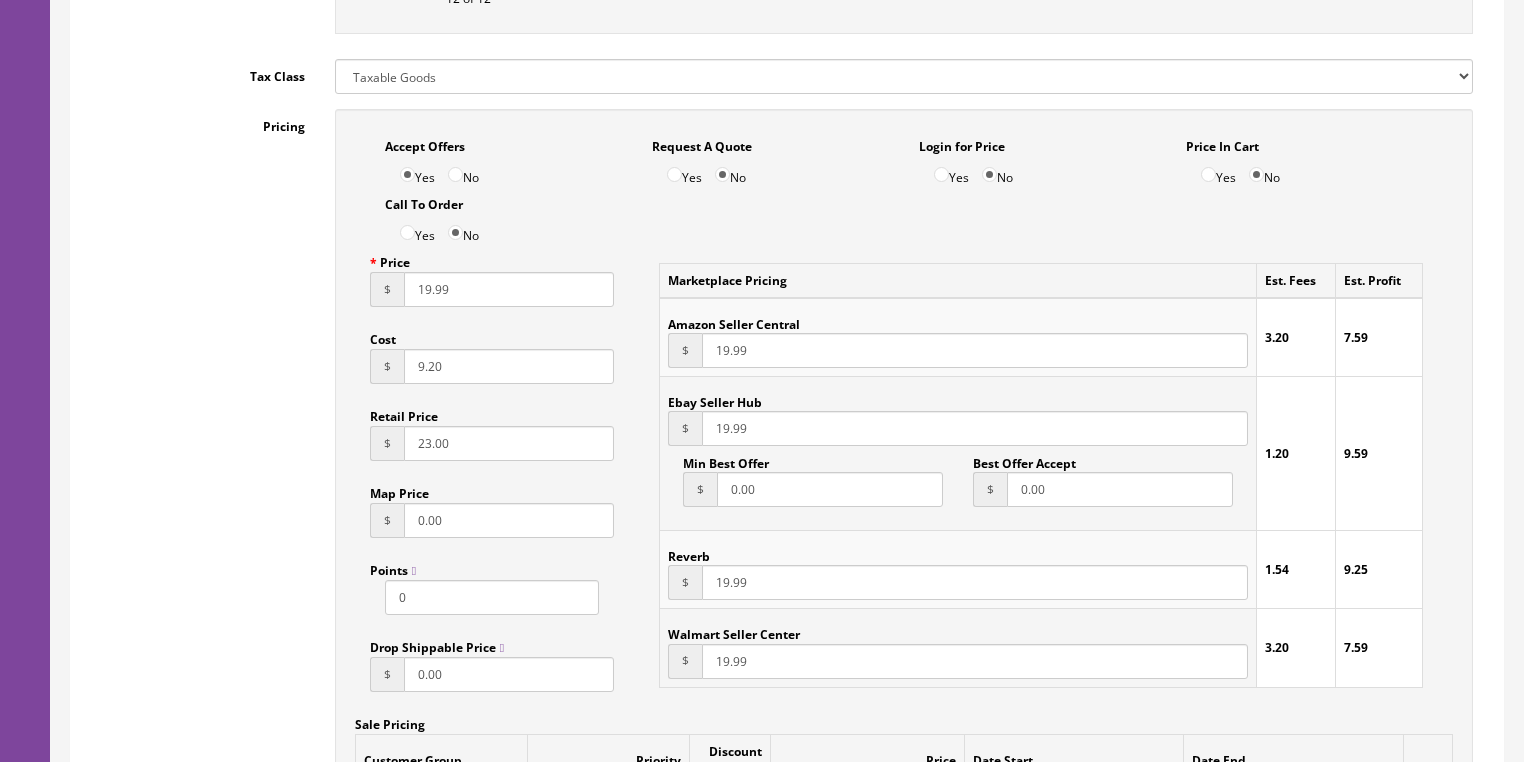 drag, startPoint x: 447, startPoint y: 381, endPoint x: 371, endPoint y: 391, distance: 76.655075 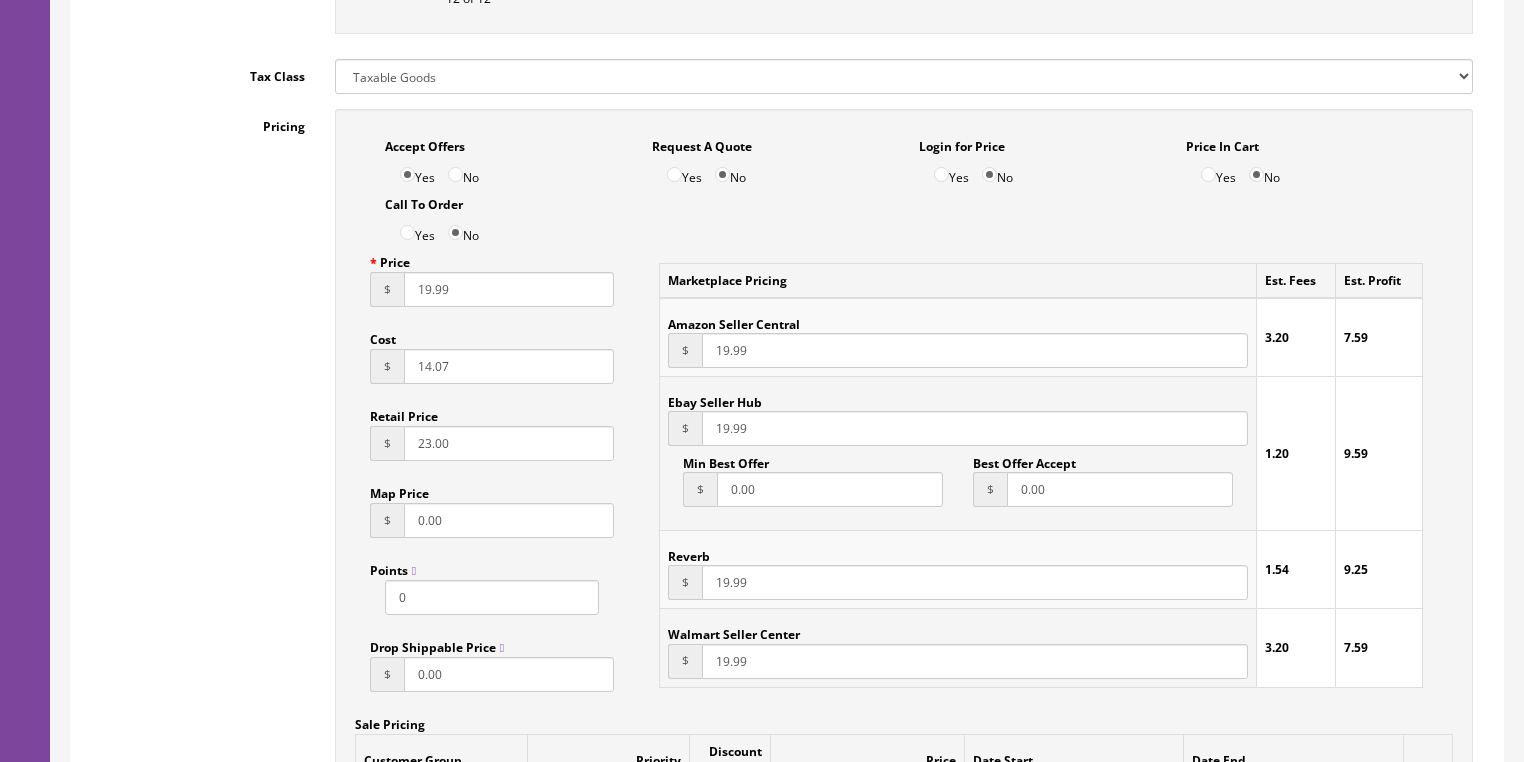 type on "14.07" 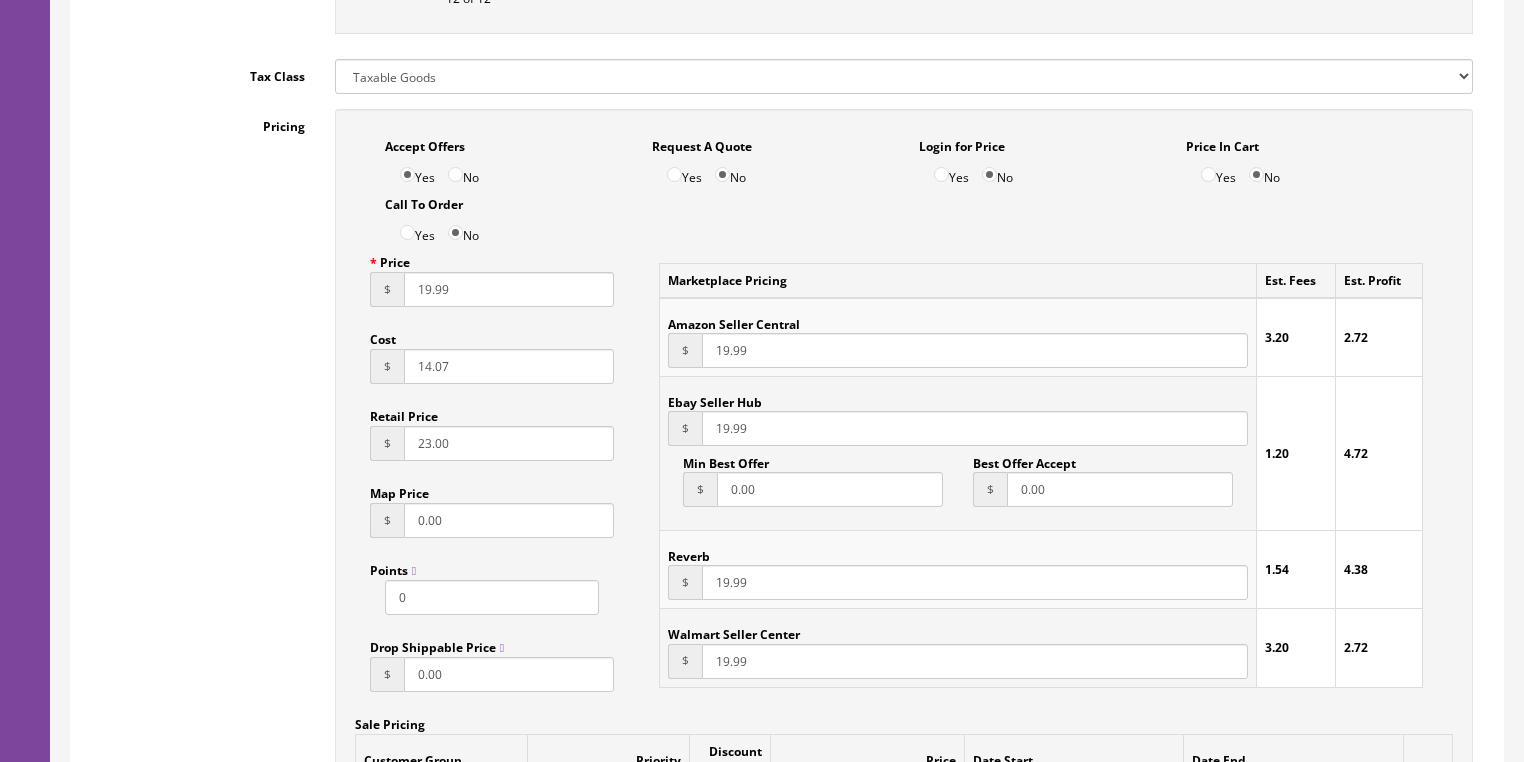 drag, startPoint x: 443, startPoint y: 301, endPoint x: 376, endPoint y: 318, distance: 69.12308 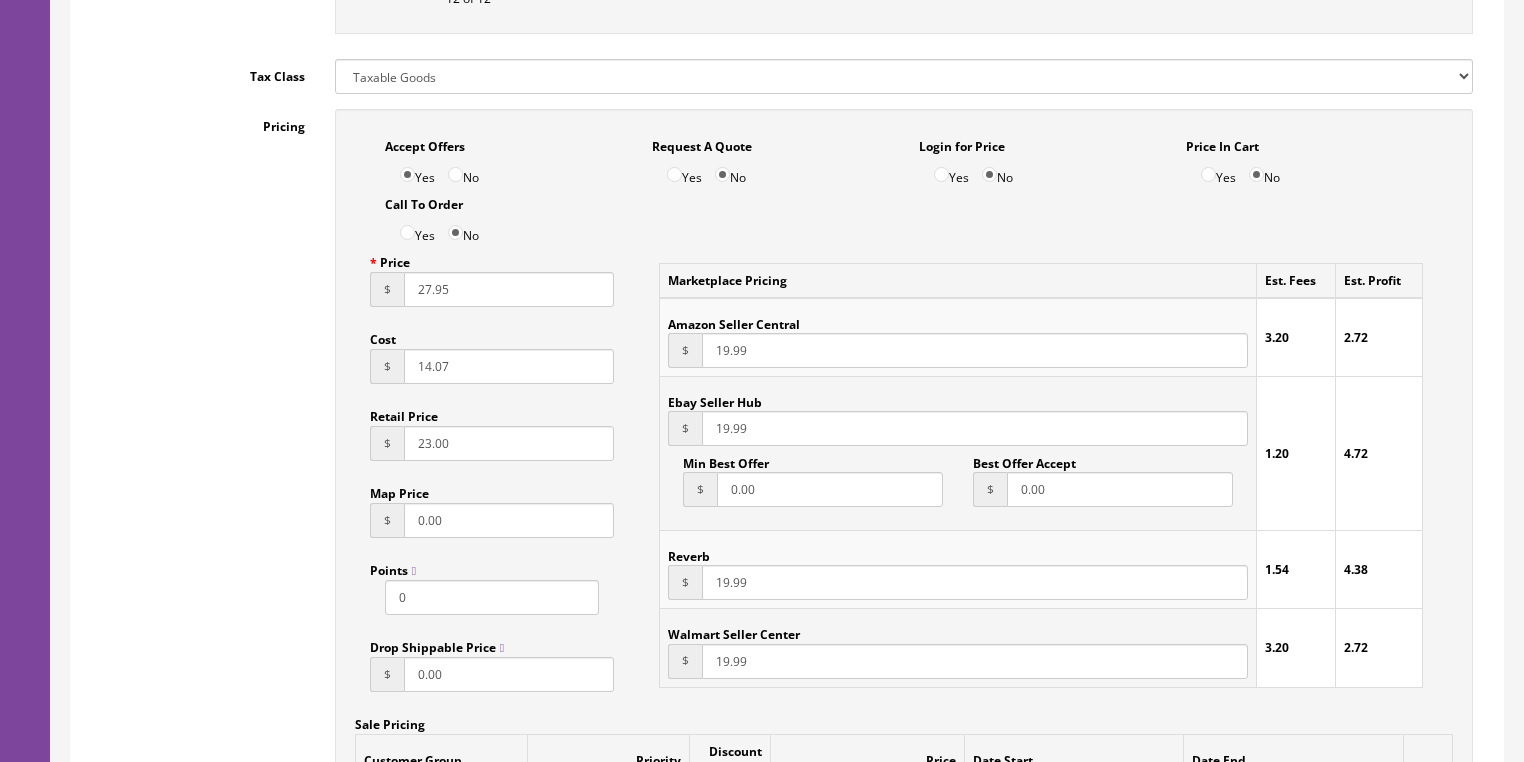 type on "27.95" 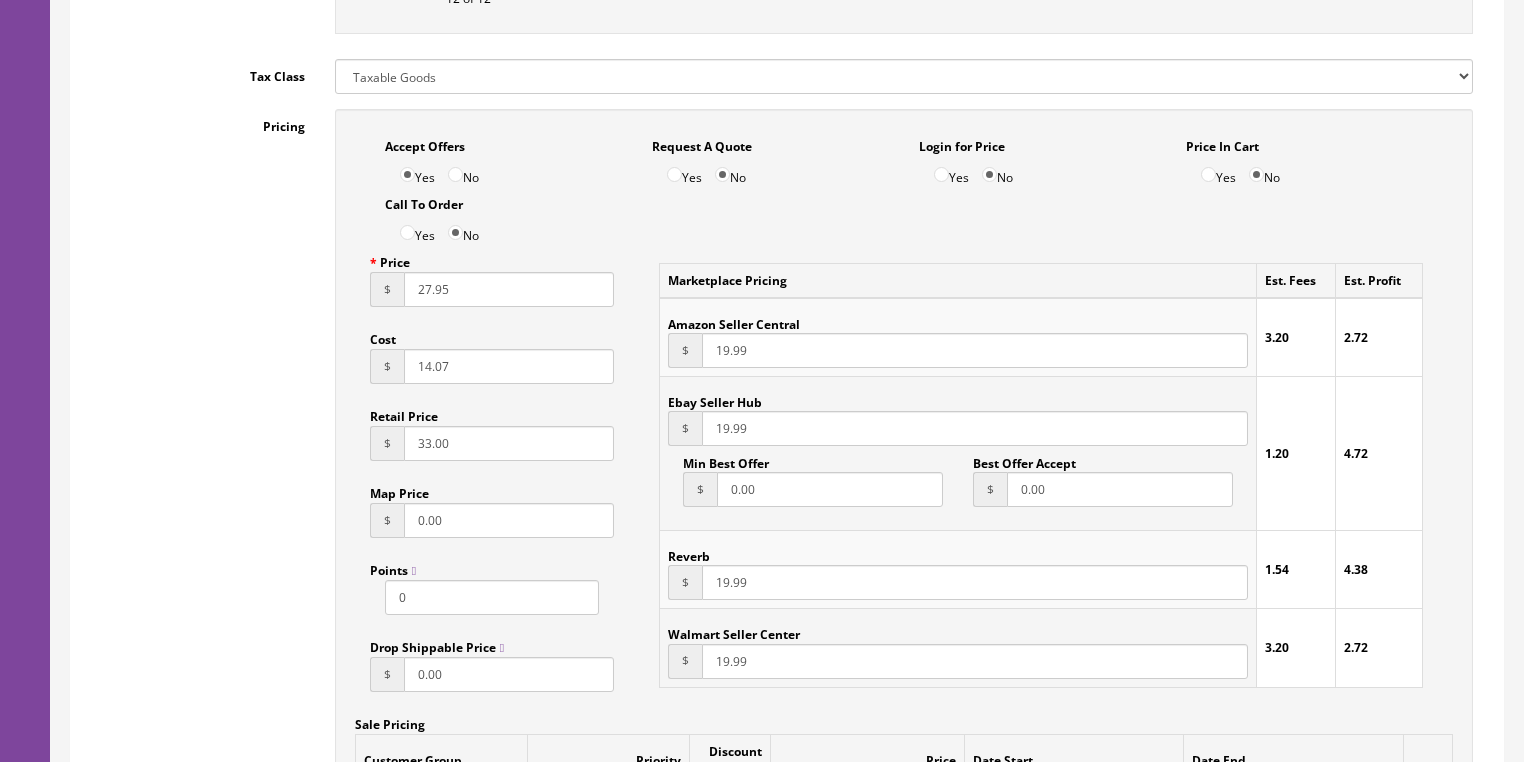type on "33.00" 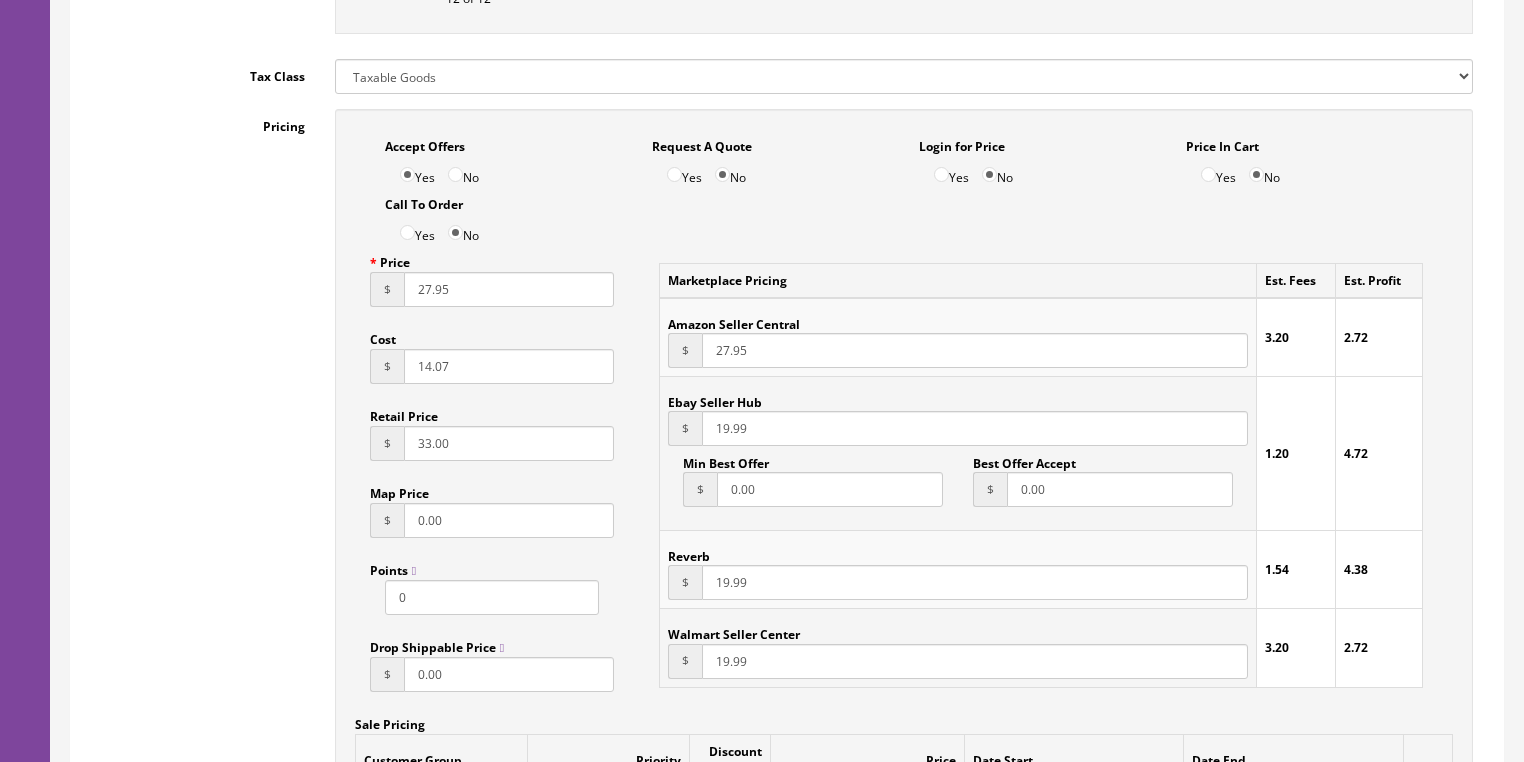 type on "27.95" 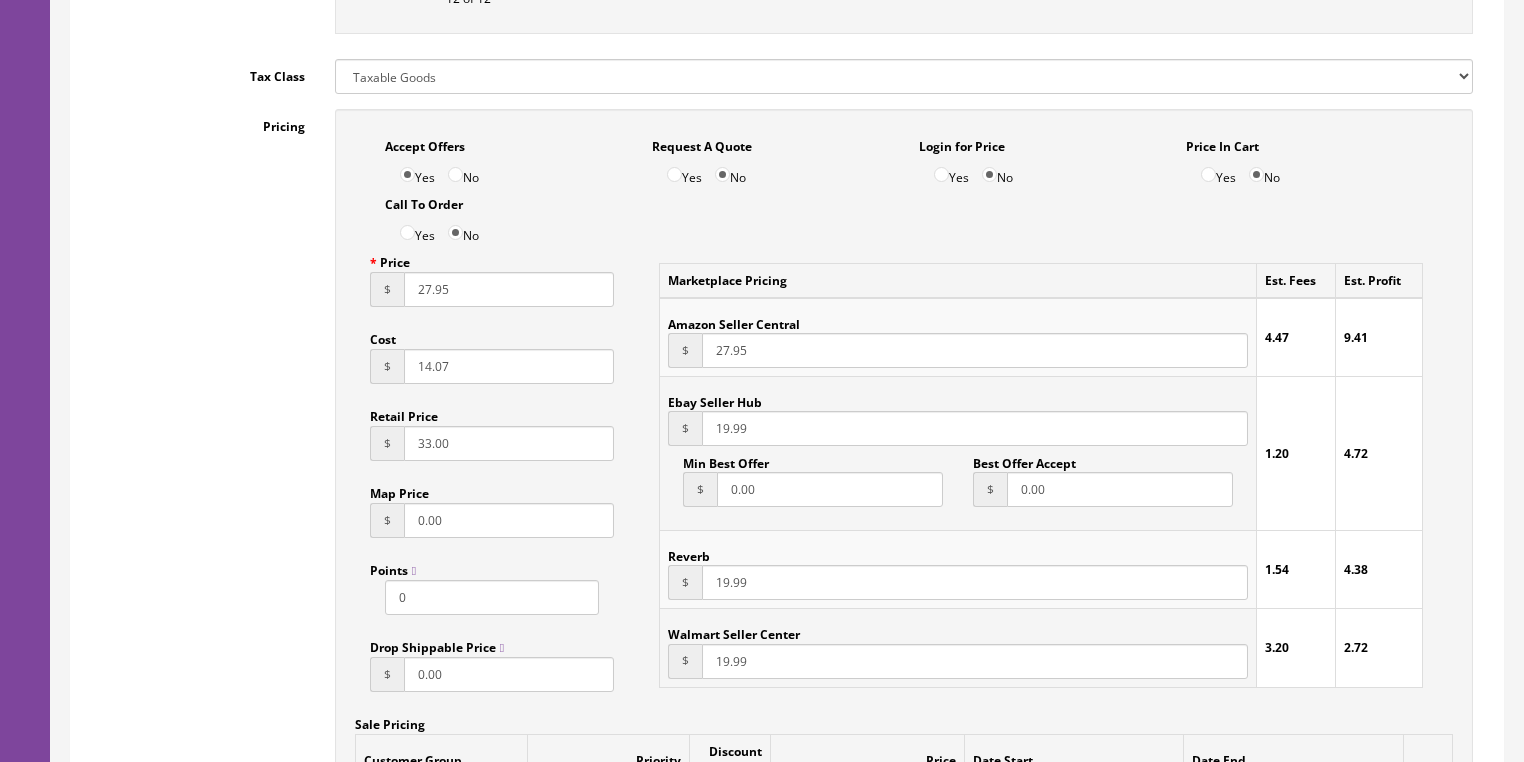 drag, startPoint x: 761, startPoint y: 441, endPoint x: 679, endPoint y: 444, distance: 82.05486 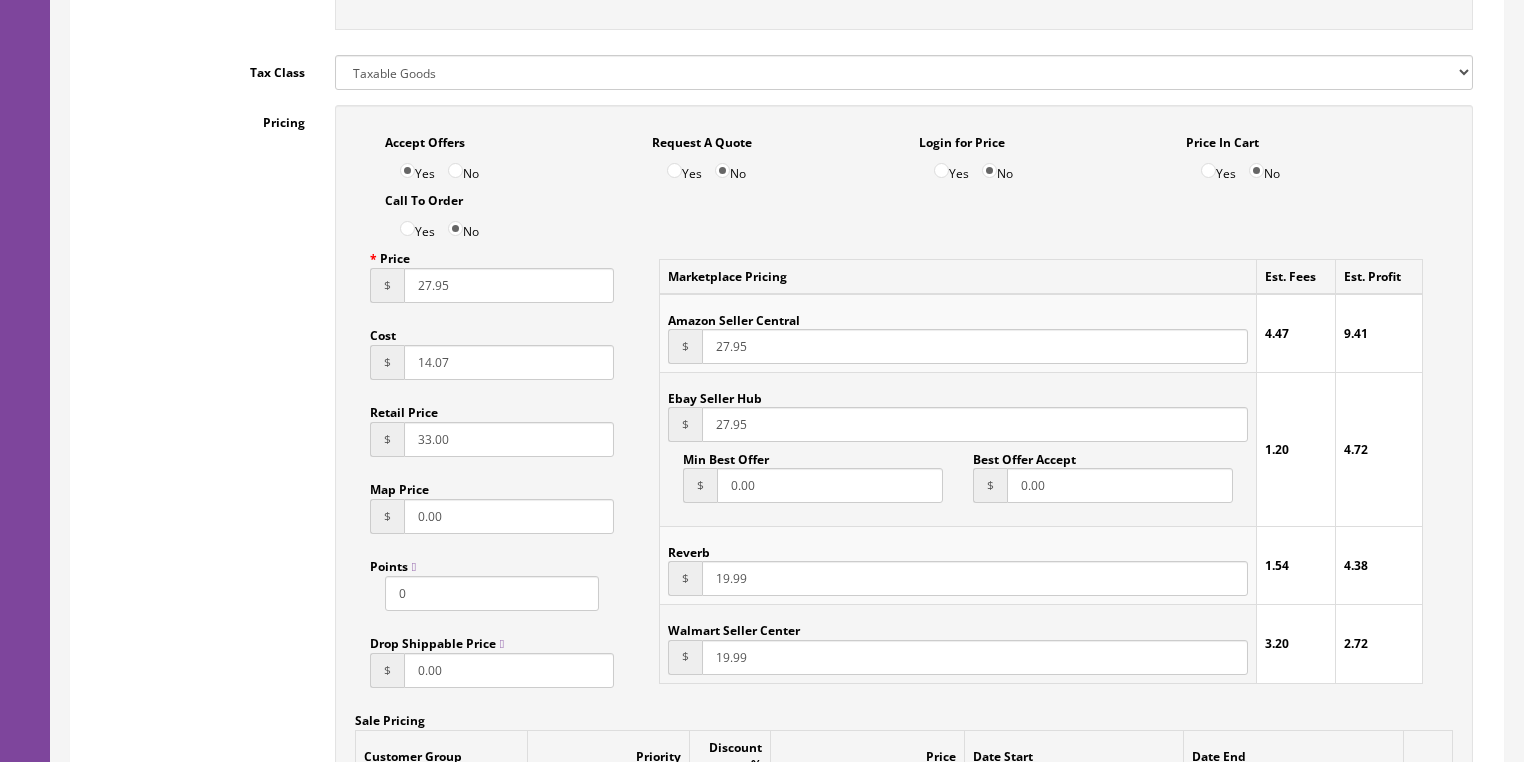 scroll, scrollTop: 1200, scrollLeft: 0, axis: vertical 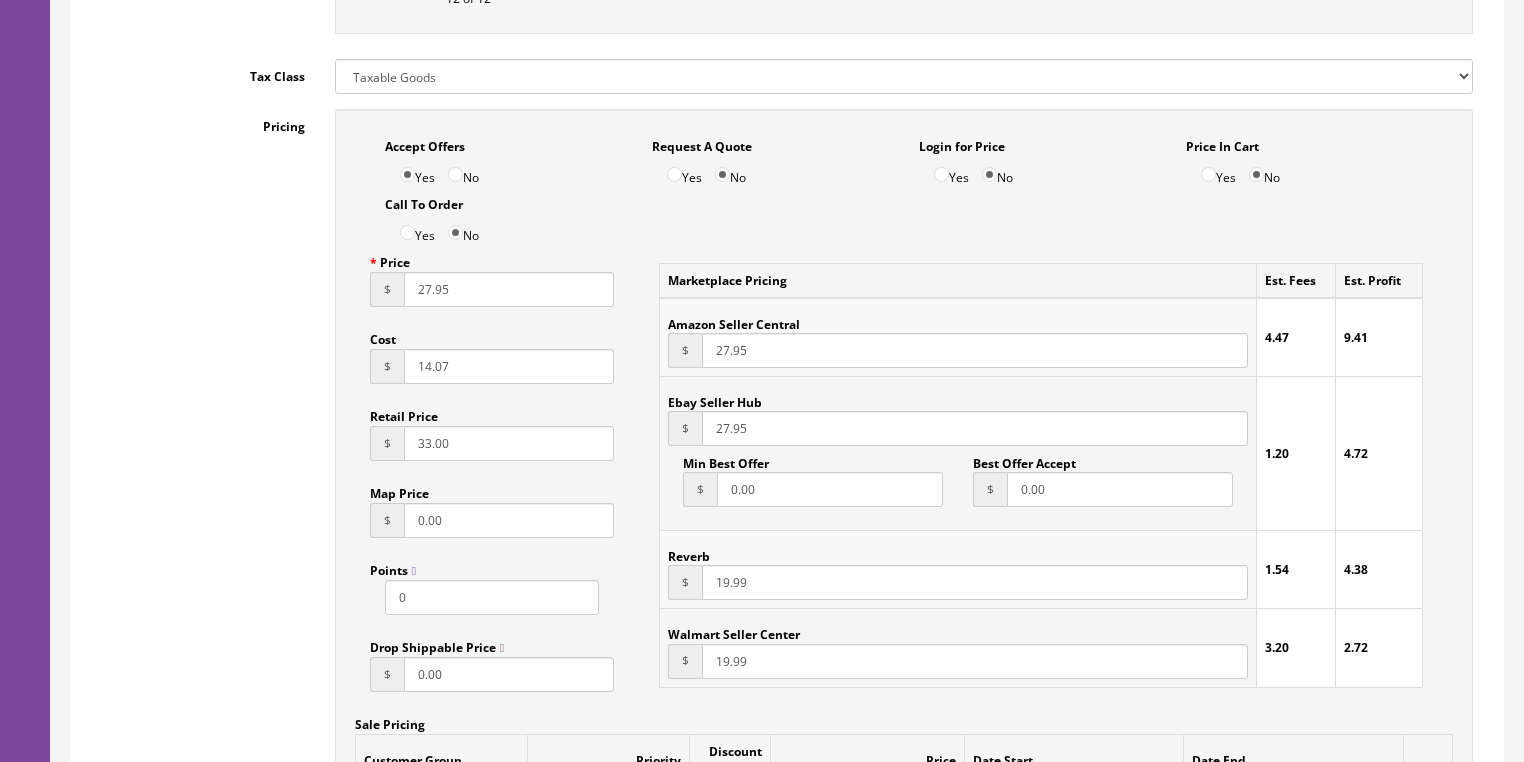 type on "27.95" 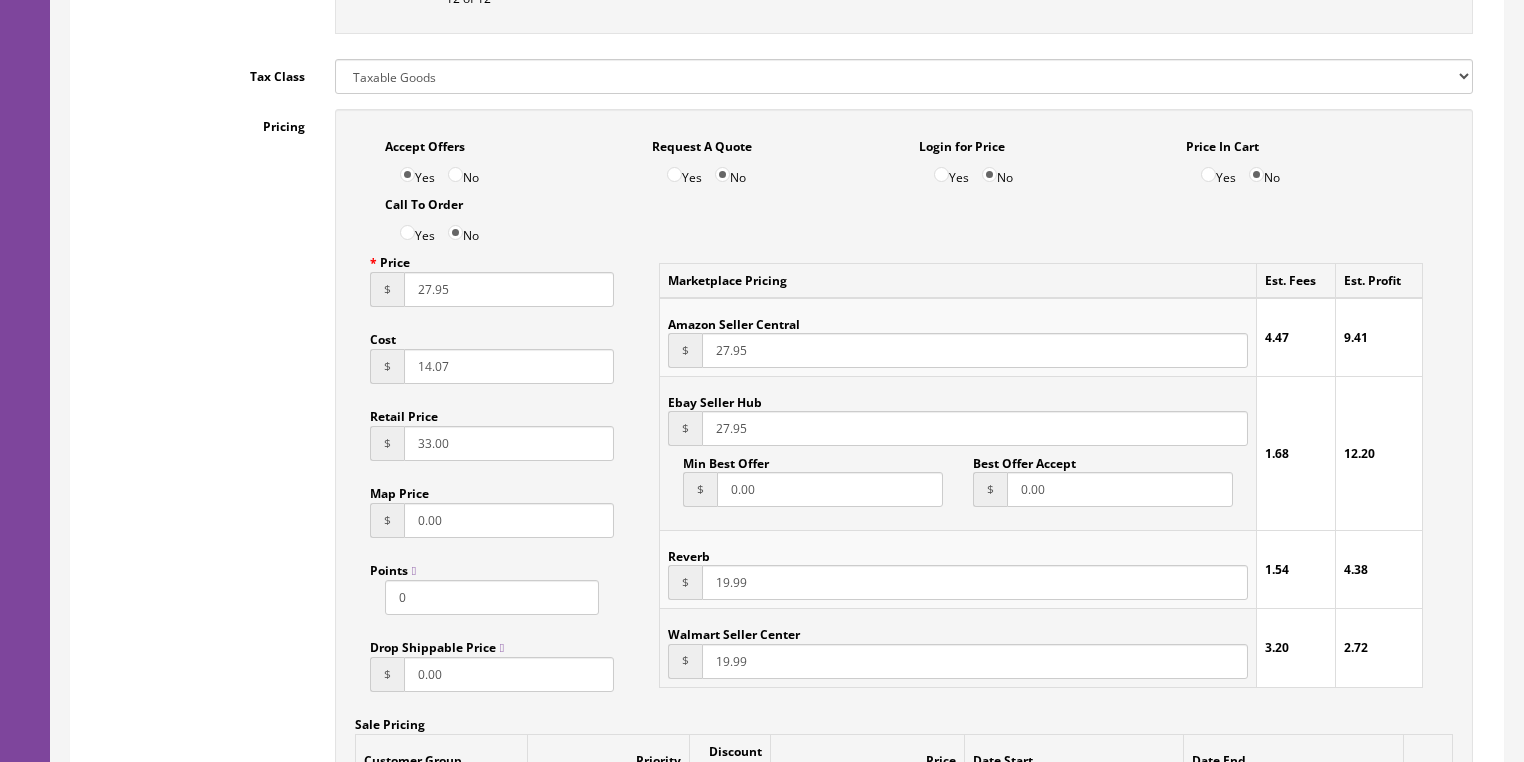 drag, startPoint x: 758, startPoint y: 597, endPoint x: 649, endPoint y: 626, distance: 112.79185 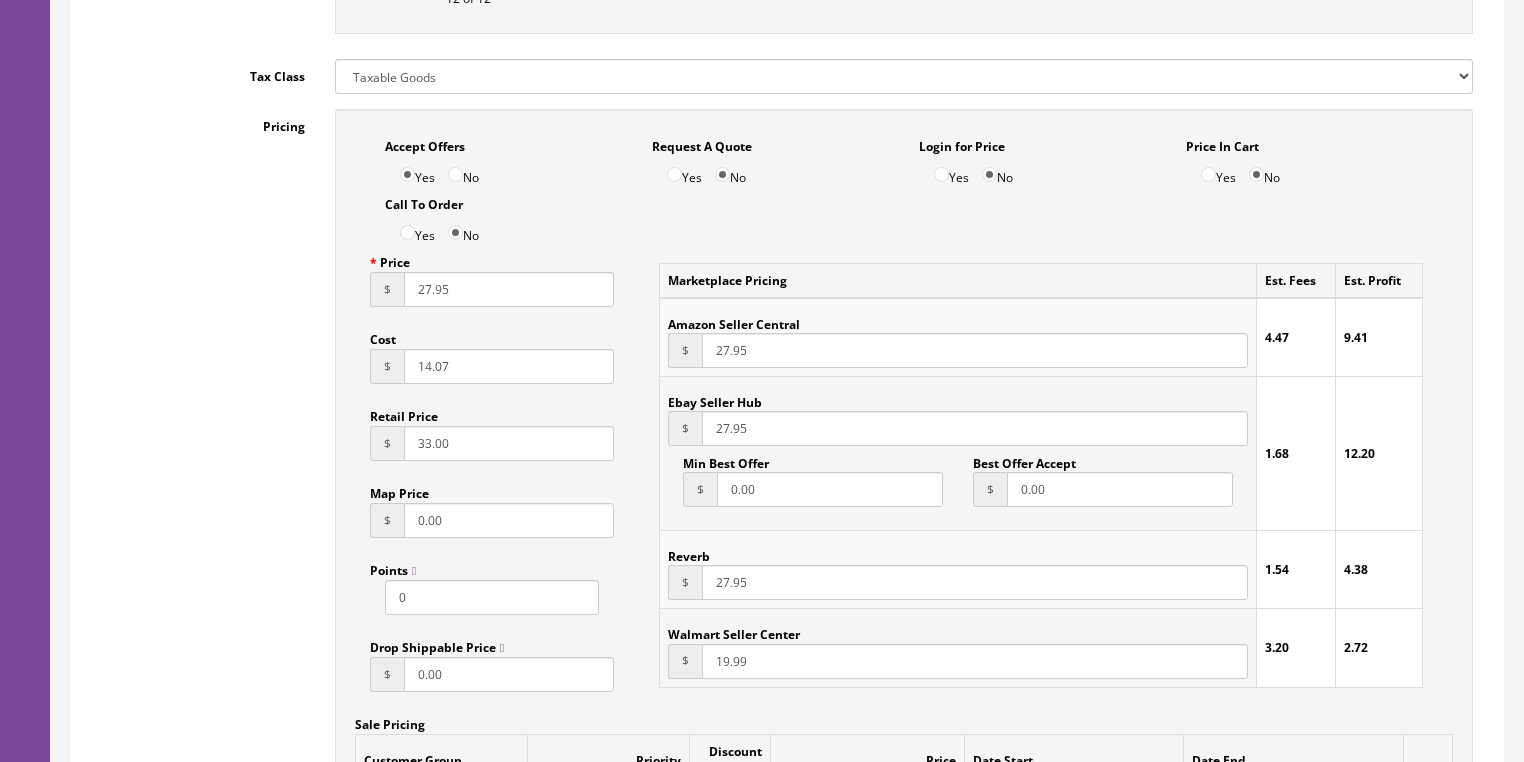 type on "27.95" 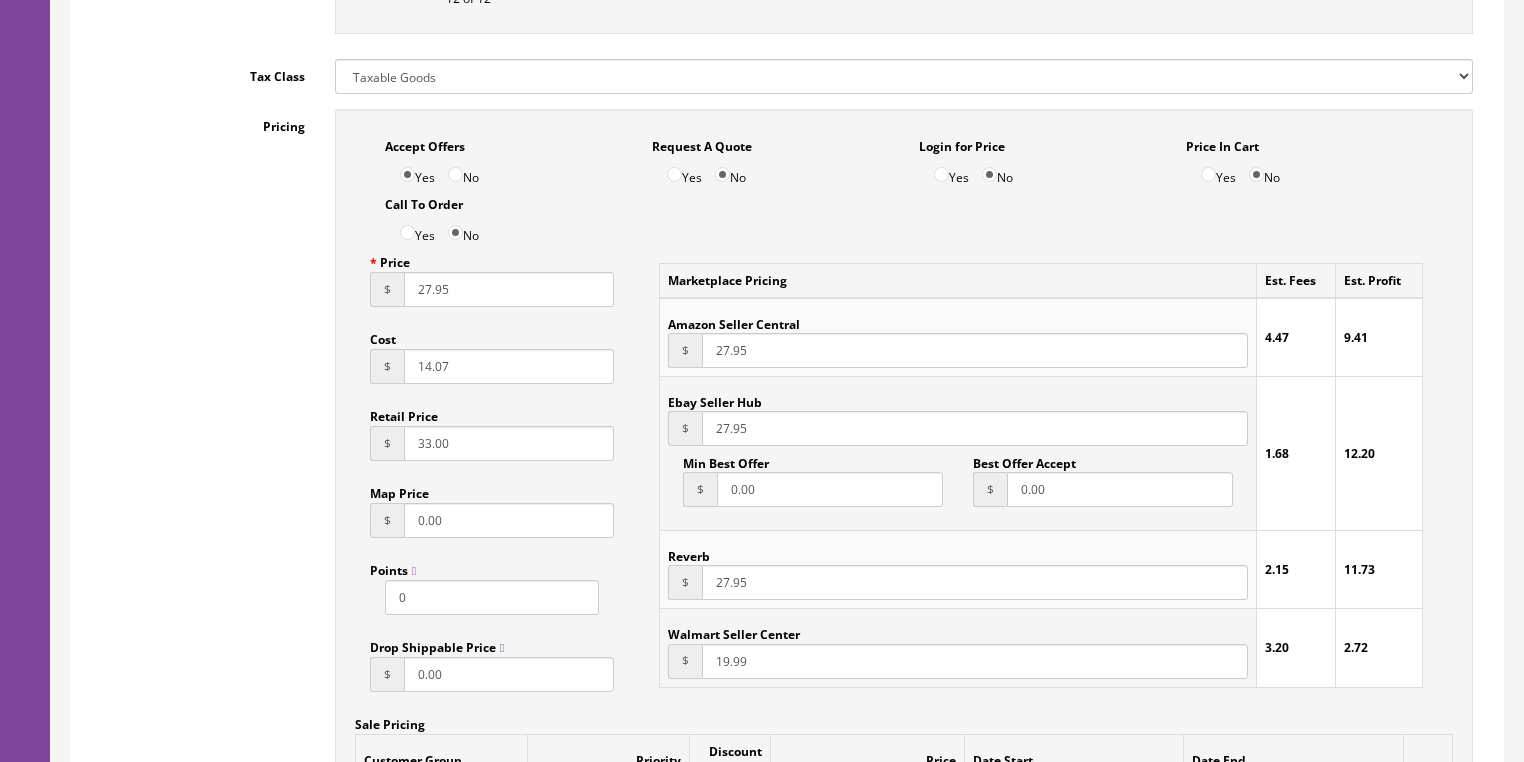 drag, startPoint x: 750, startPoint y: 668, endPoint x: 700, endPoint y: 672, distance: 50.159744 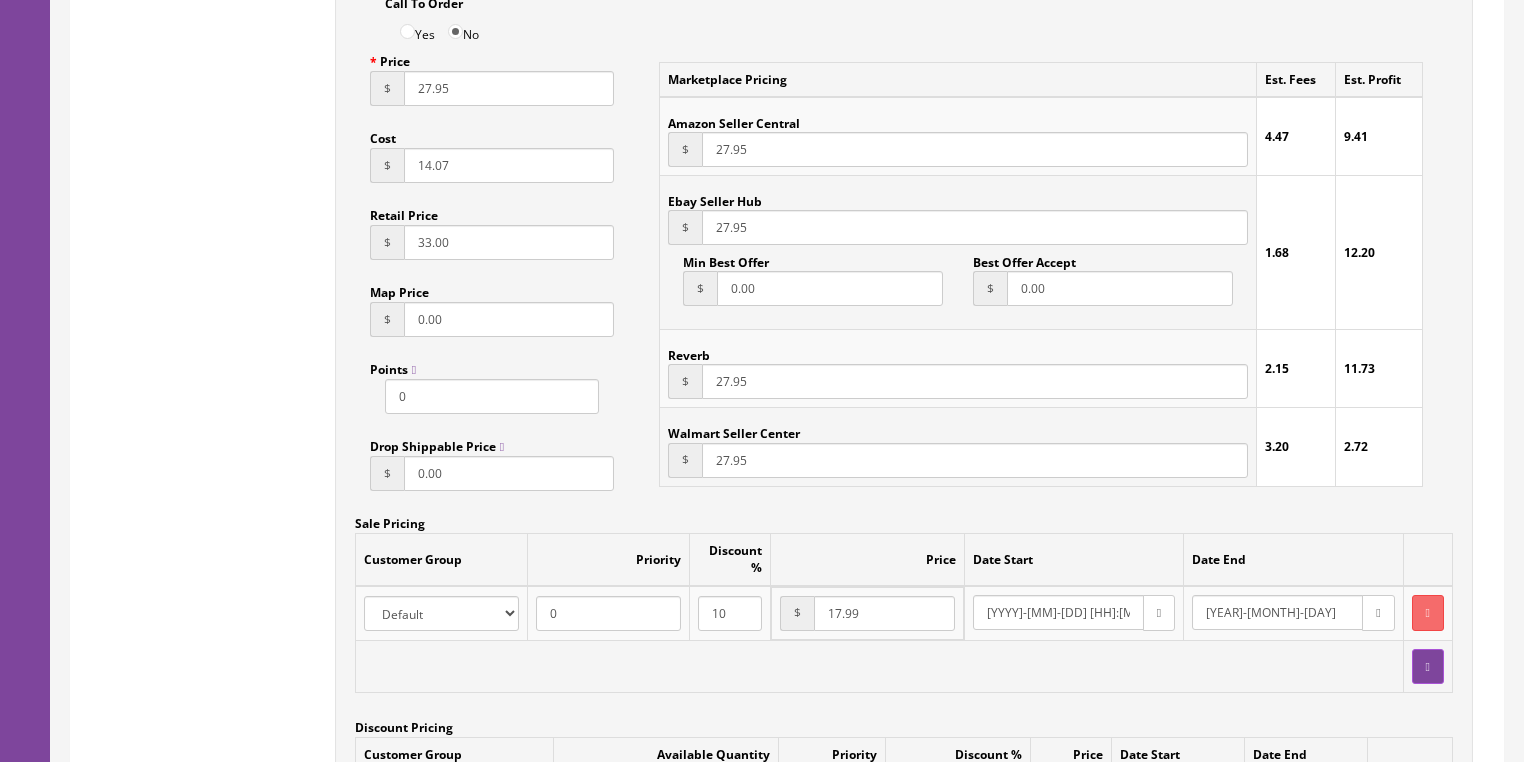 scroll, scrollTop: 1760, scrollLeft: 0, axis: vertical 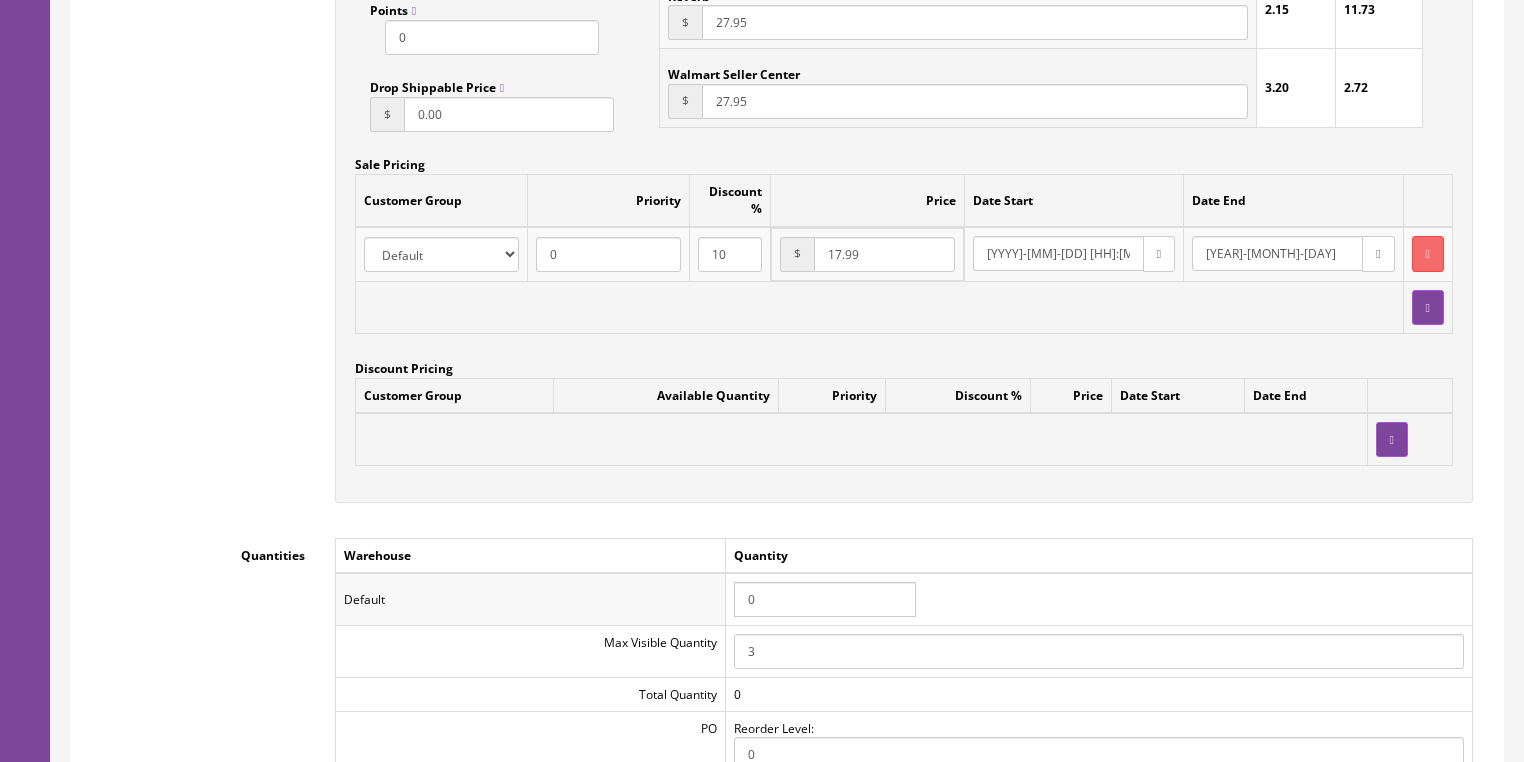 type on "27.95" 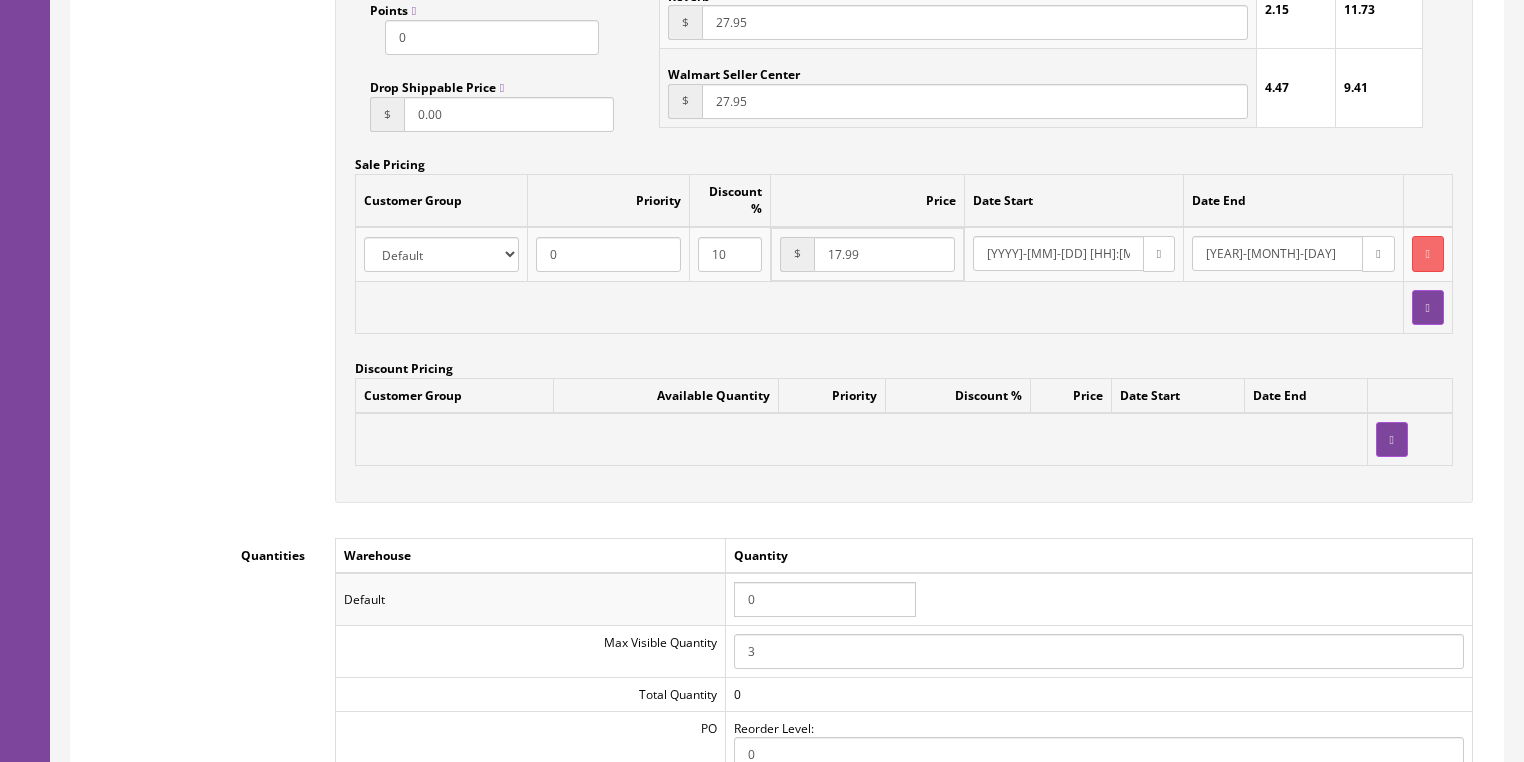 drag, startPoint x: 765, startPoint y: 598, endPoint x: 752, endPoint y: 599, distance: 13.038404 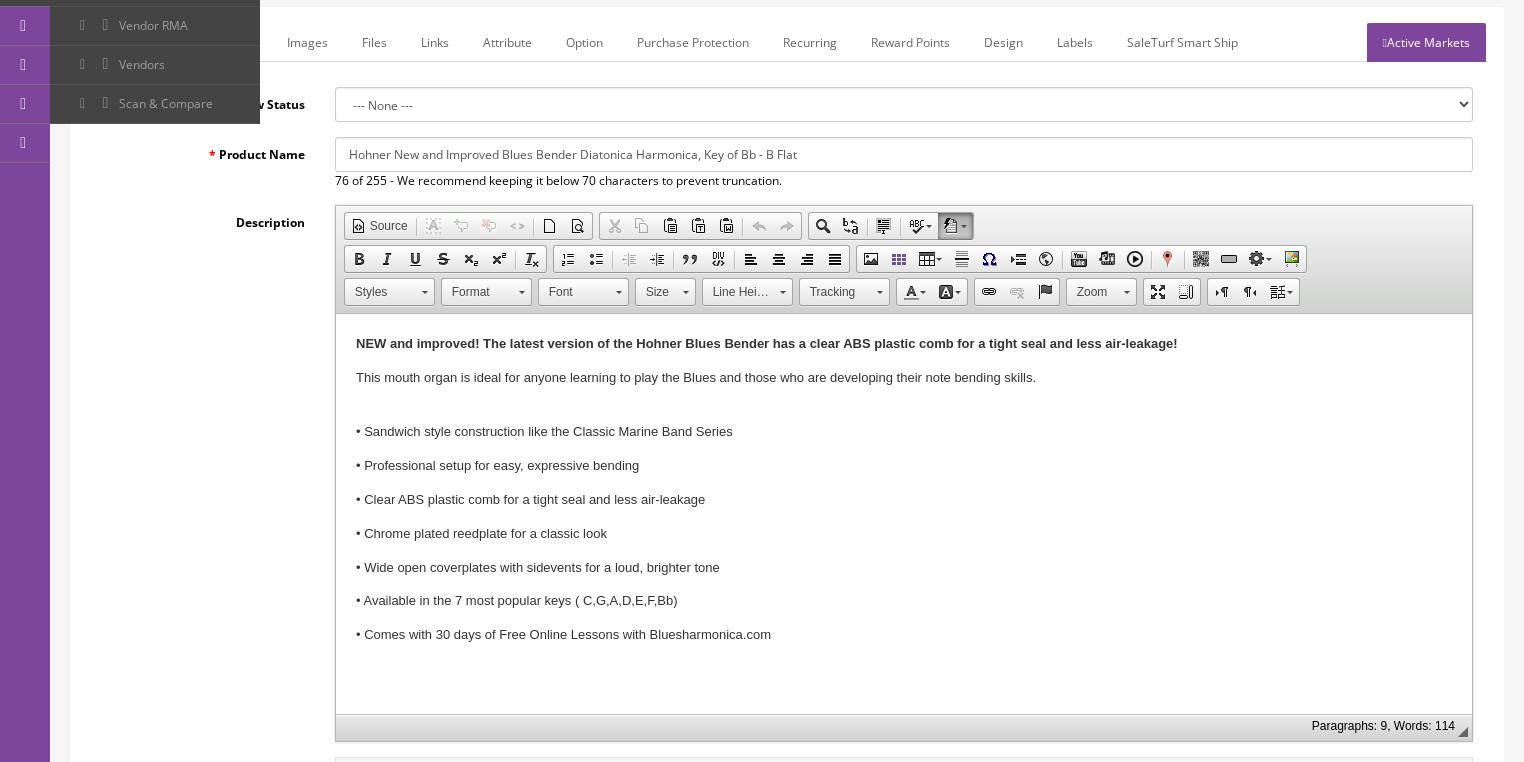 scroll, scrollTop: 80, scrollLeft: 0, axis: vertical 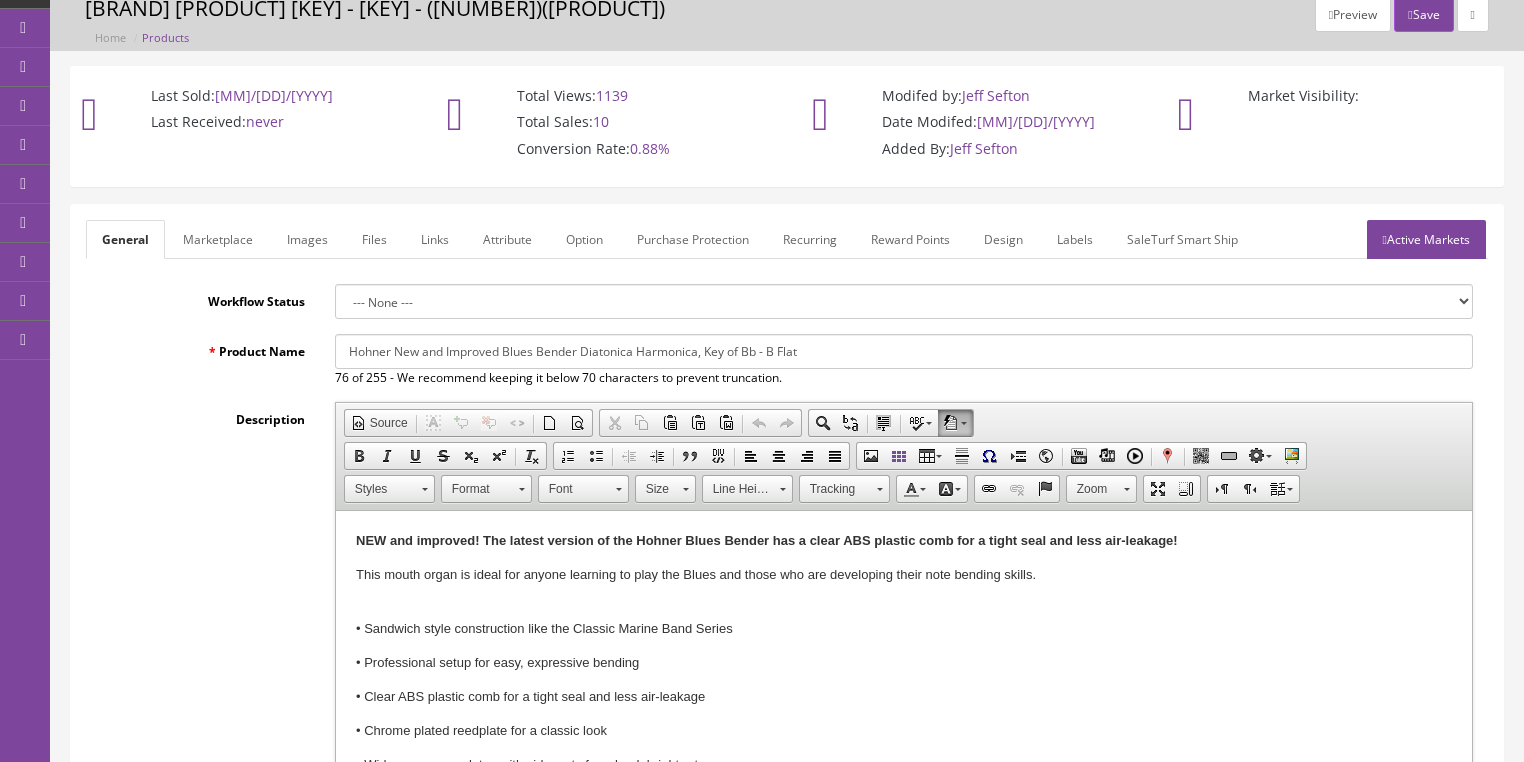 type on "2" 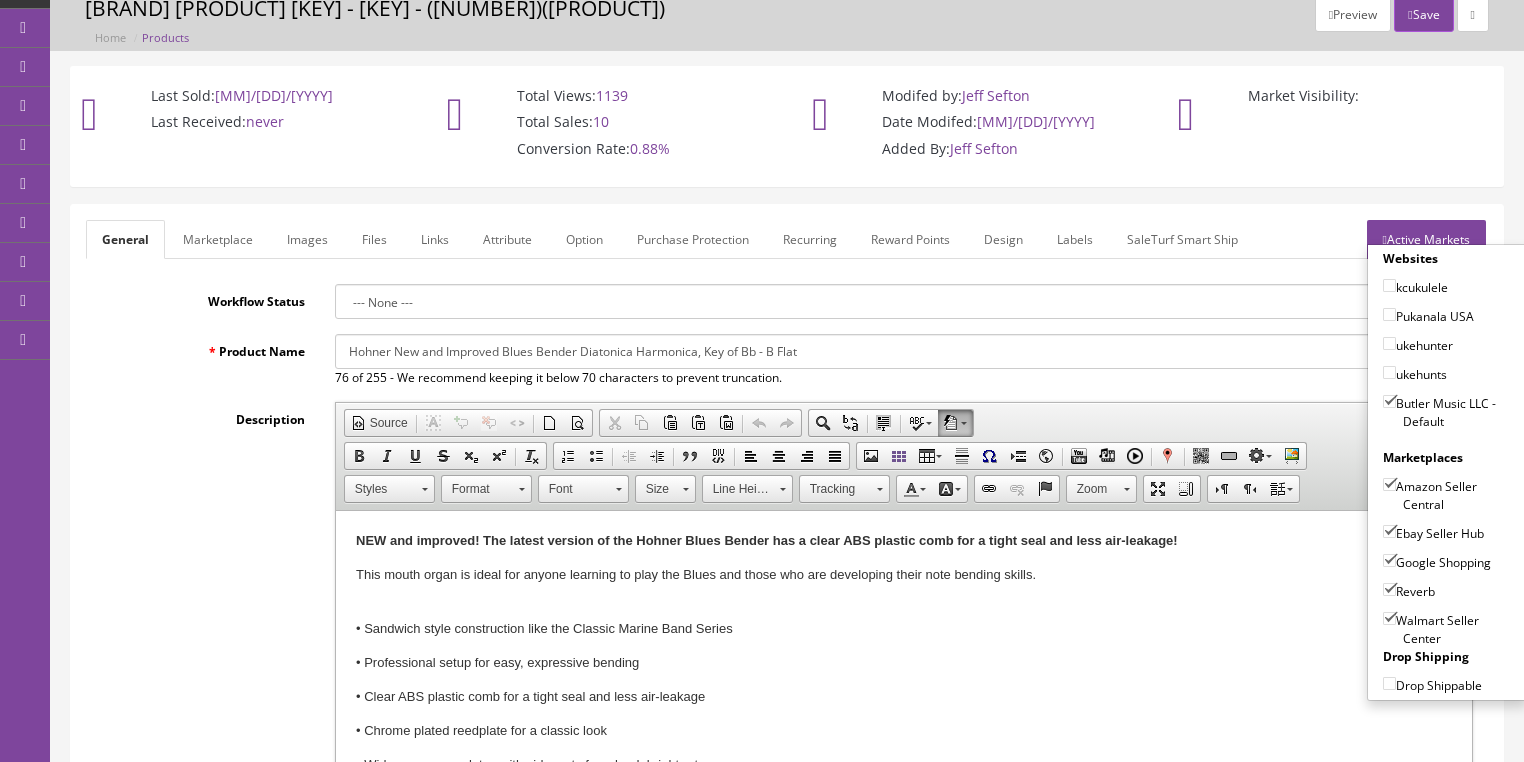 click on "Walmart Seller Center" at bounding box center [1389, 618] 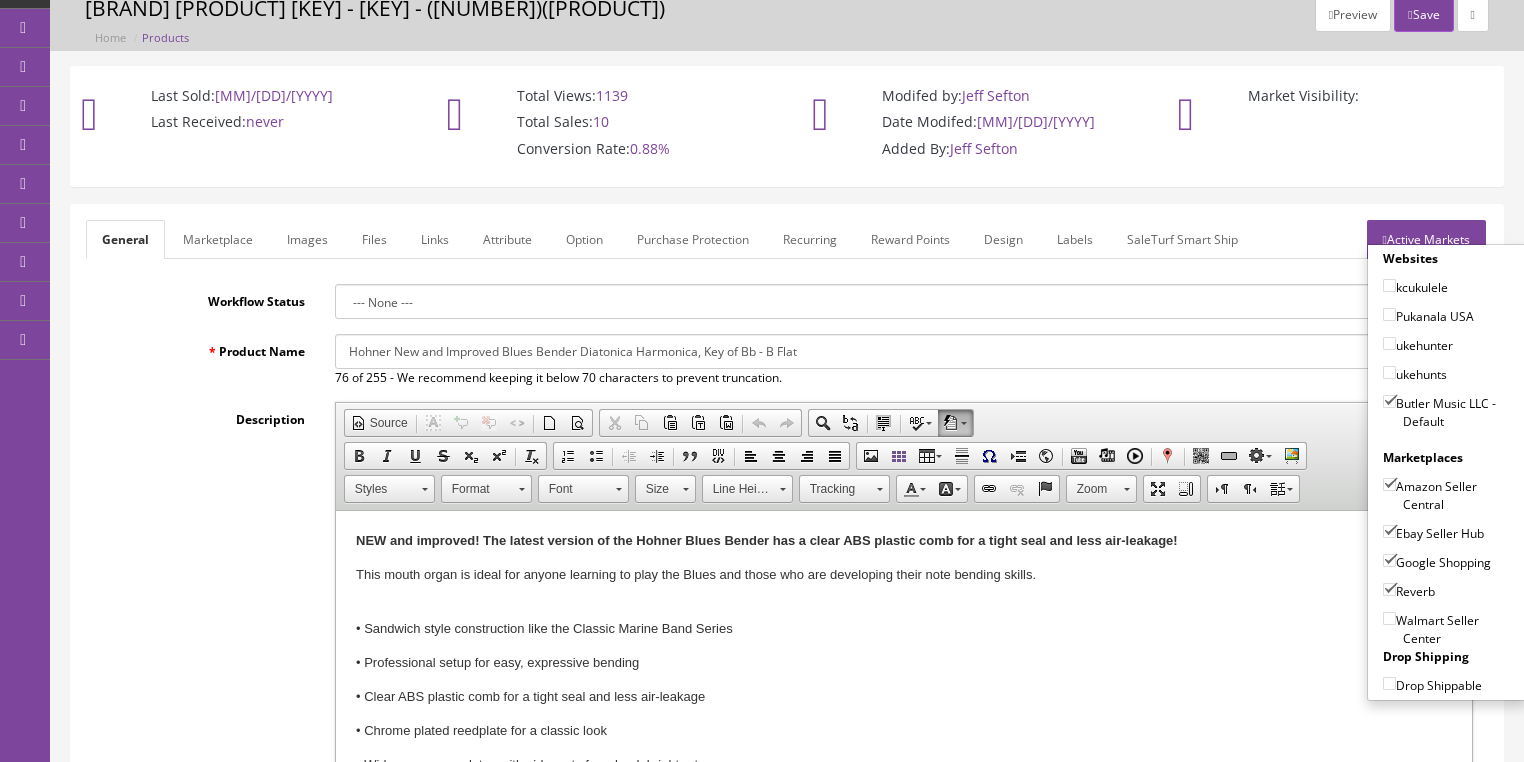 click on "Active Markets" at bounding box center (1426, 239) 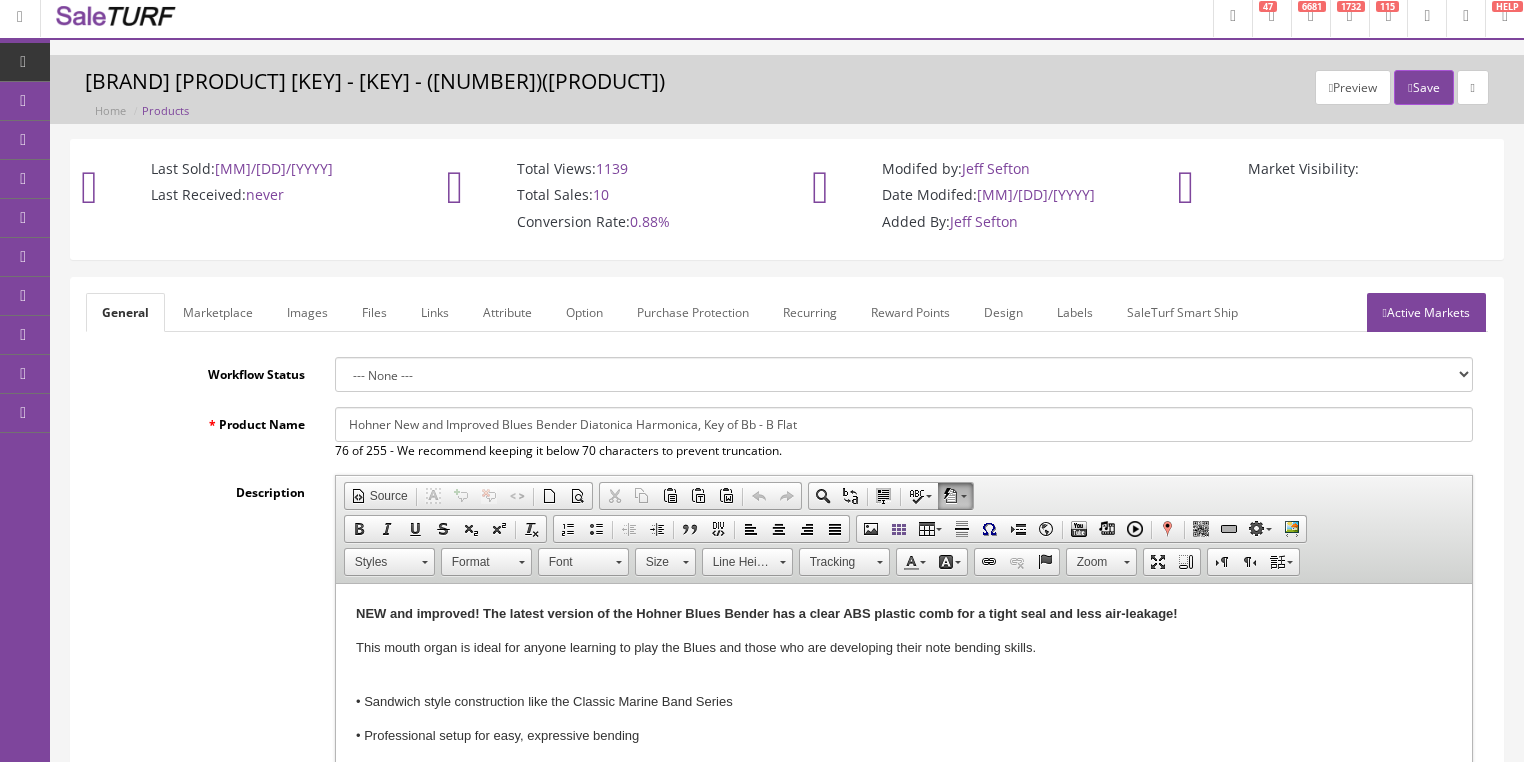 scroll, scrollTop: 0, scrollLeft: 0, axis: both 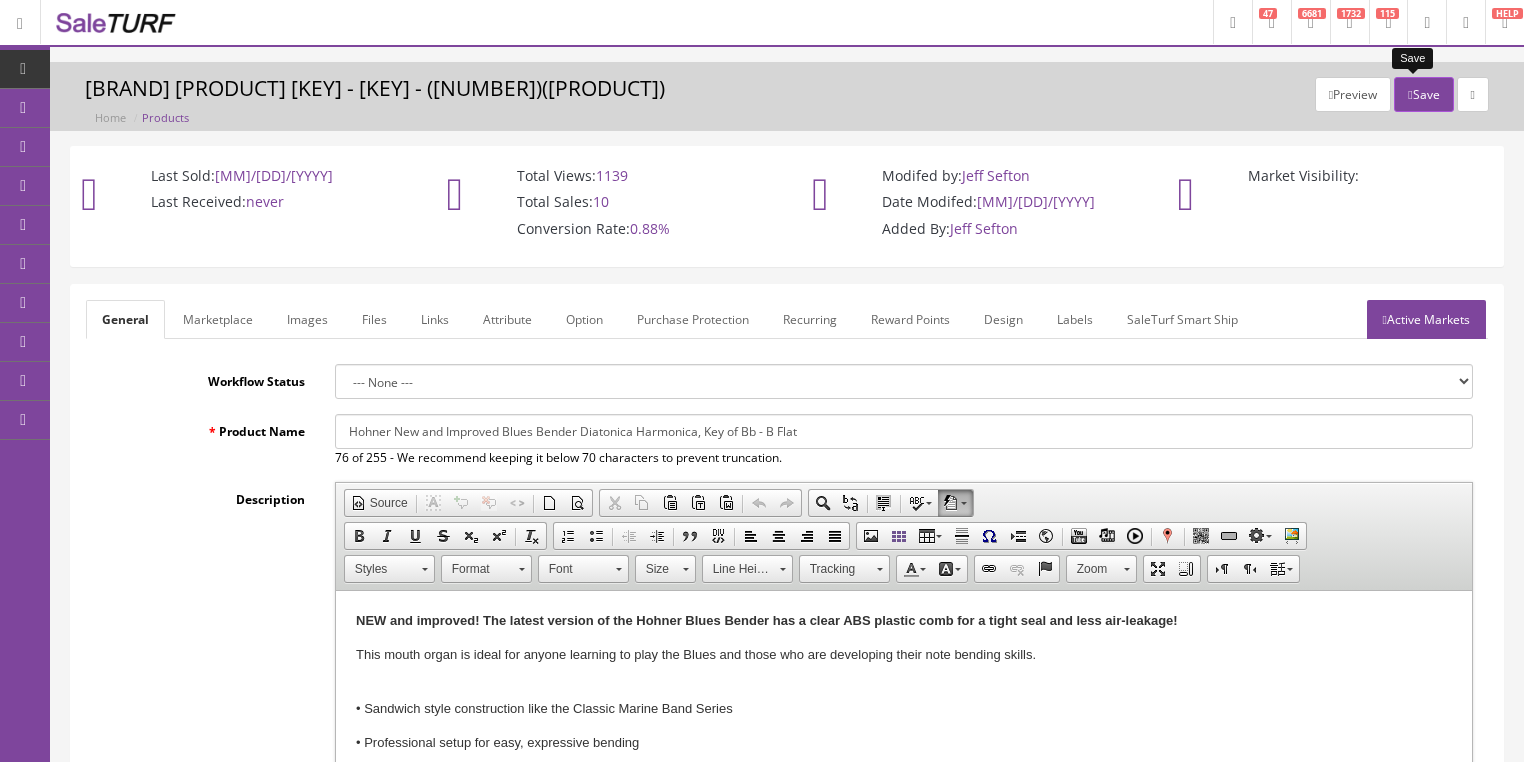 click on "Save" at bounding box center (1423, 94) 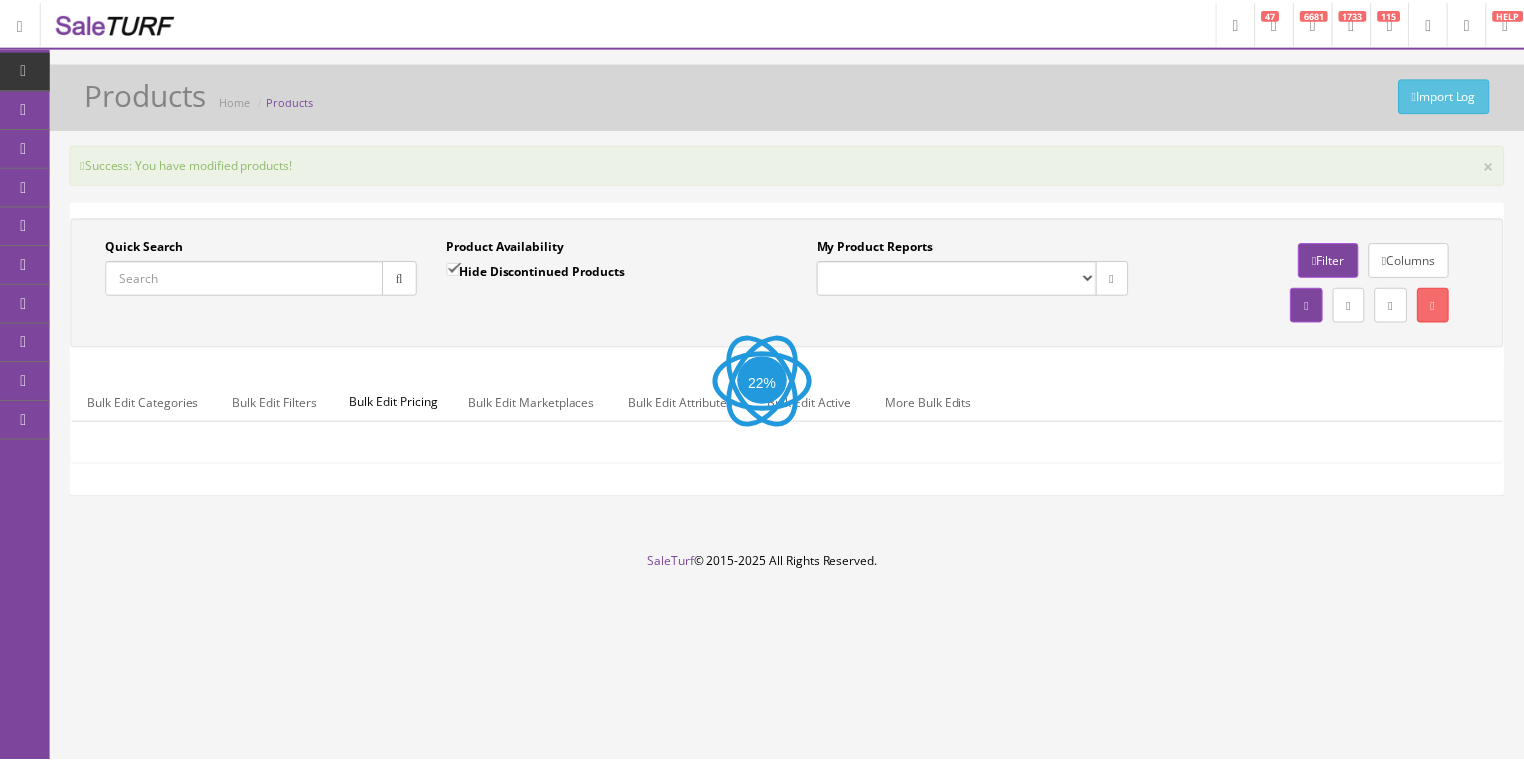 scroll, scrollTop: 0, scrollLeft: 0, axis: both 